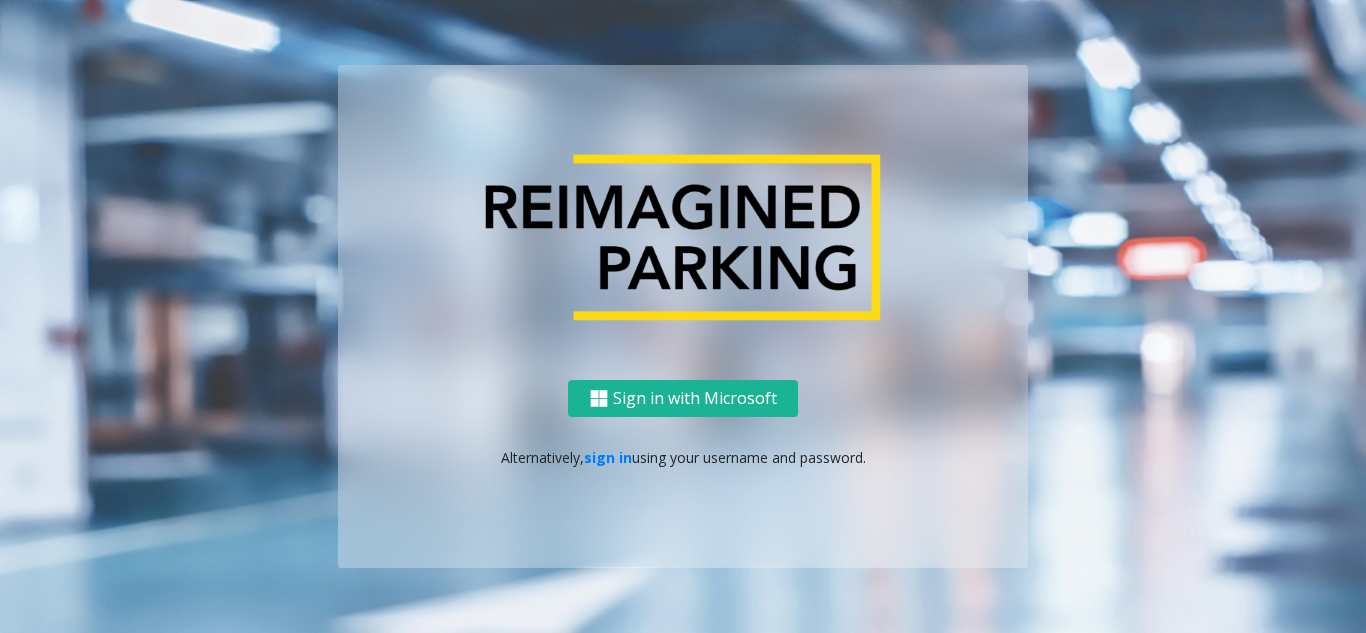 scroll, scrollTop: 0, scrollLeft: 0, axis: both 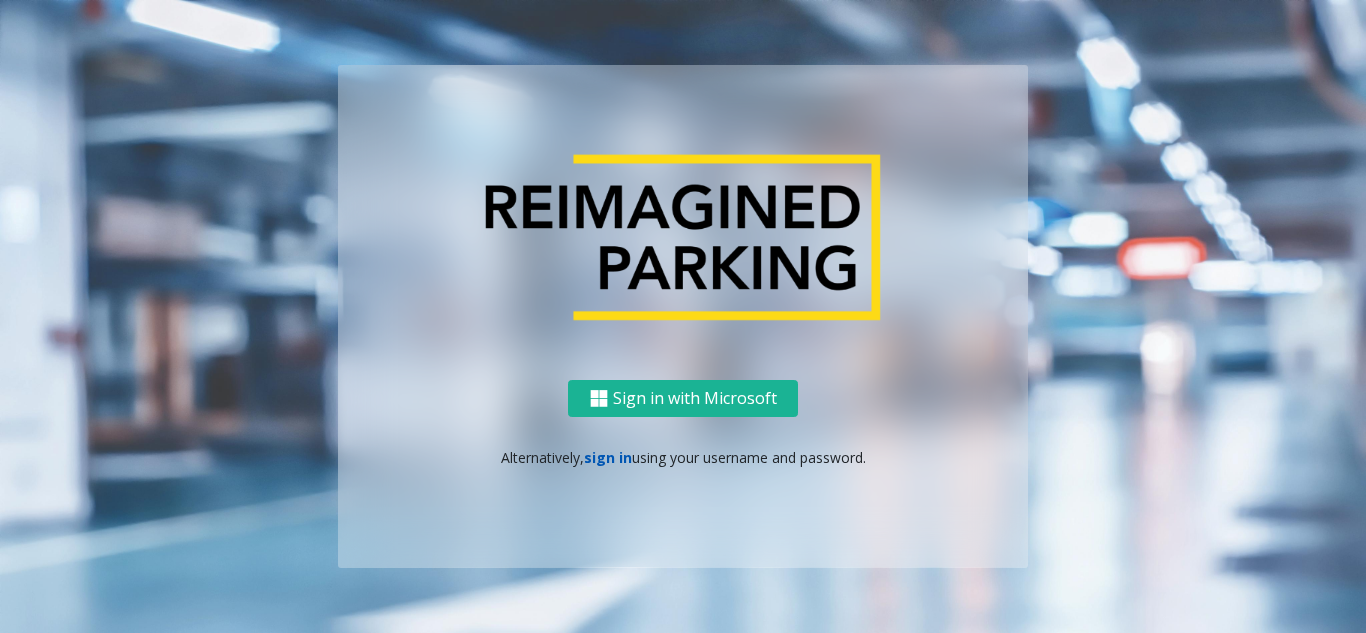 click on "sign in" 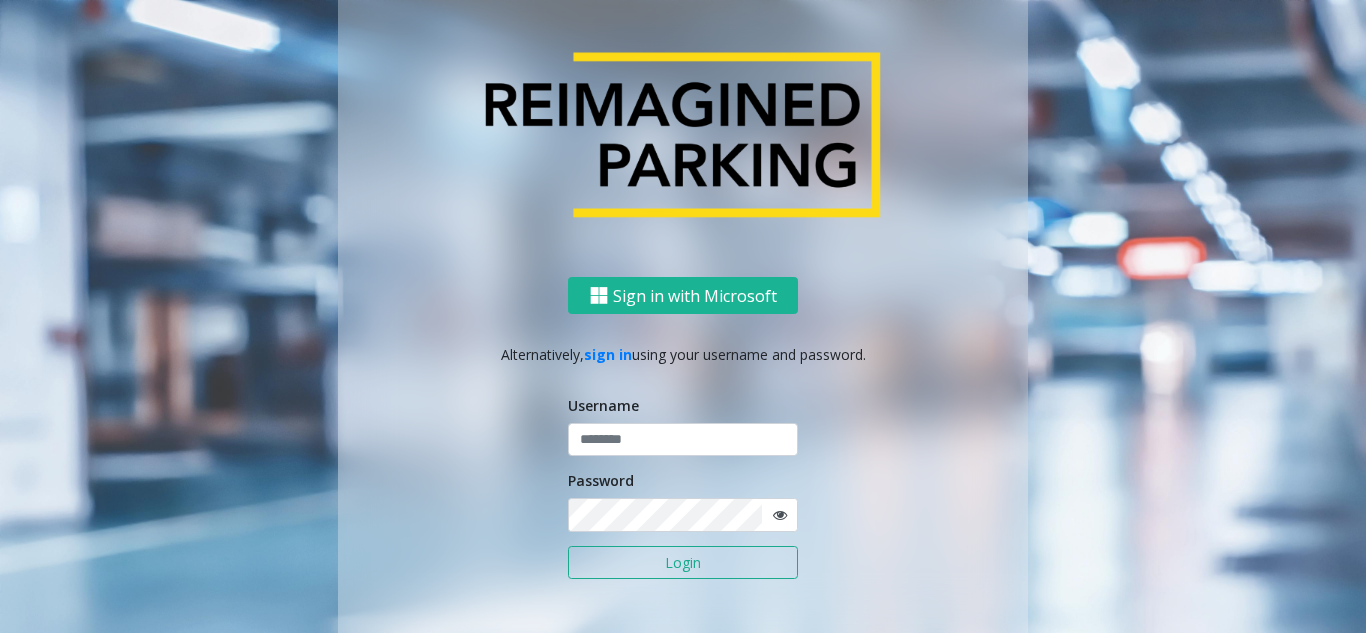 click on "Sign in with Microsoft   Alternatively,   sign in  using your username and password.  Username Password Login" 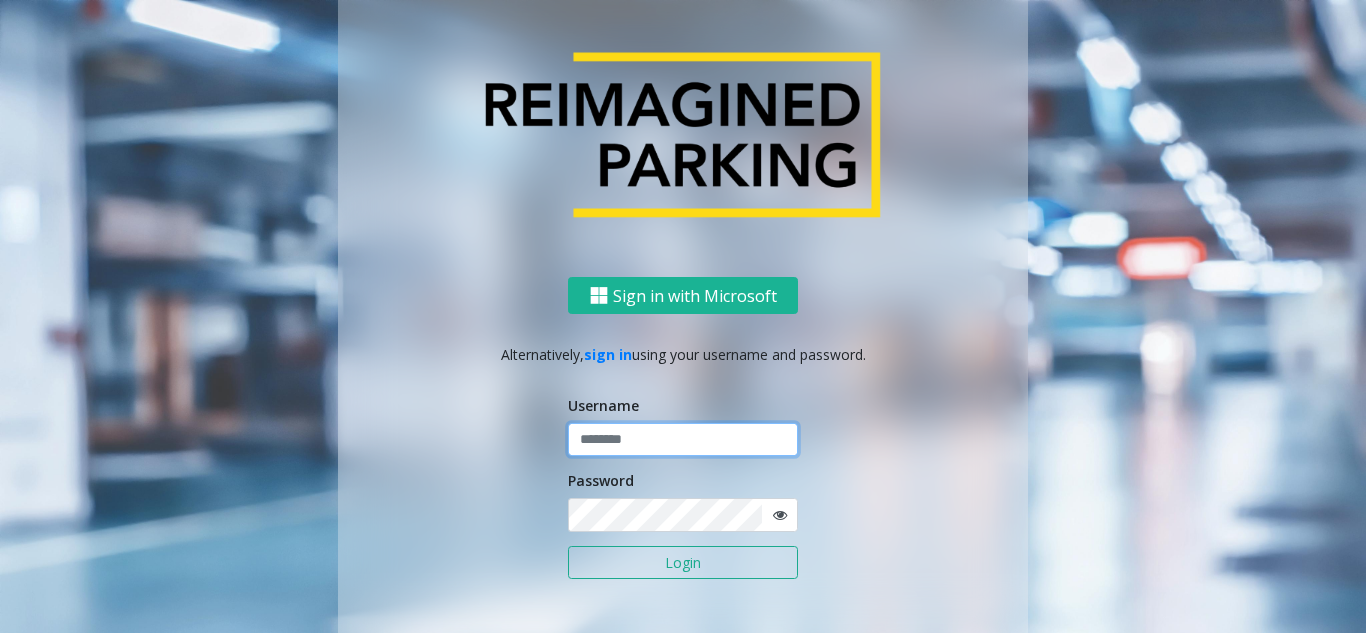 click 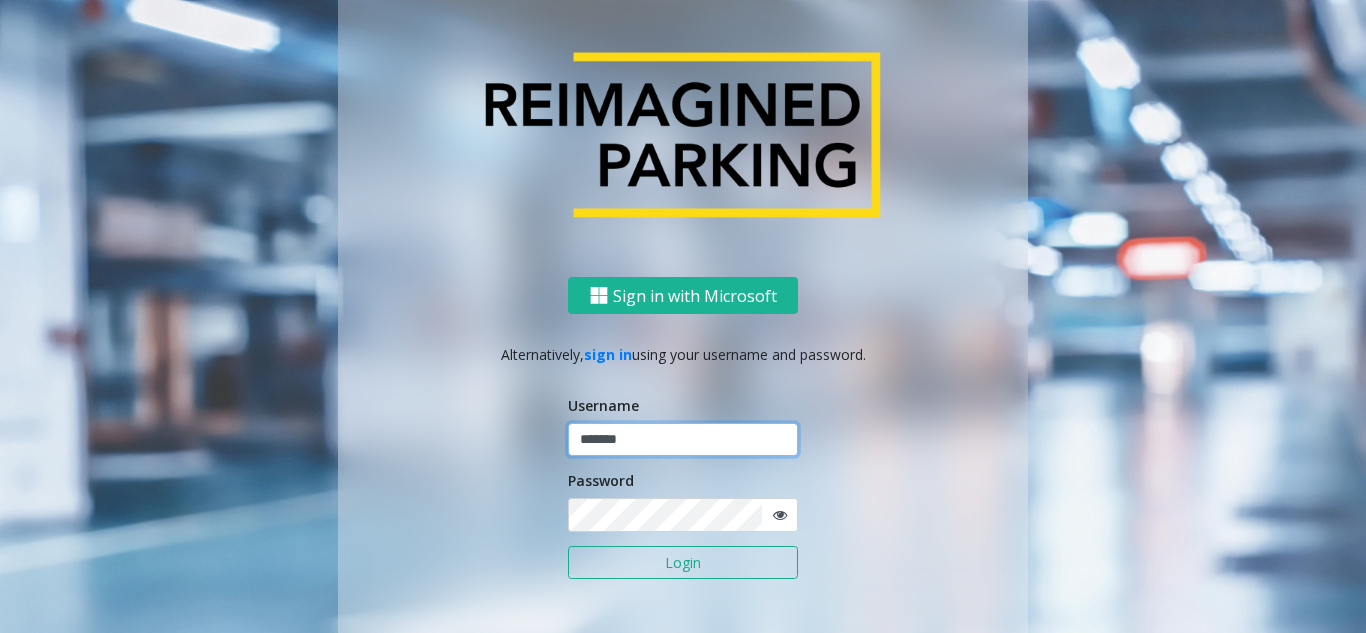 type on "*******" 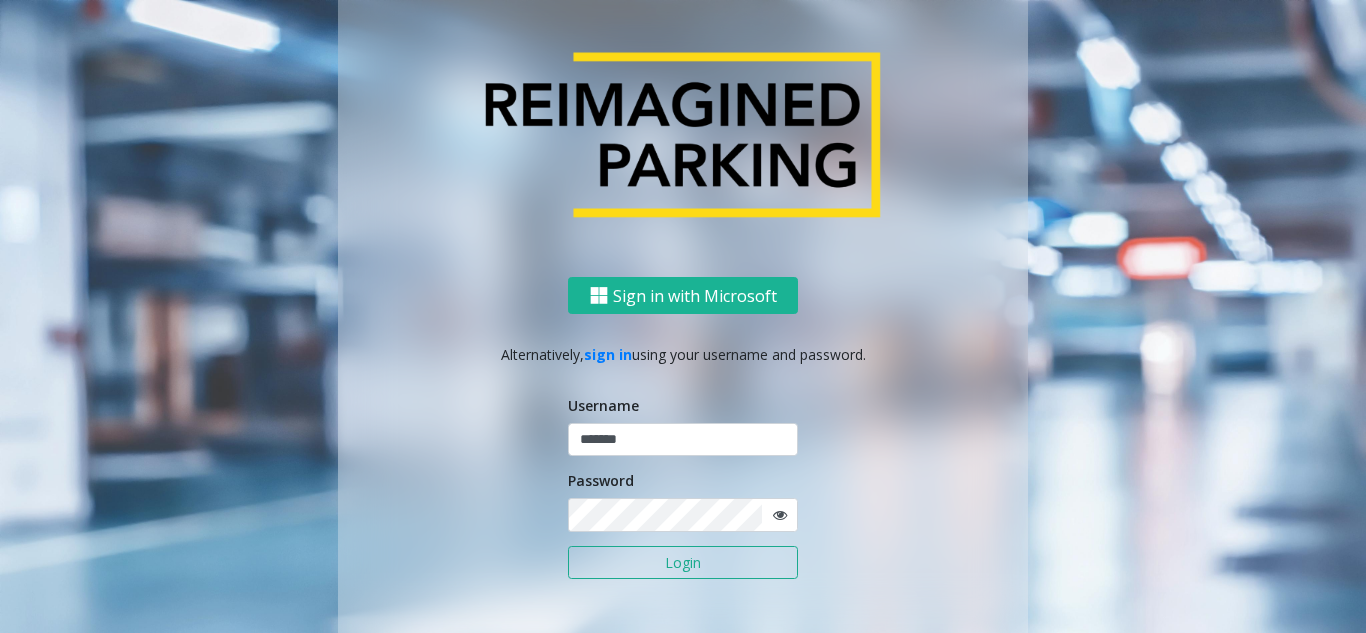 click on "Username ******* Password Login" 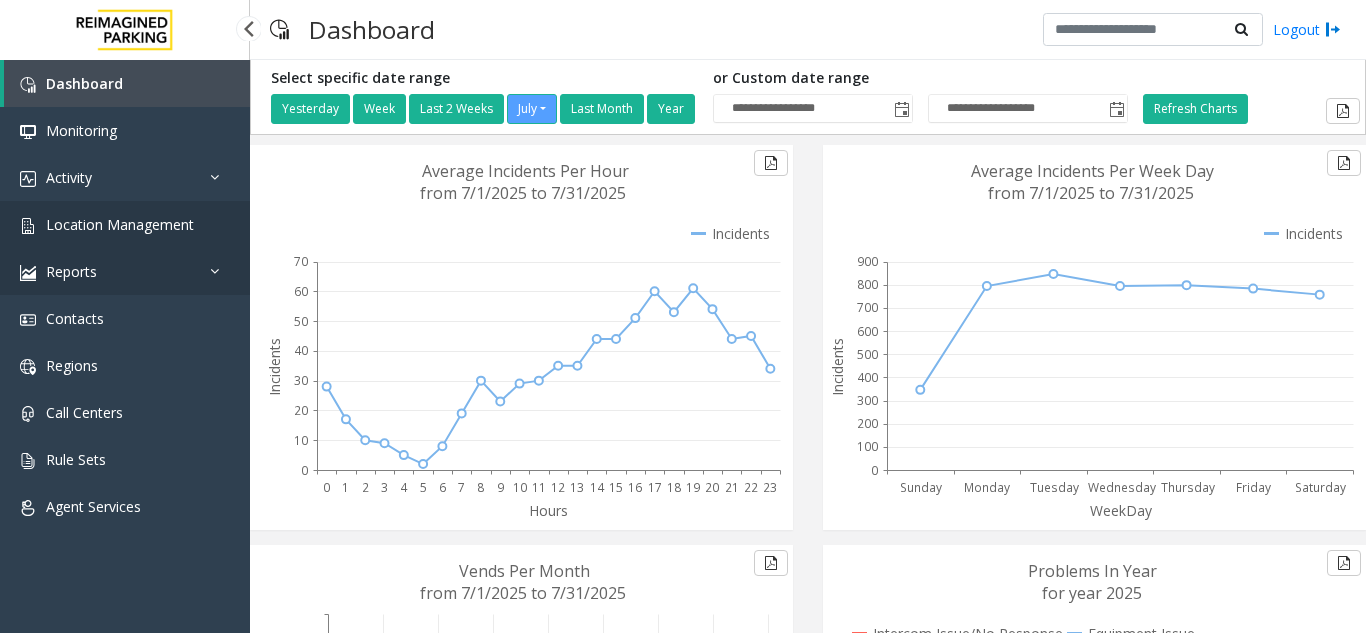 click on "Location Management" at bounding box center [120, 224] 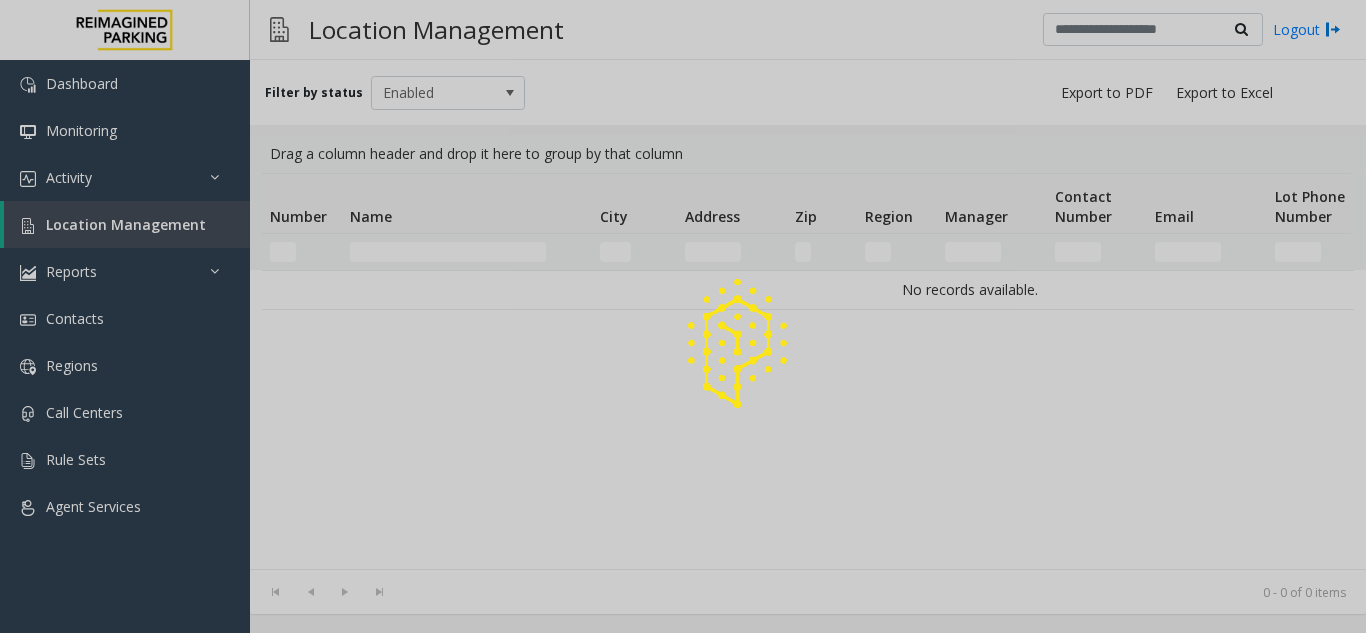 click 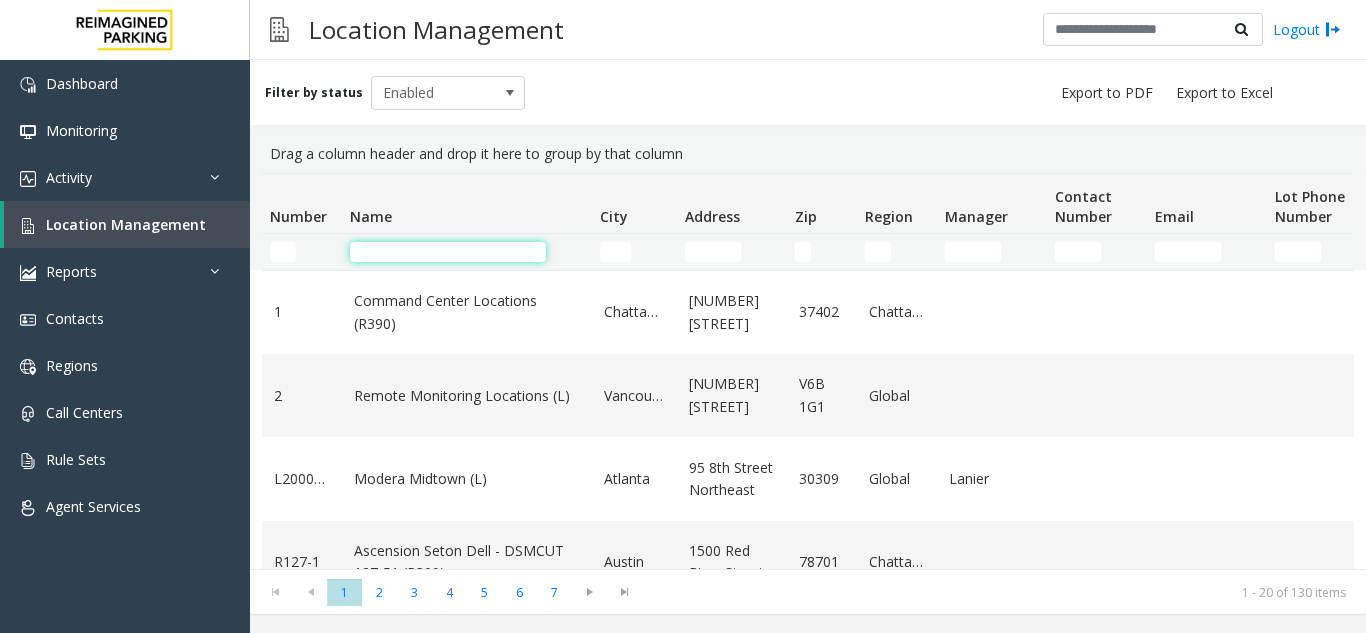 click 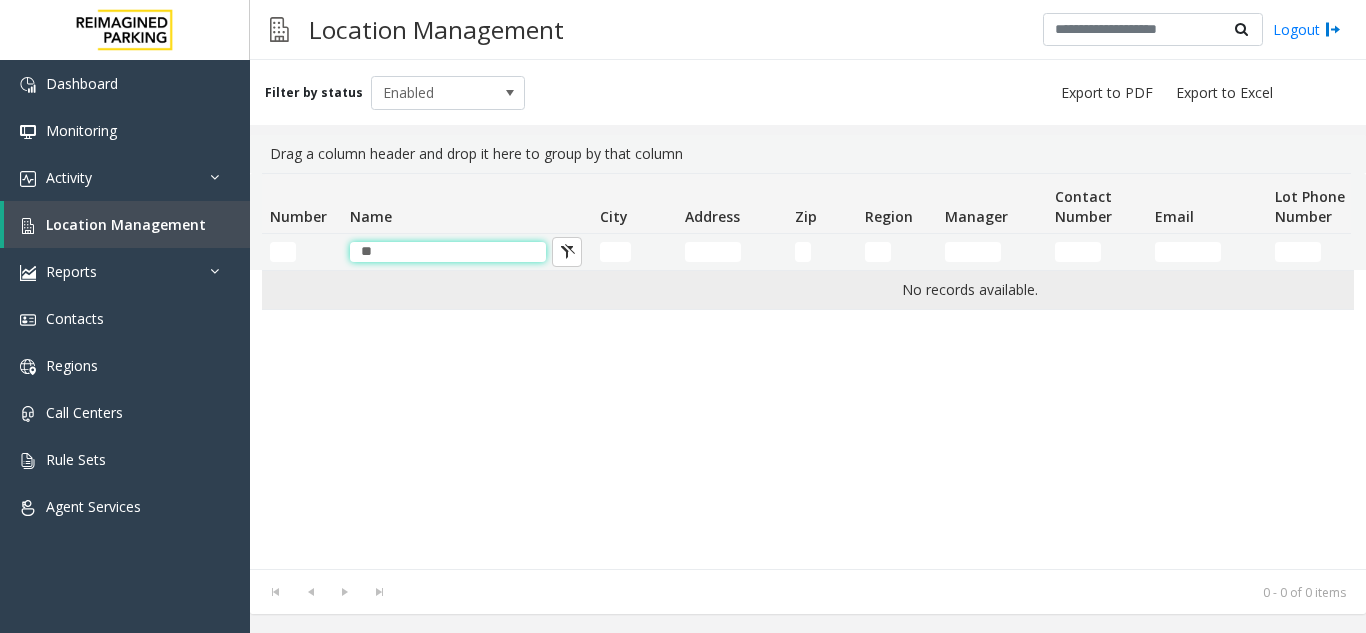 type on "*" 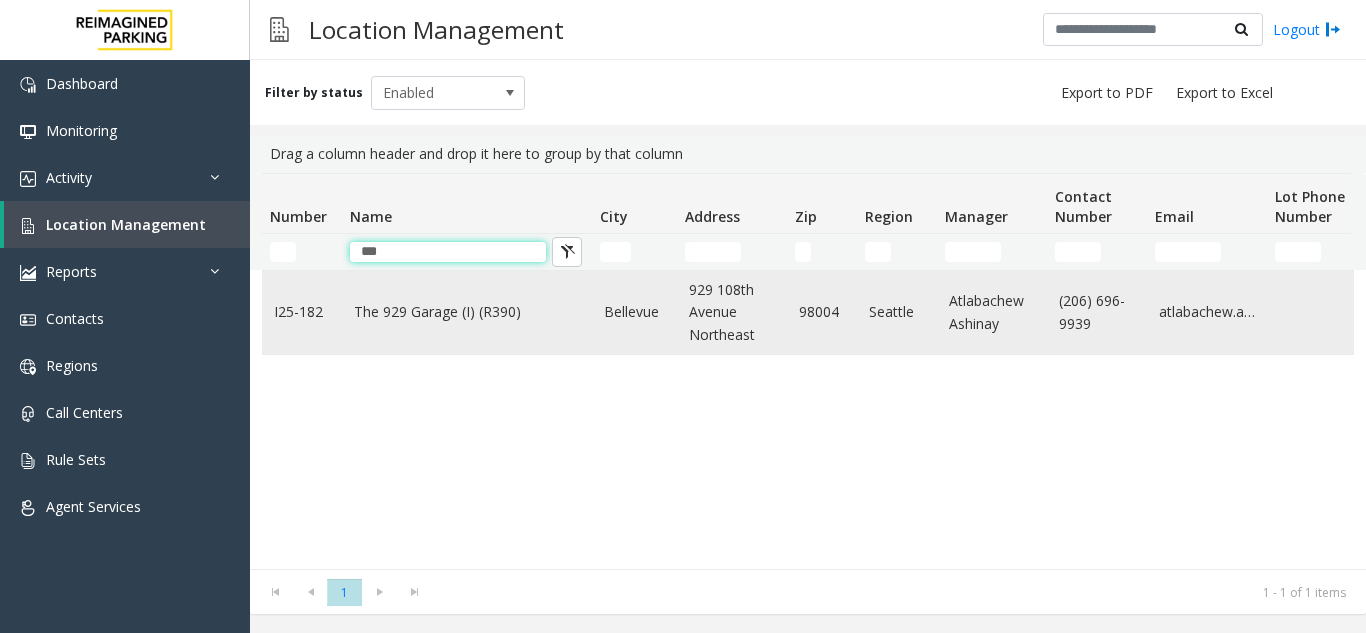 type on "***" 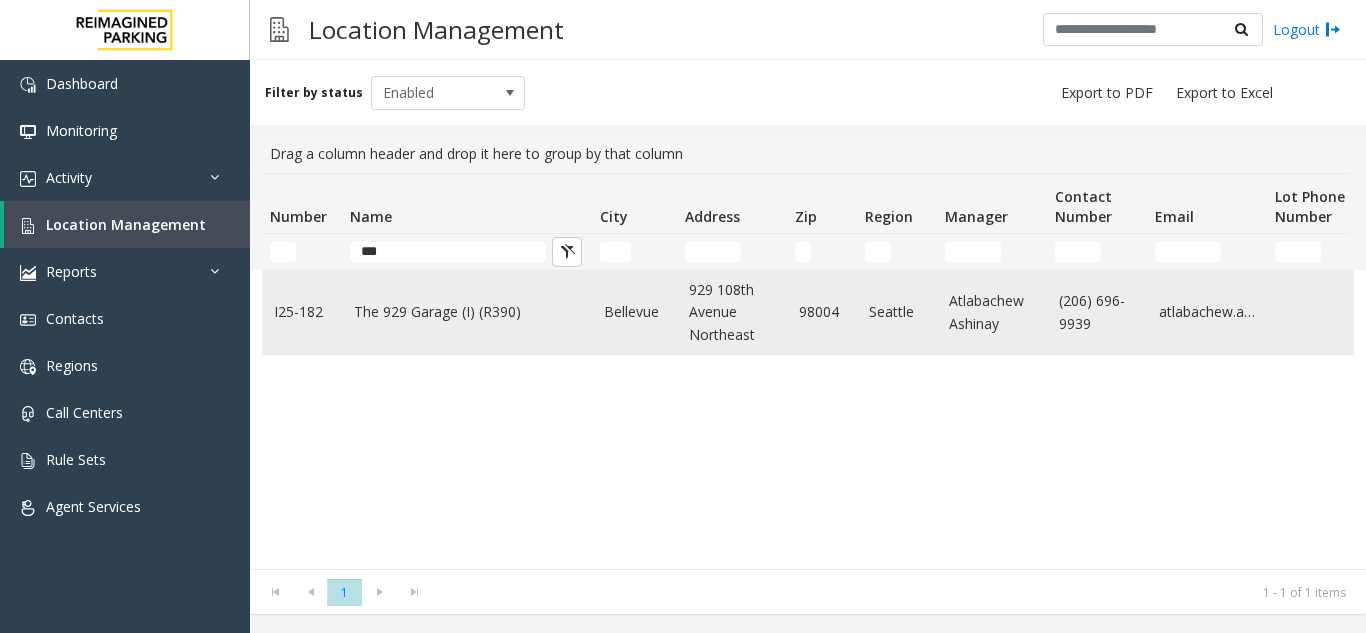 click on "The 929 Garage (I) (R390)" 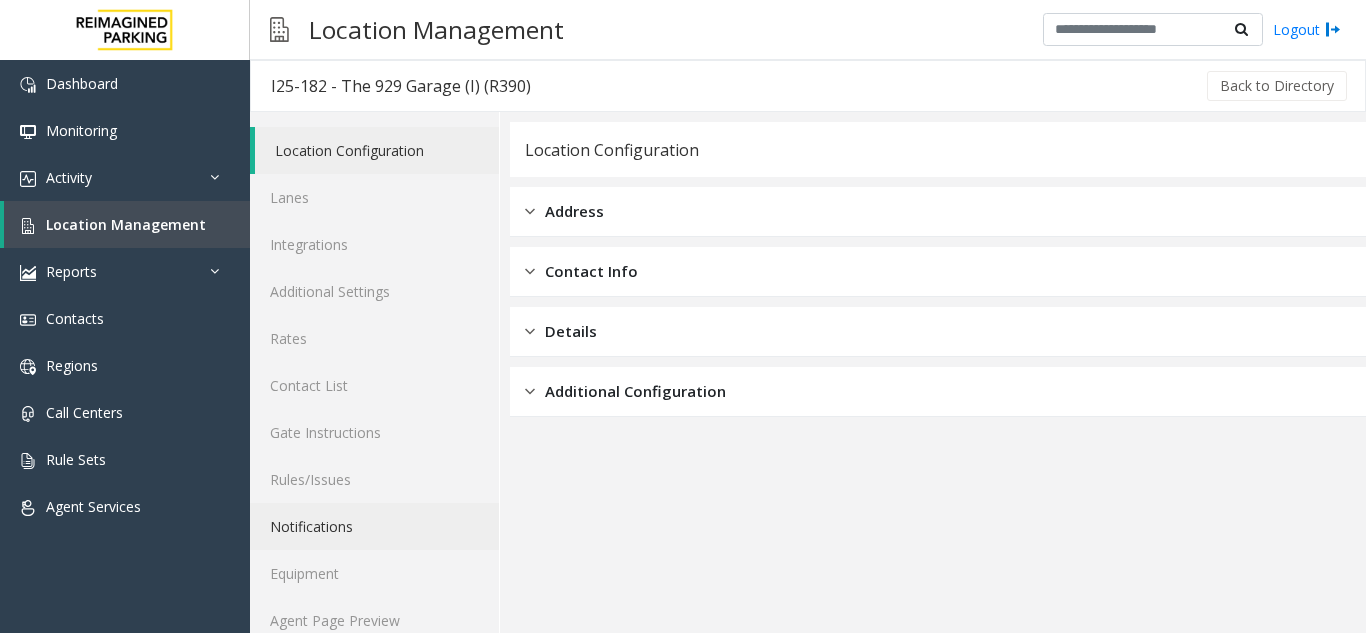 scroll, scrollTop: 26, scrollLeft: 0, axis: vertical 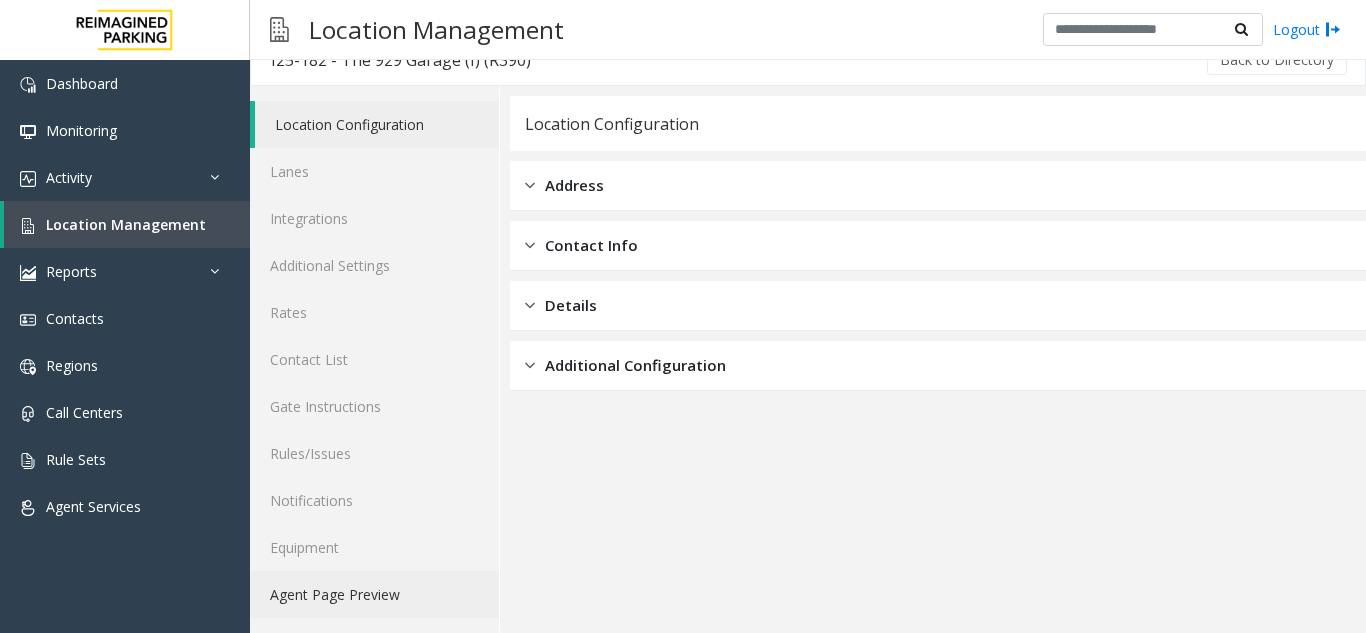 click on "Agent Page Preview" 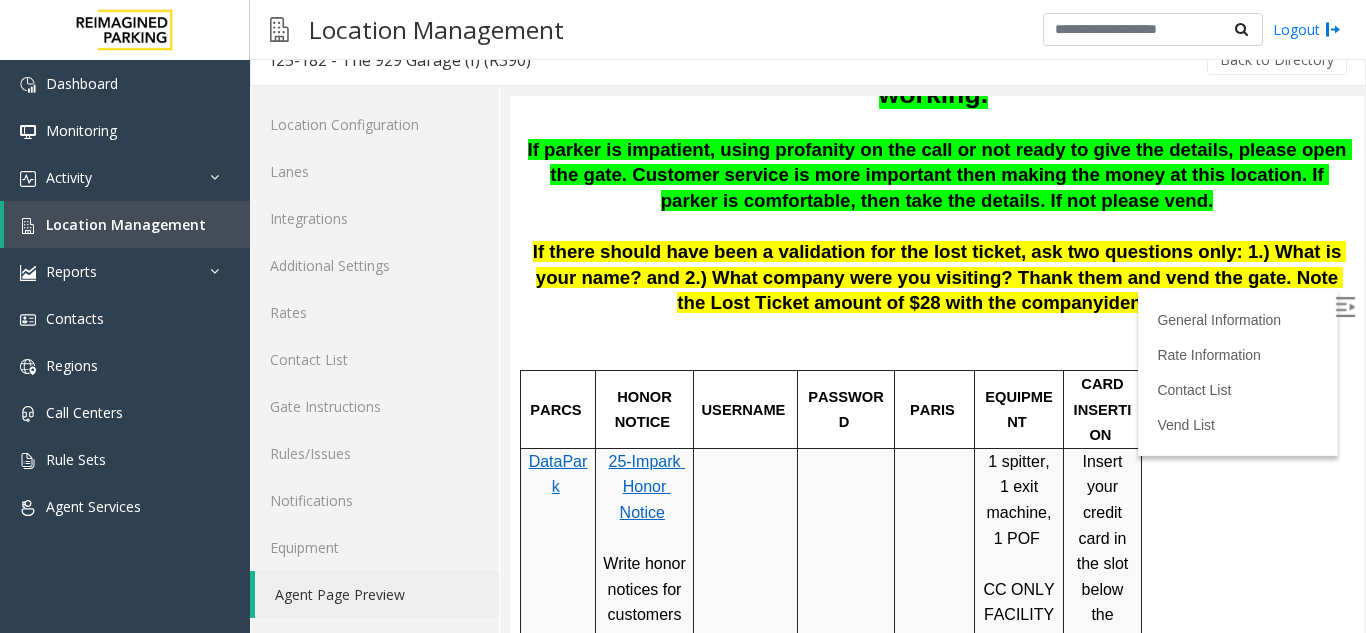 scroll, scrollTop: 800, scrollLeft: 0, axis: vertical 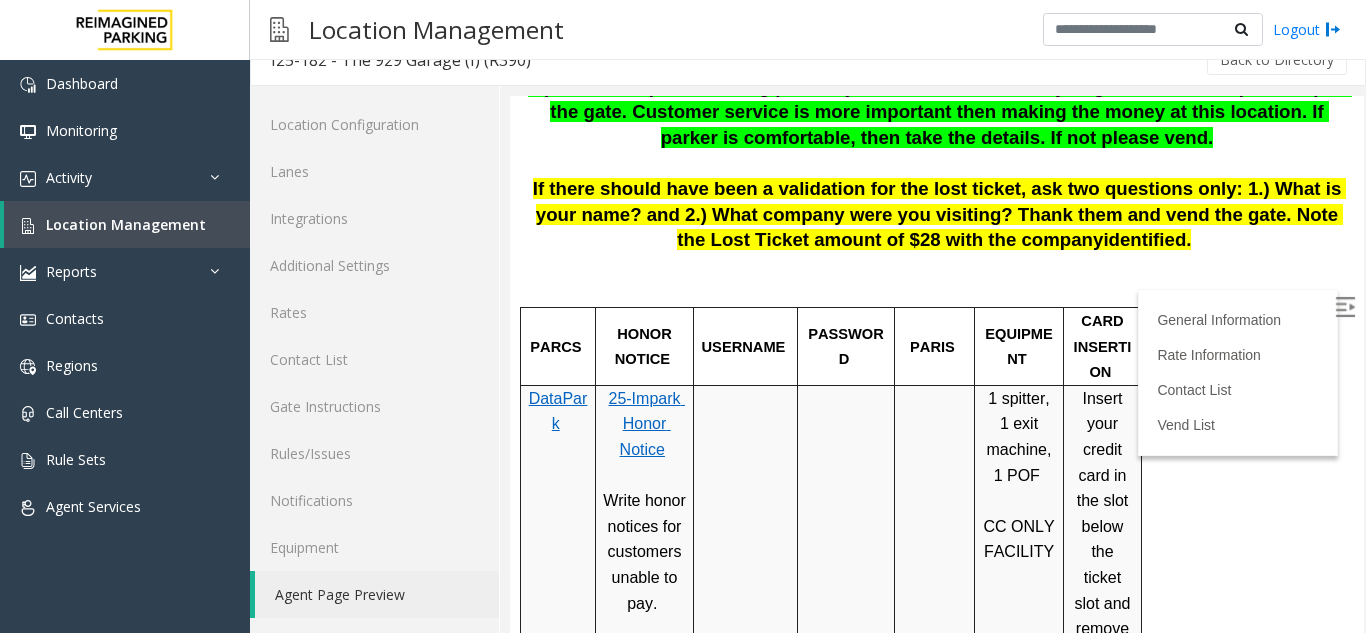 click on "25-Impark Honor Notice" at bounding box center (644, 424) 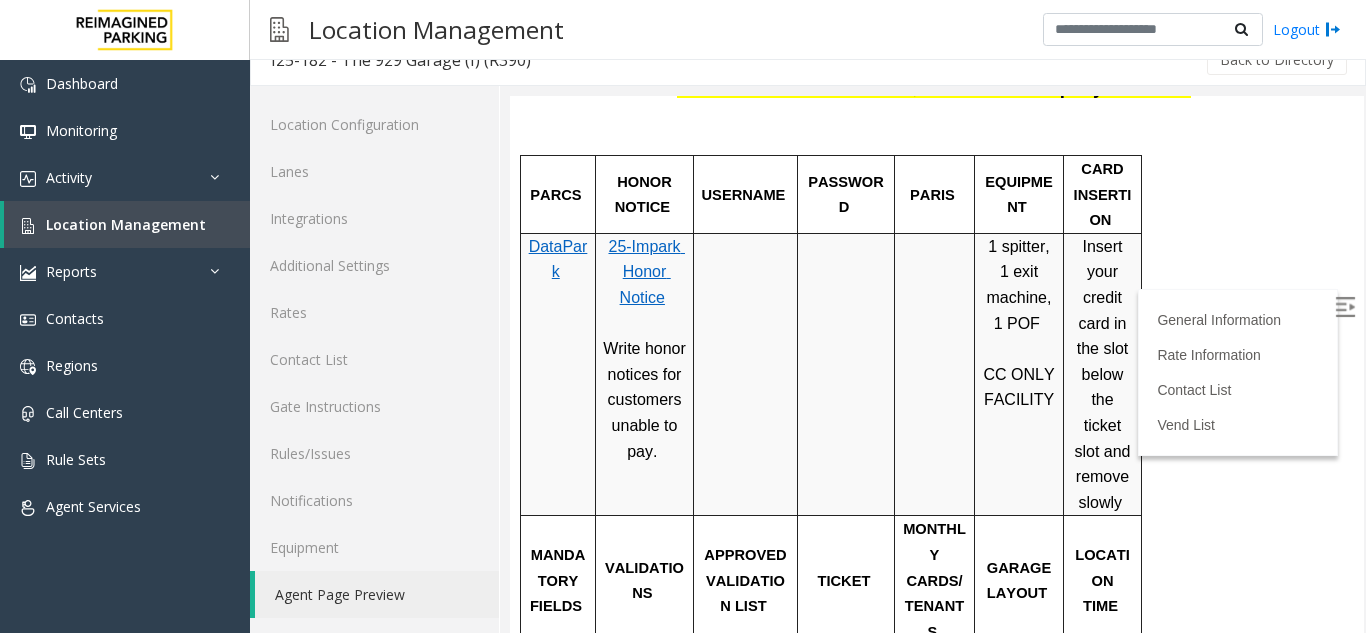 scroll, scrollTop: 1000, scrollLeft: 0, axis: vertical 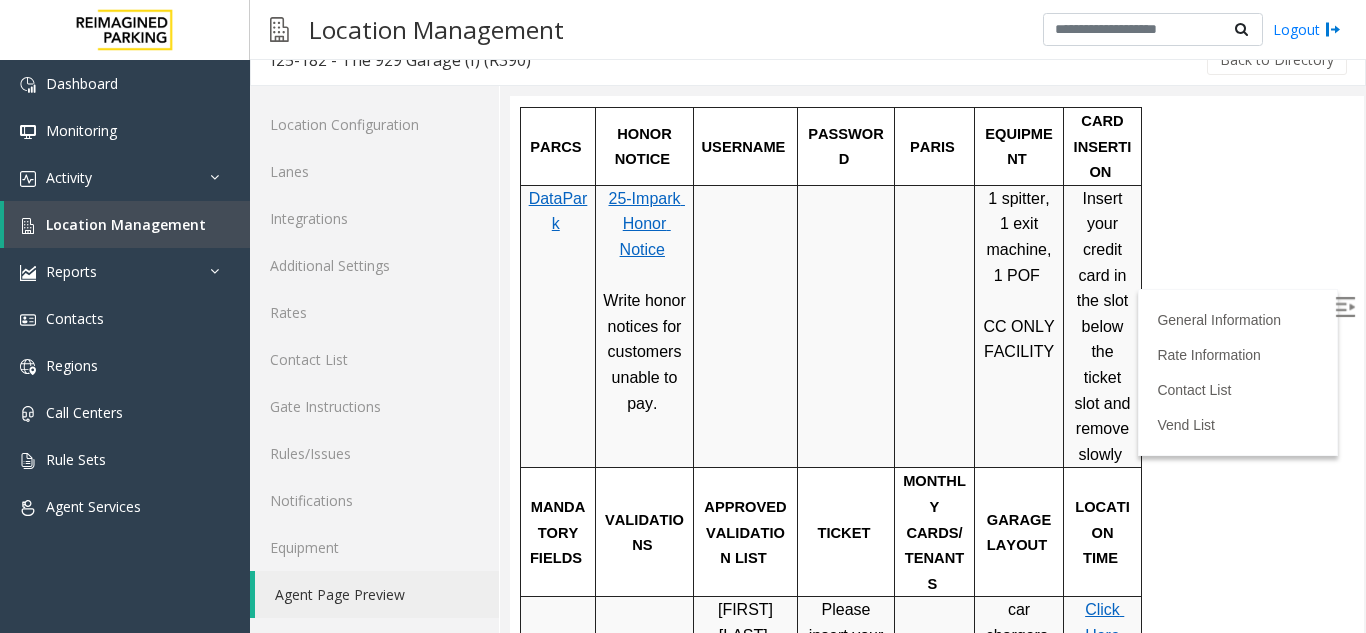 click at bounding box center (1345, 307) 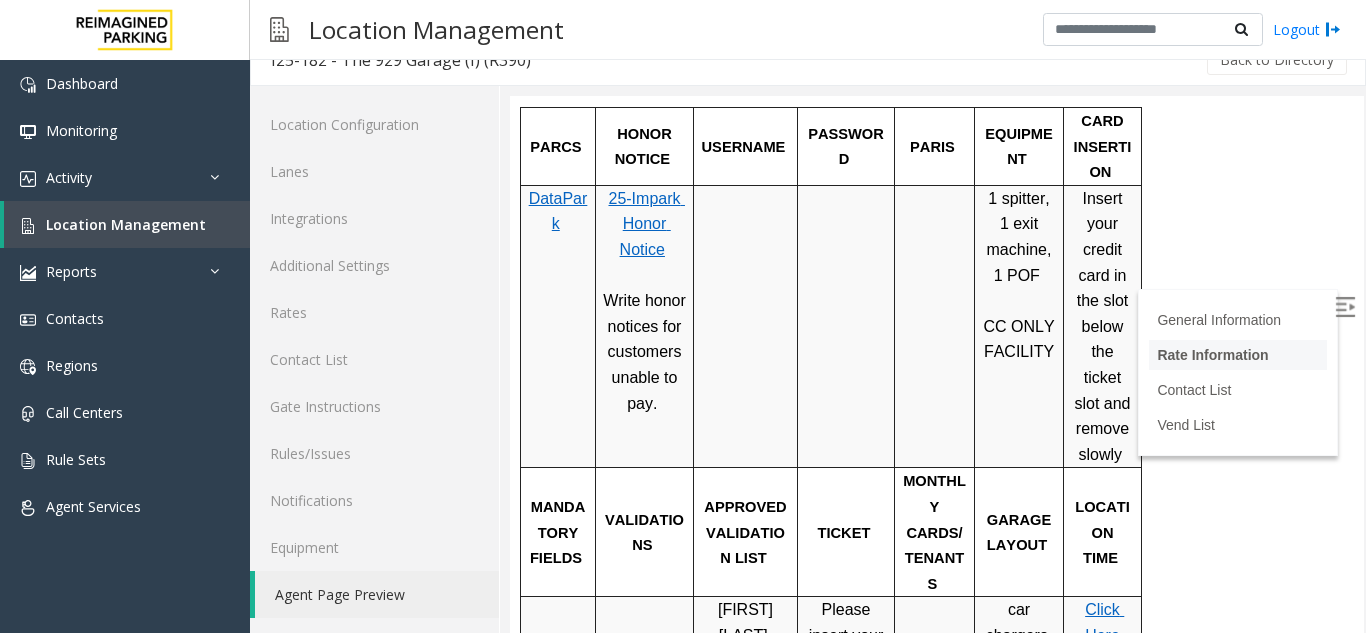 click on "Rate Information" at bounding box center (1212, 355) 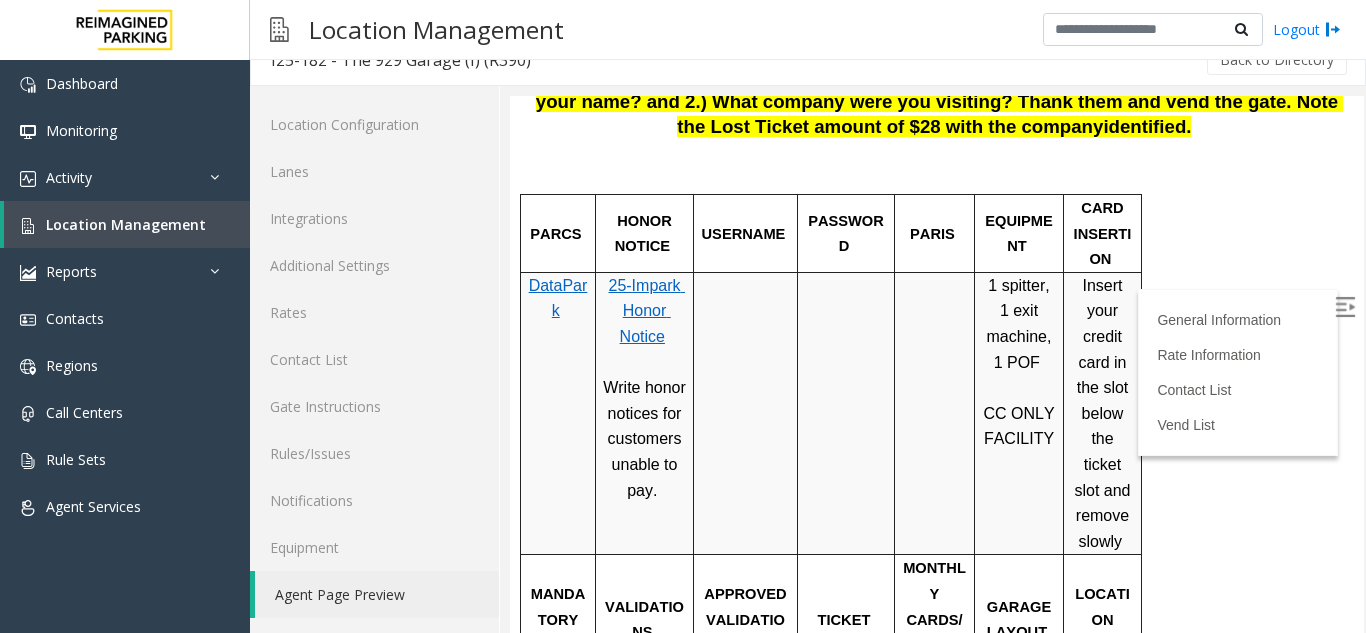 scroll, scrollTop: 906, scrollLeft: 0, axis: vertical 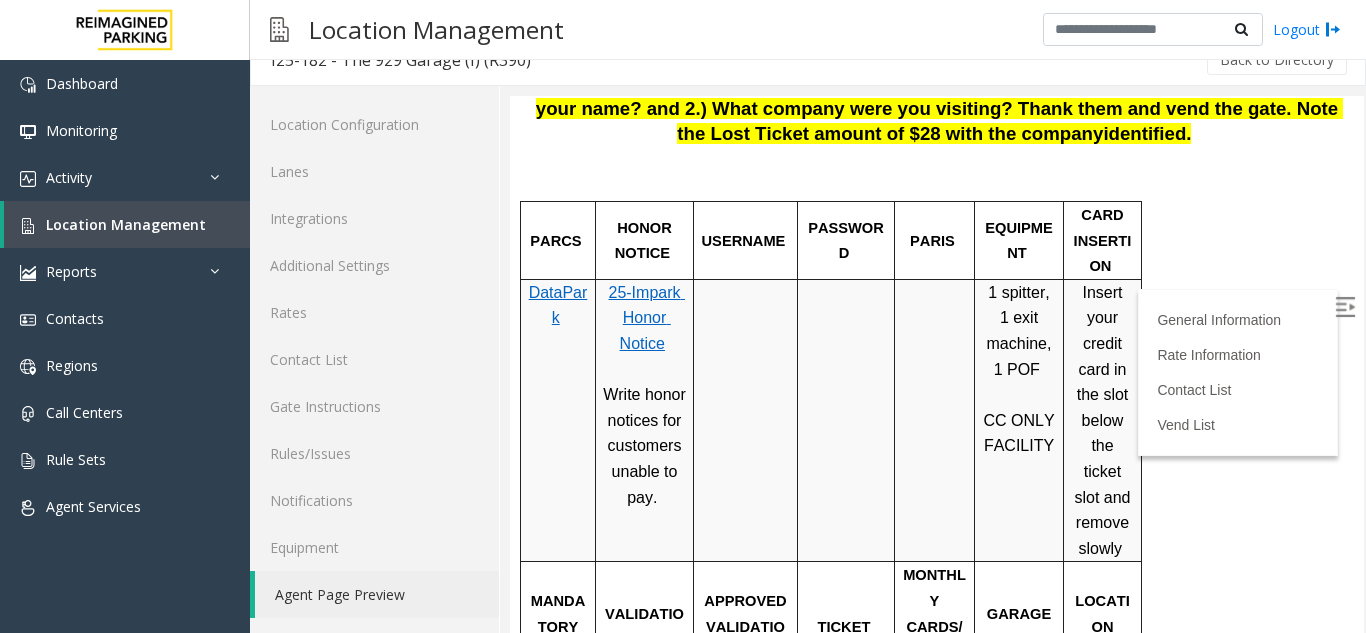 click on "DataPark" at bounding box center (558, 305) 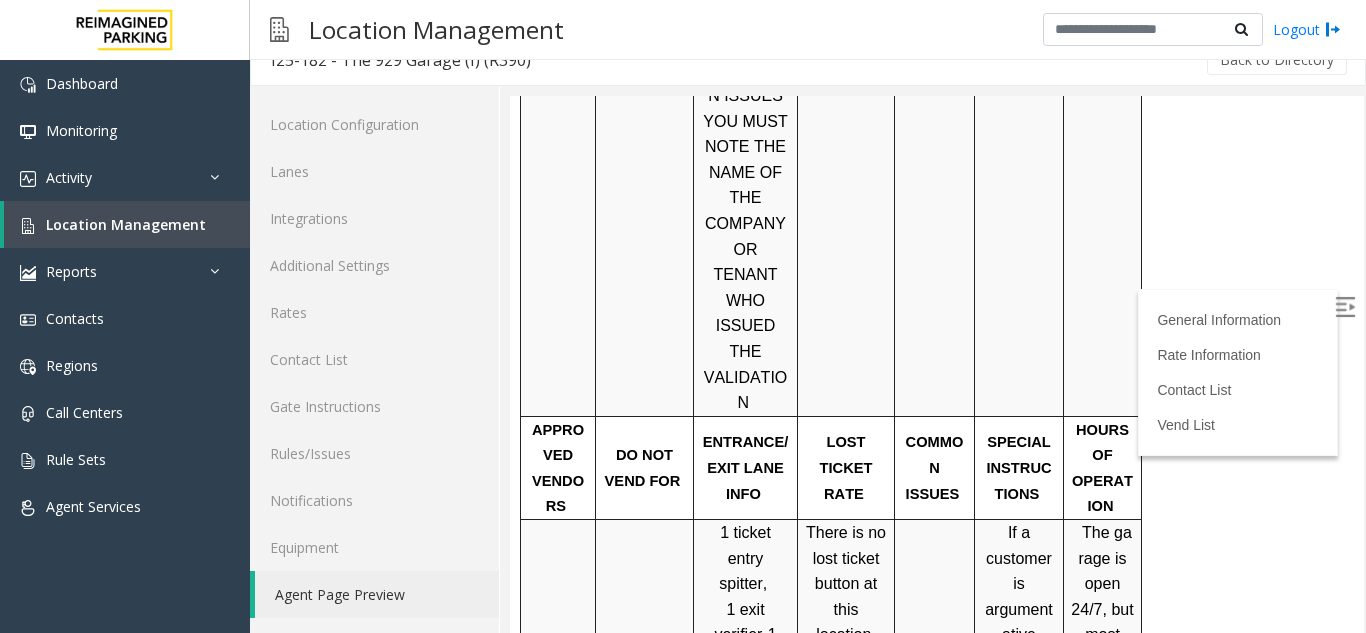 scroll, scrollTop: 2006, scrollLeft: 0, axis: vertical 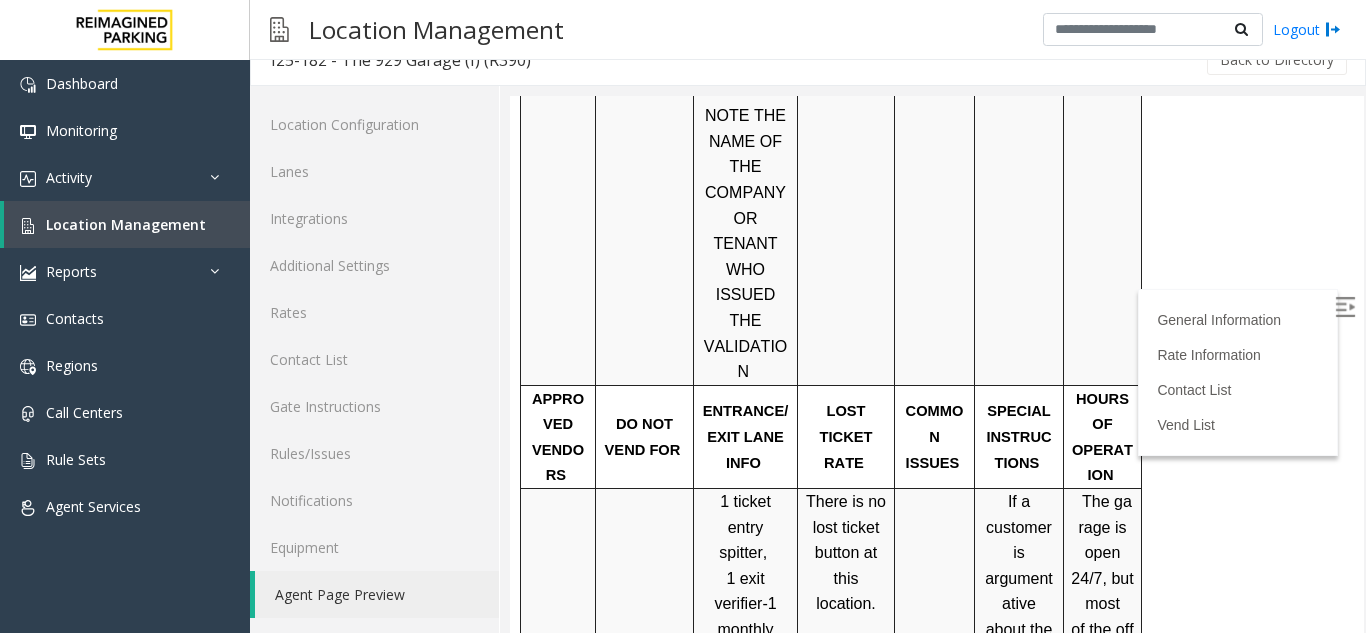 click at bounding box center (1345, 307) 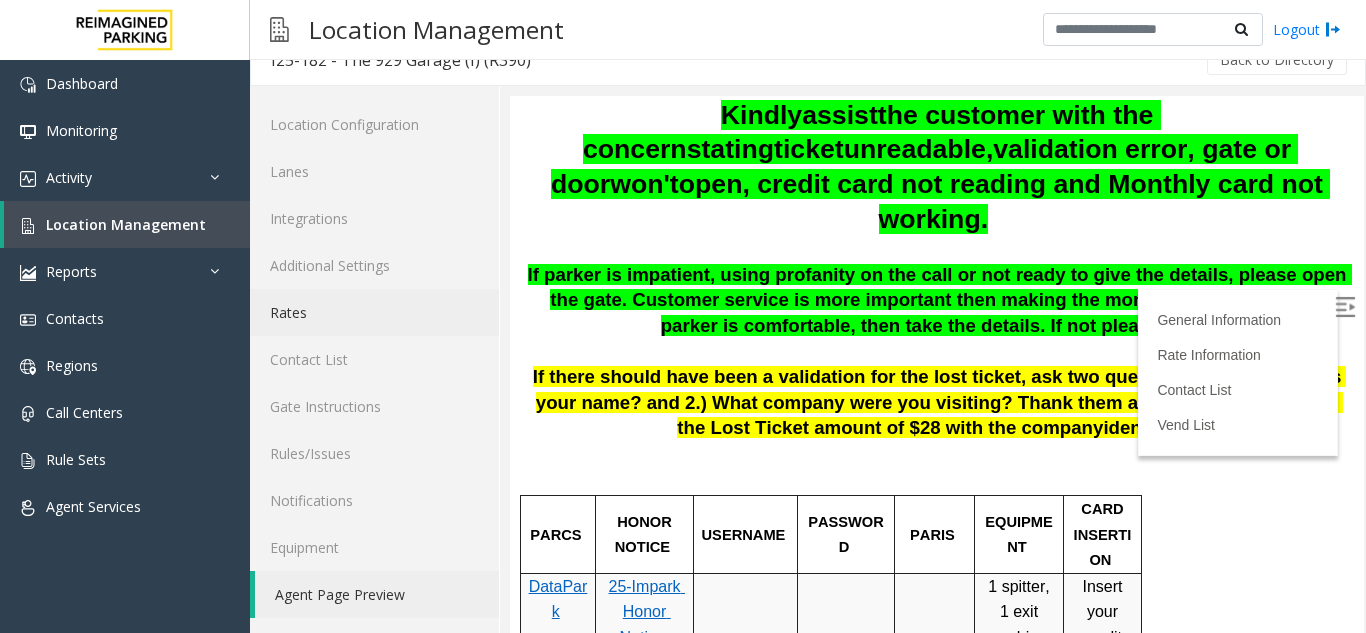 scroll, scrollTop: 606, scrollLeft: 0, axis: vertical 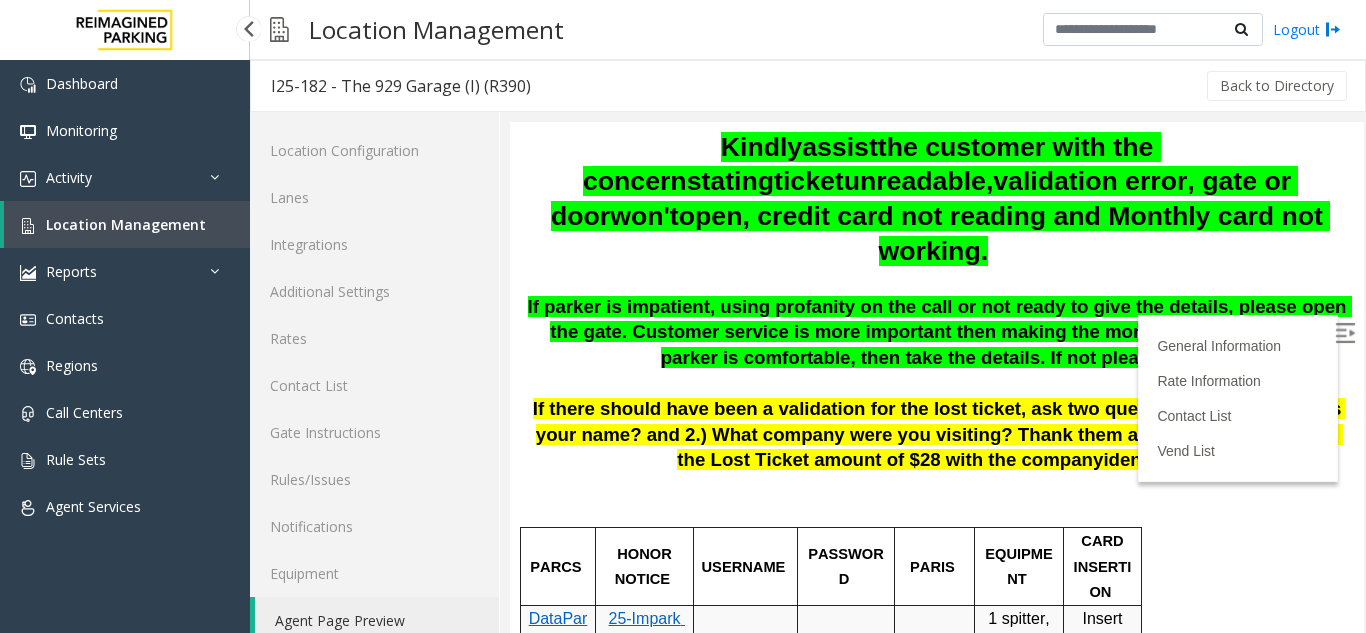 click on "Location Management" at bounding box center (126, 224) 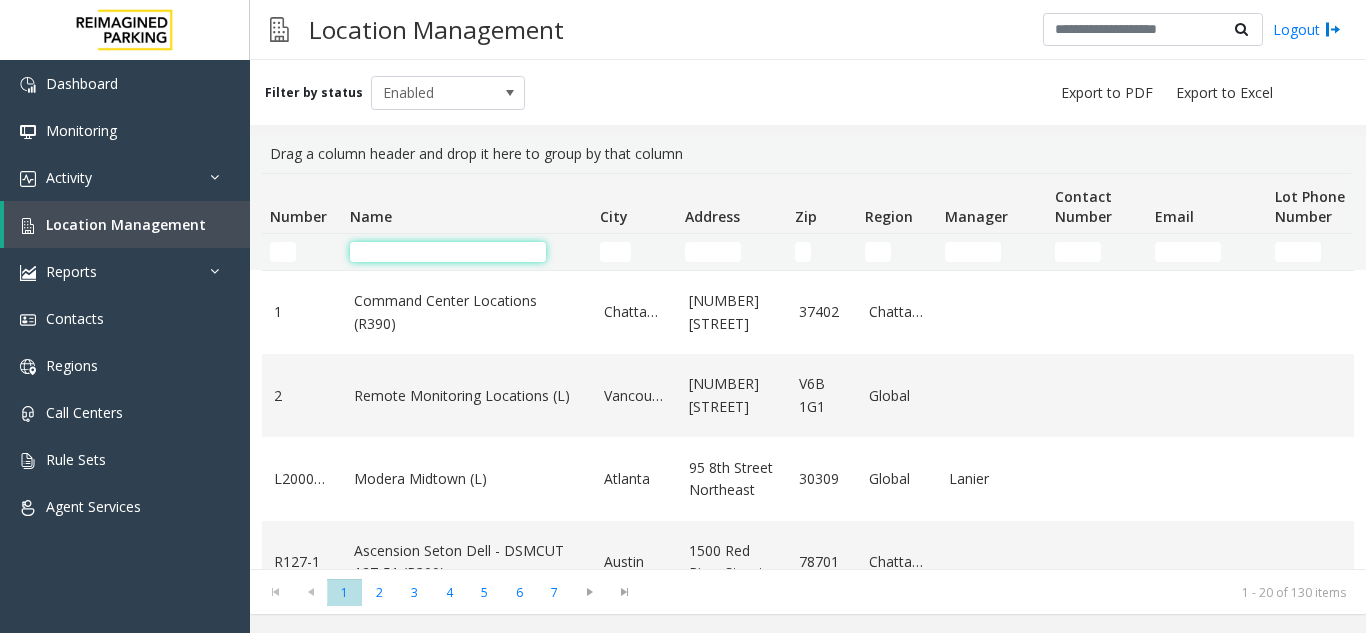click 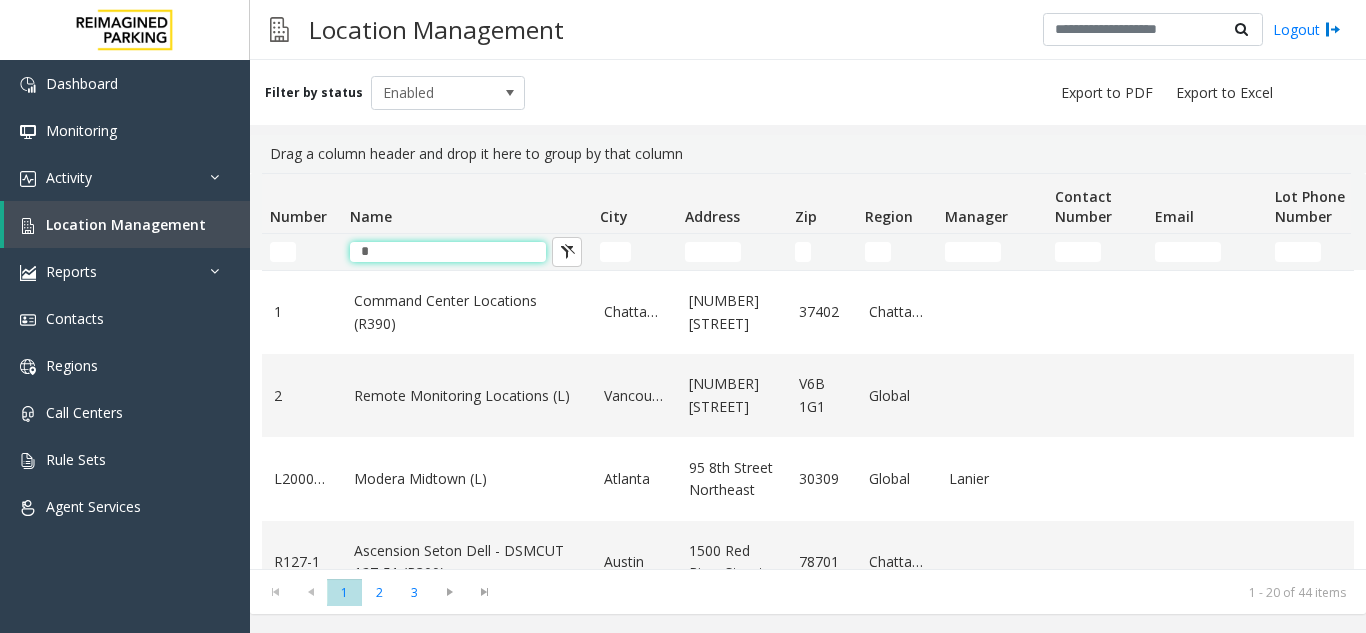 type on "*" 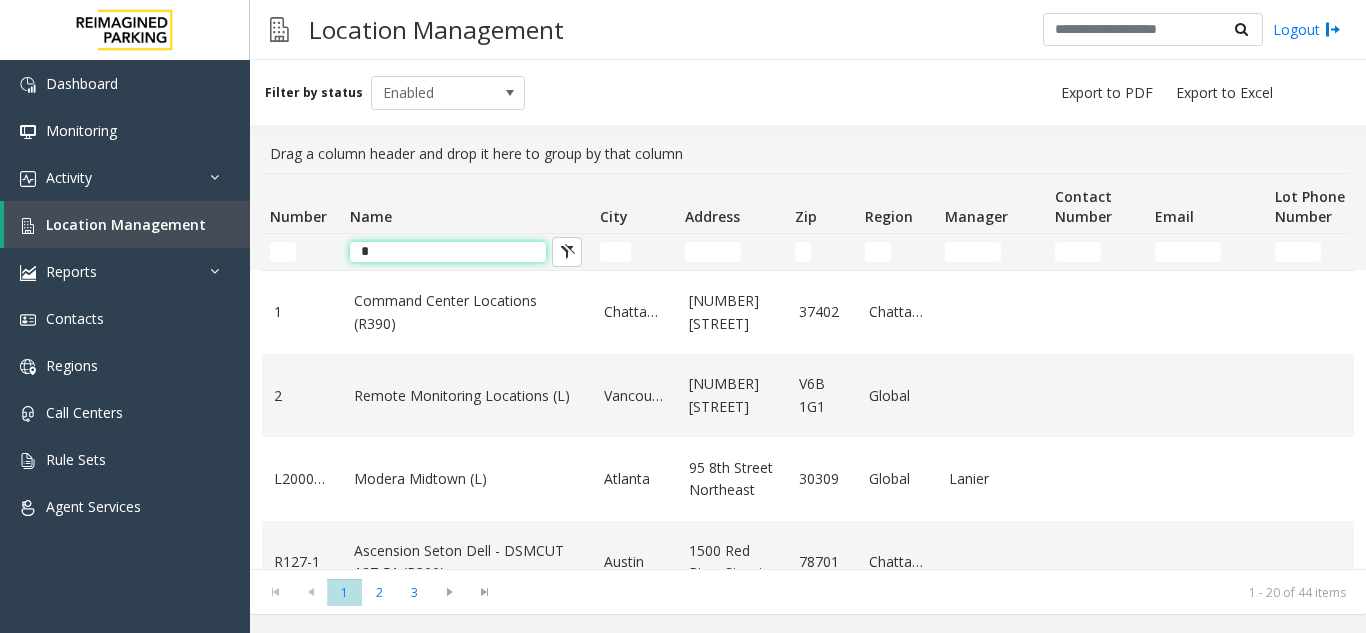 click on "*" 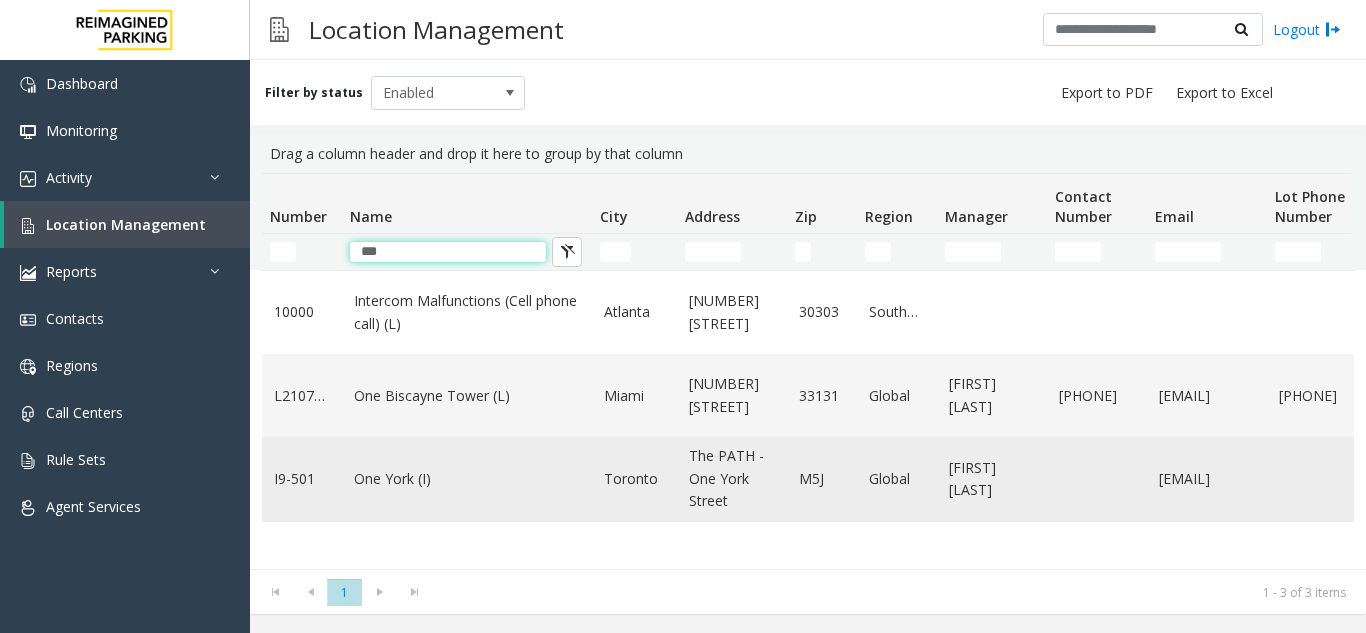 type on "***" 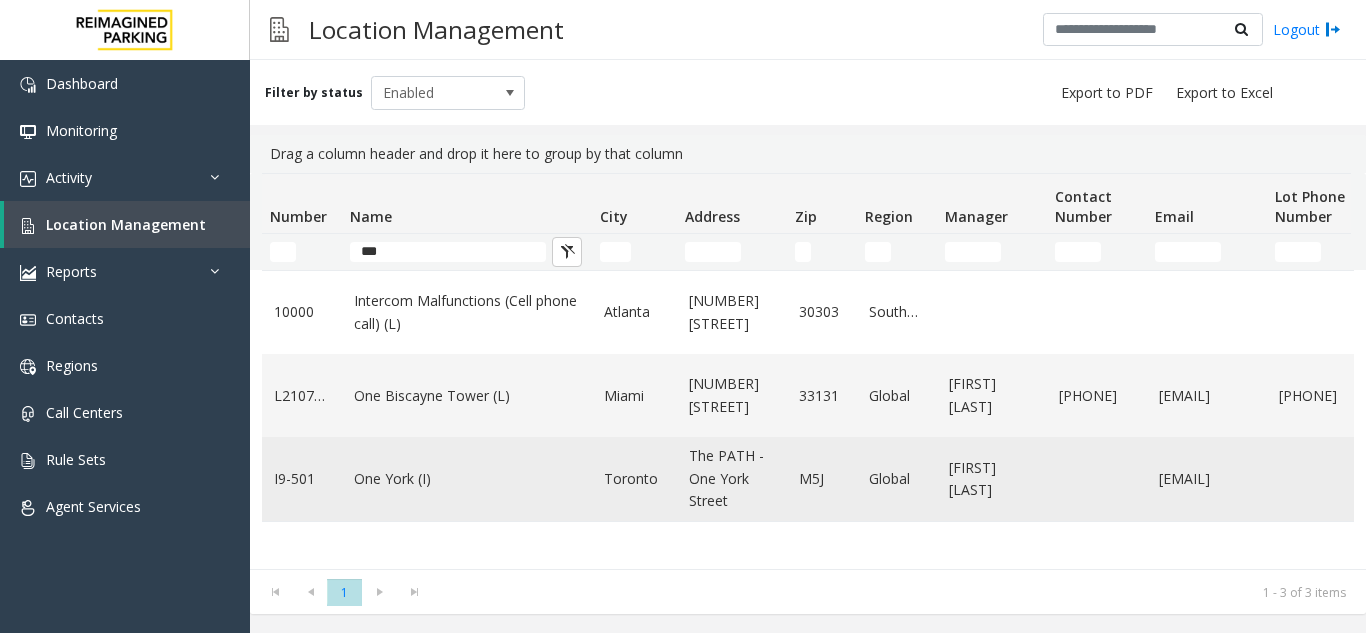click on "One York (I)" 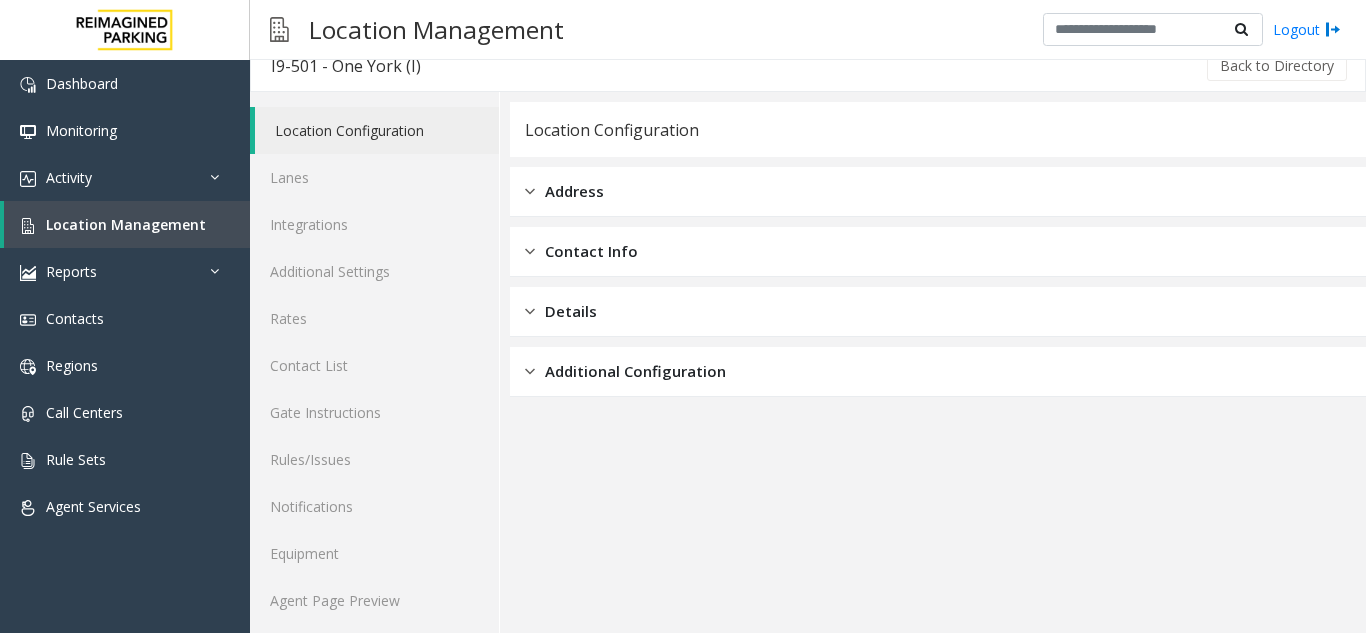 scroll, scrollTop: 26, scrollLeft: 0, axis: vertical 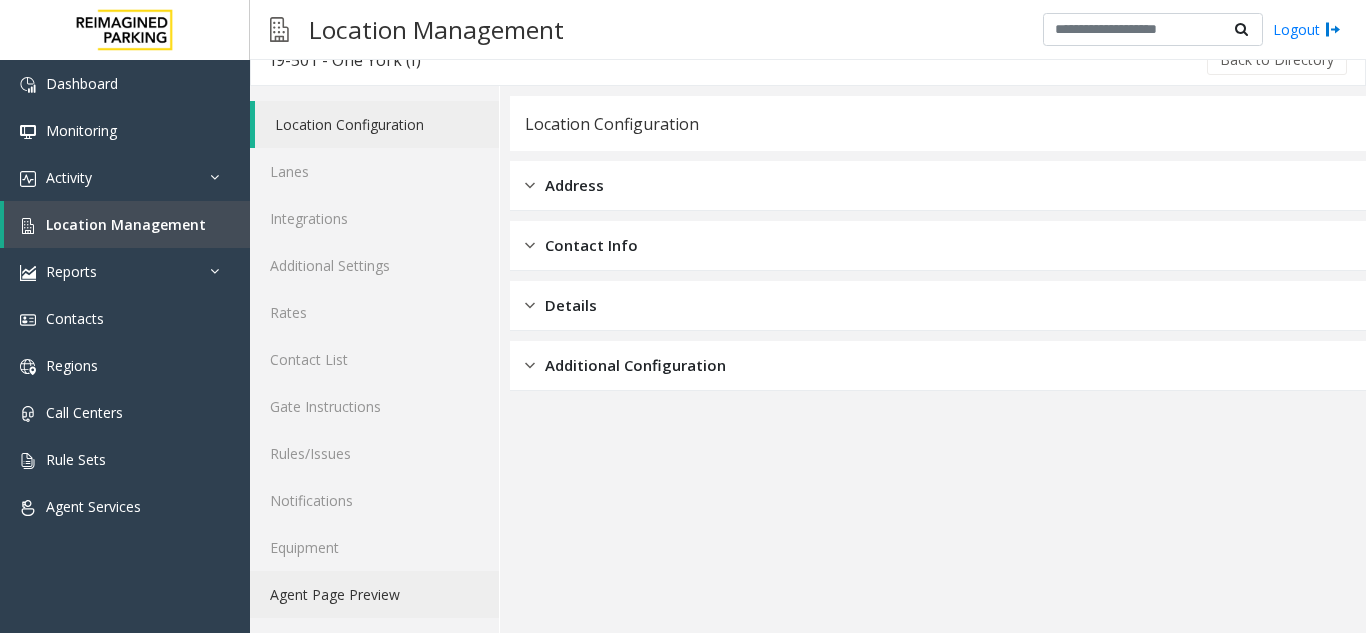 click on "Agent Page Preview" 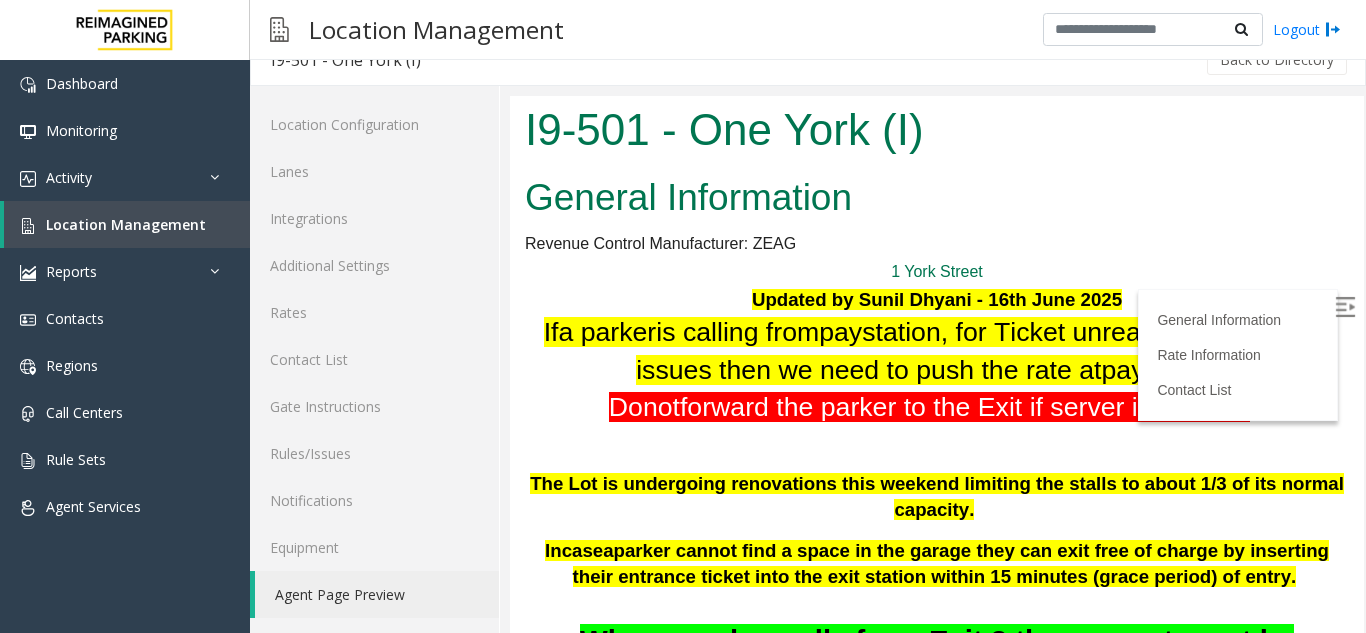 scroll, scrollTop: 0, scrollLeft: 0, axis: both 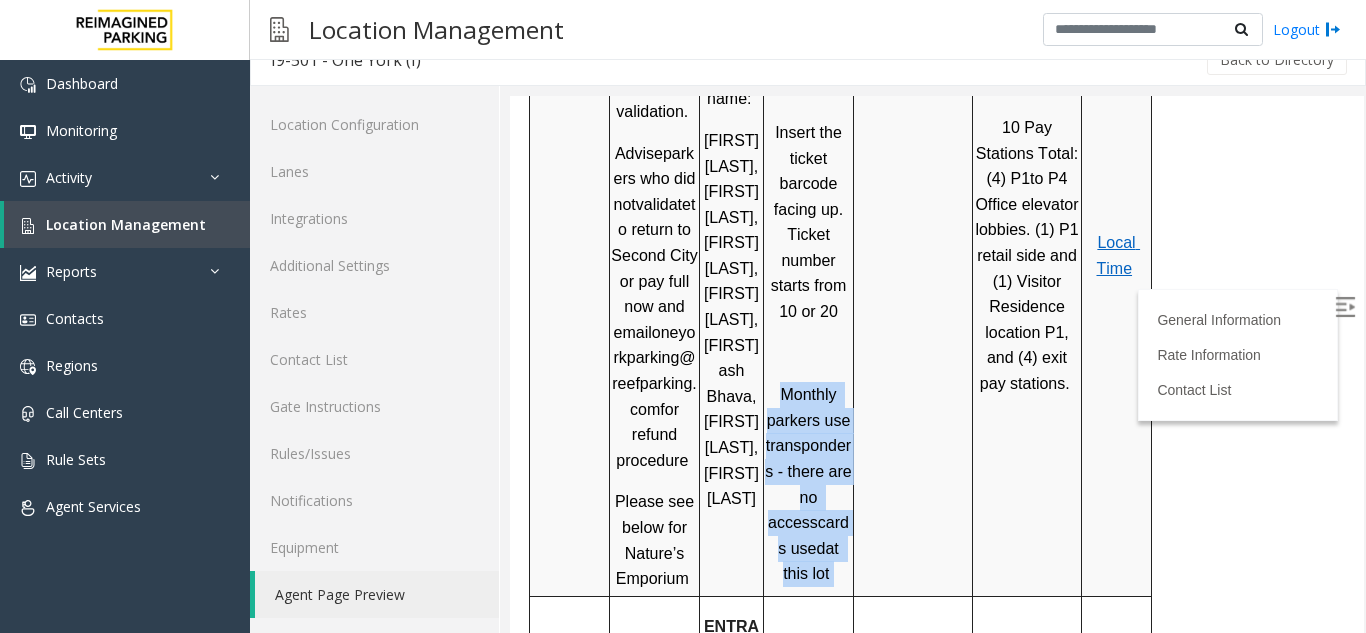 drag, startPoint x: 783, startPoint y: 313, endPoint x: 837, endPoint y: 467, distance: 163.19313 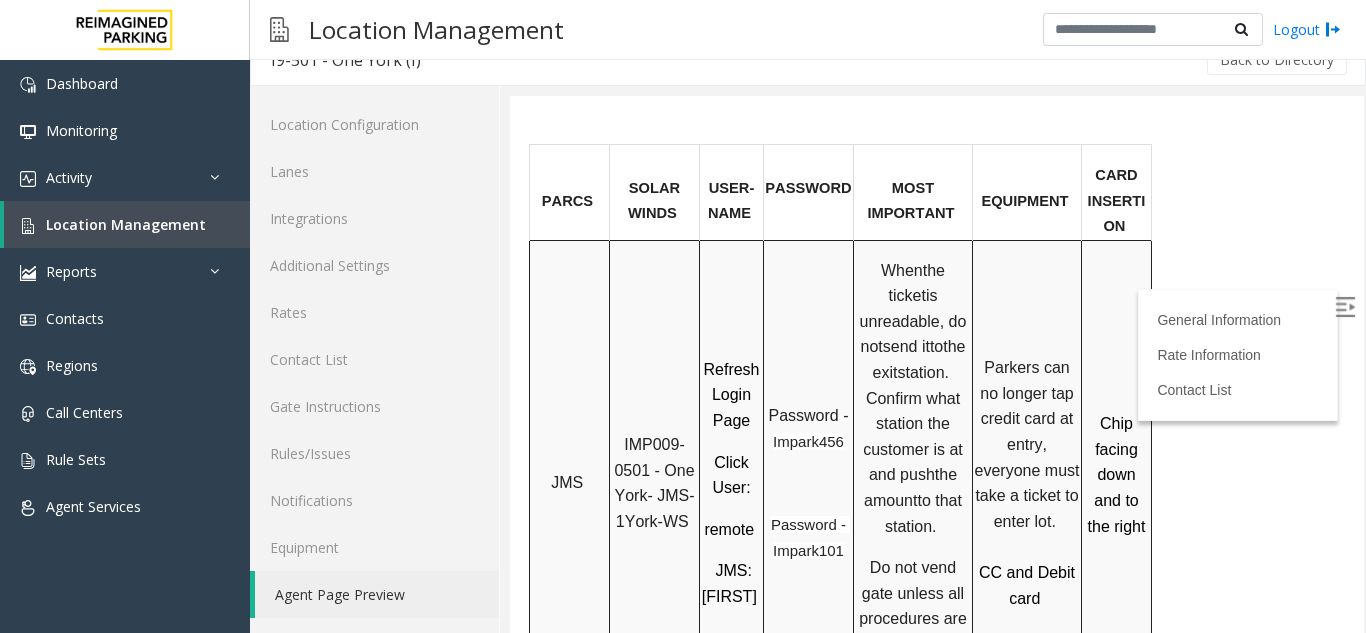 scroll, scrollTop: 1340, scrollLeft: 0, axis: vertical 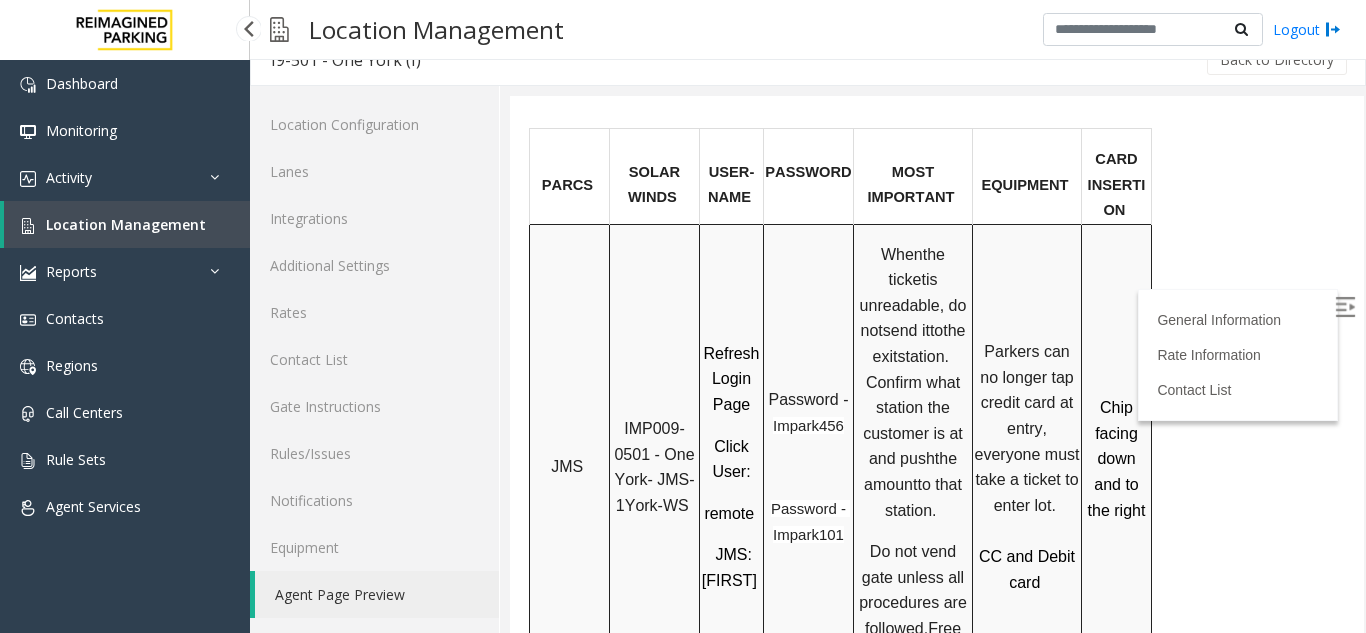 click on "Location Management" at bounding box center (126, 224) 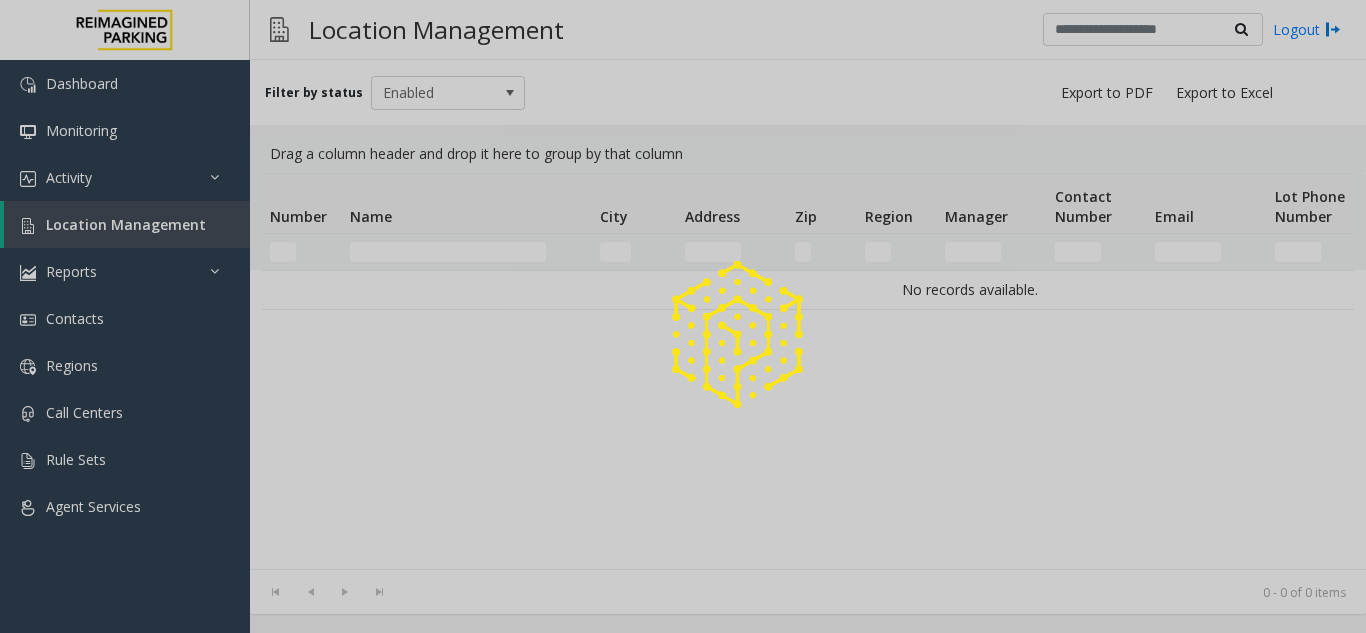 scroll, scrollTop: 0, scrollLeft: 0, axis: both 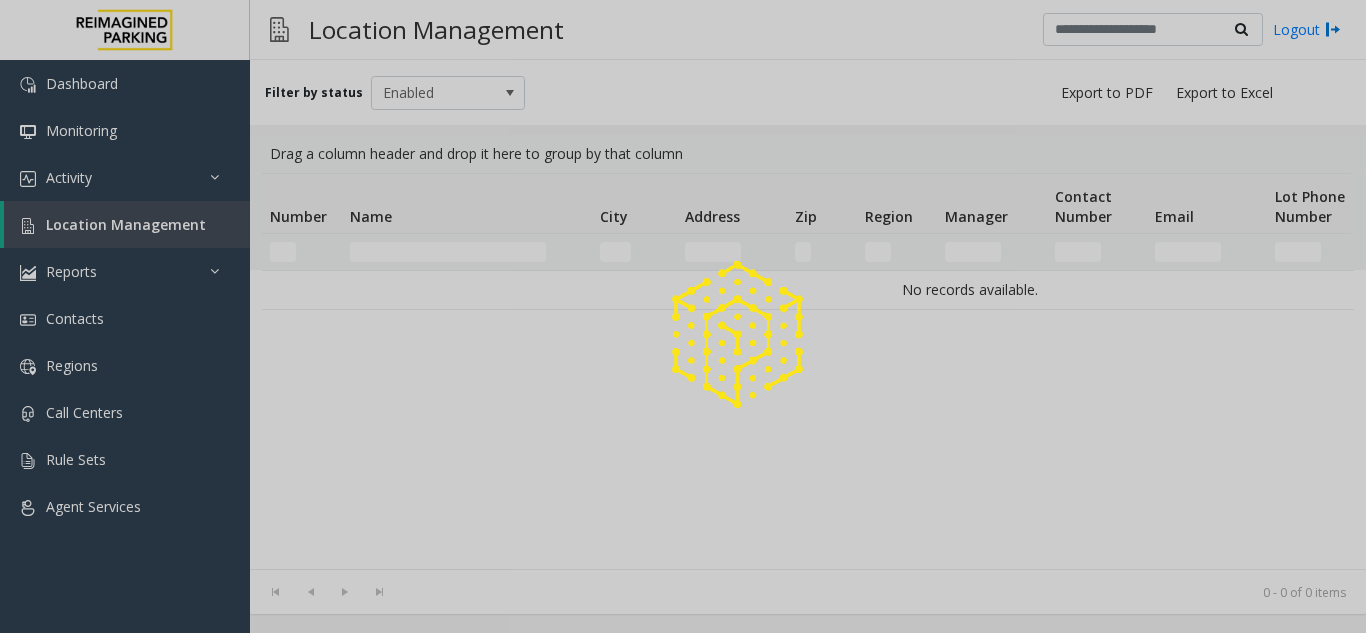 click 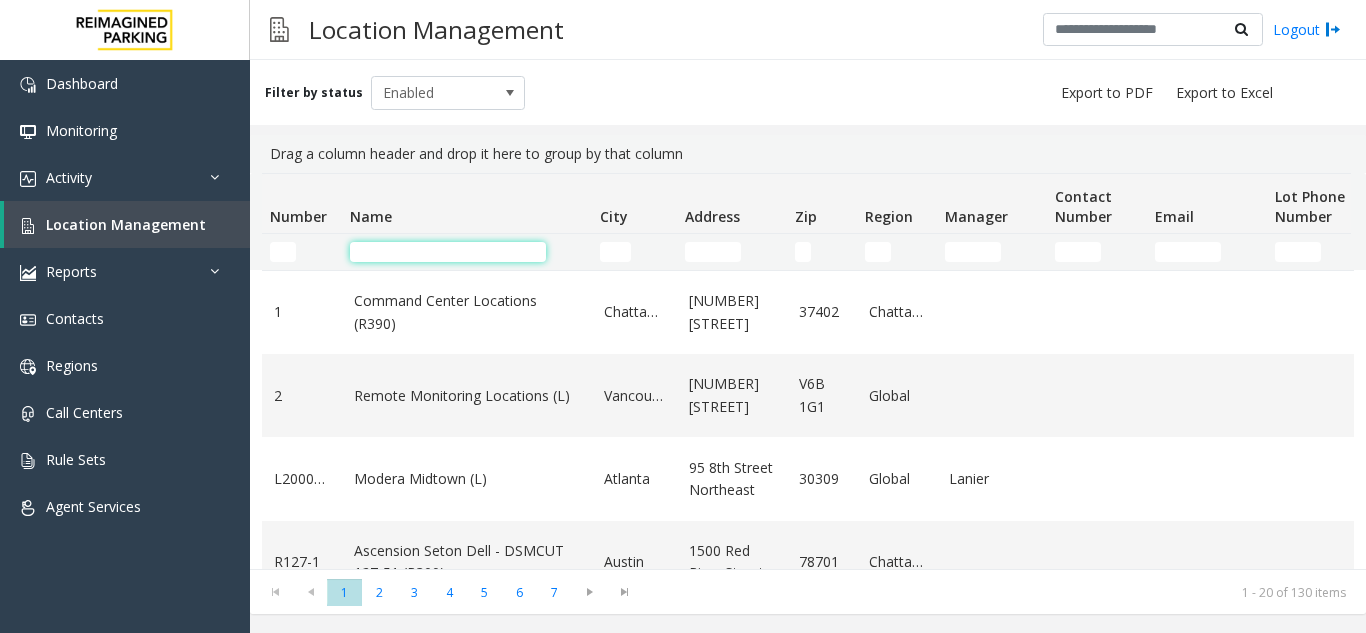 click 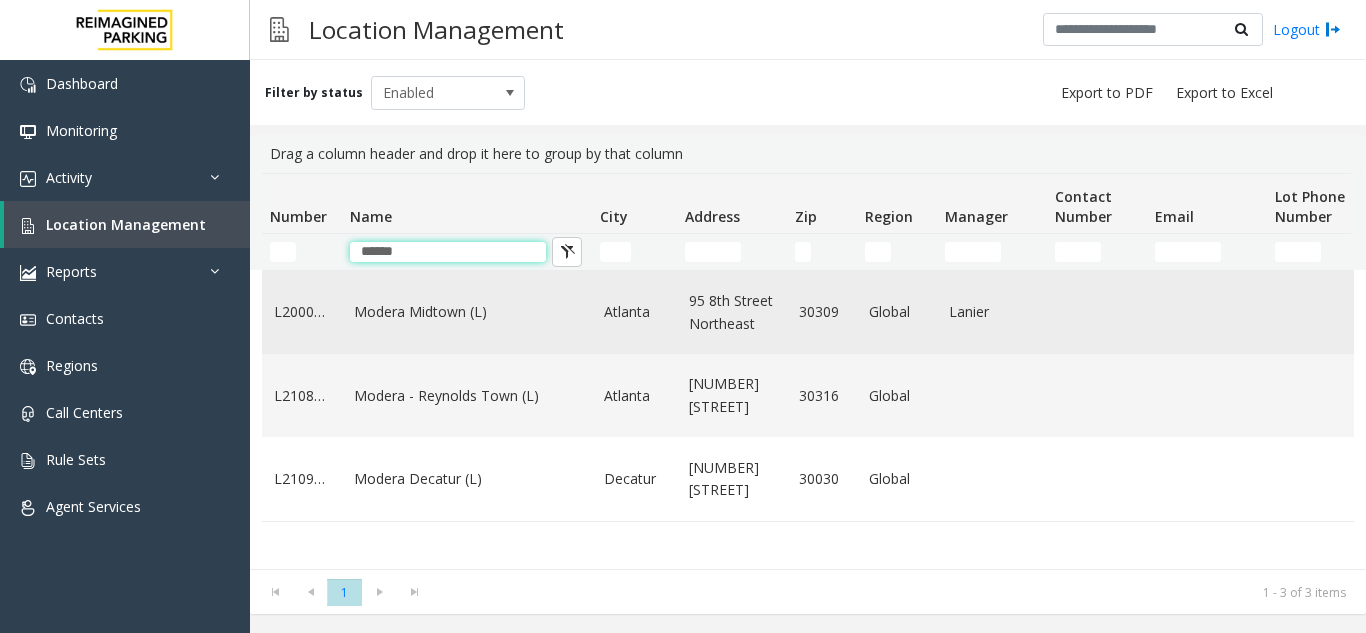 type on "******" 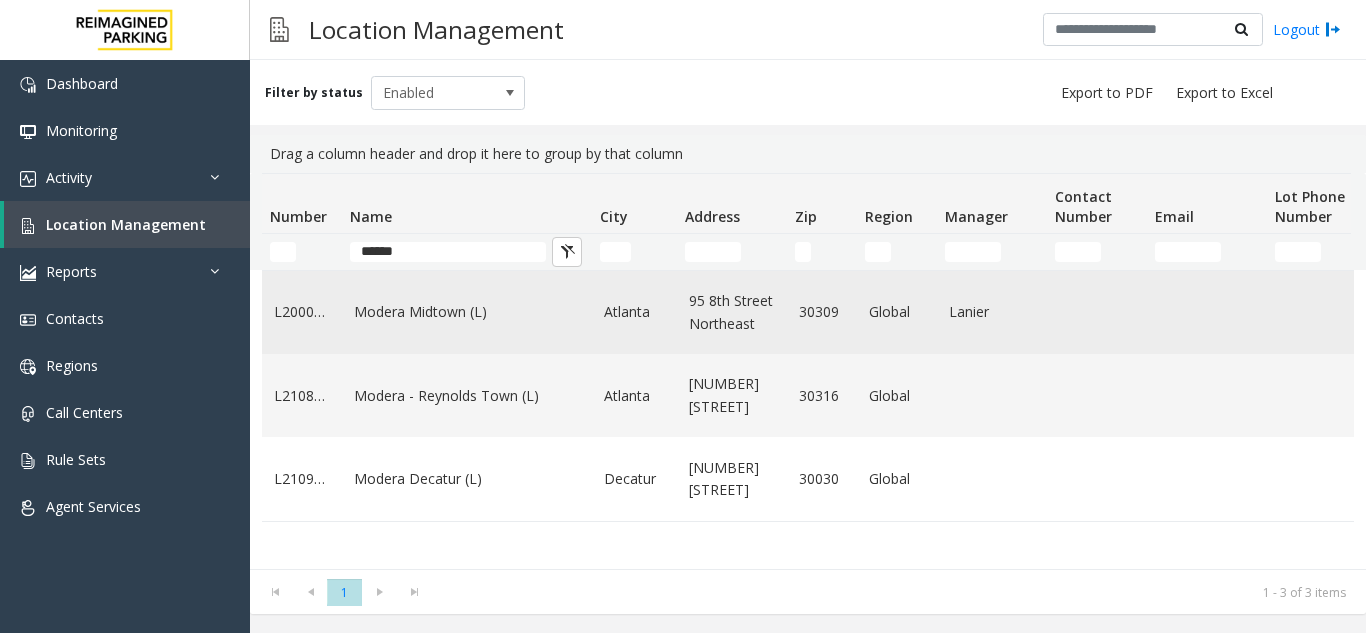 click on "Modera Midtown	(L)" 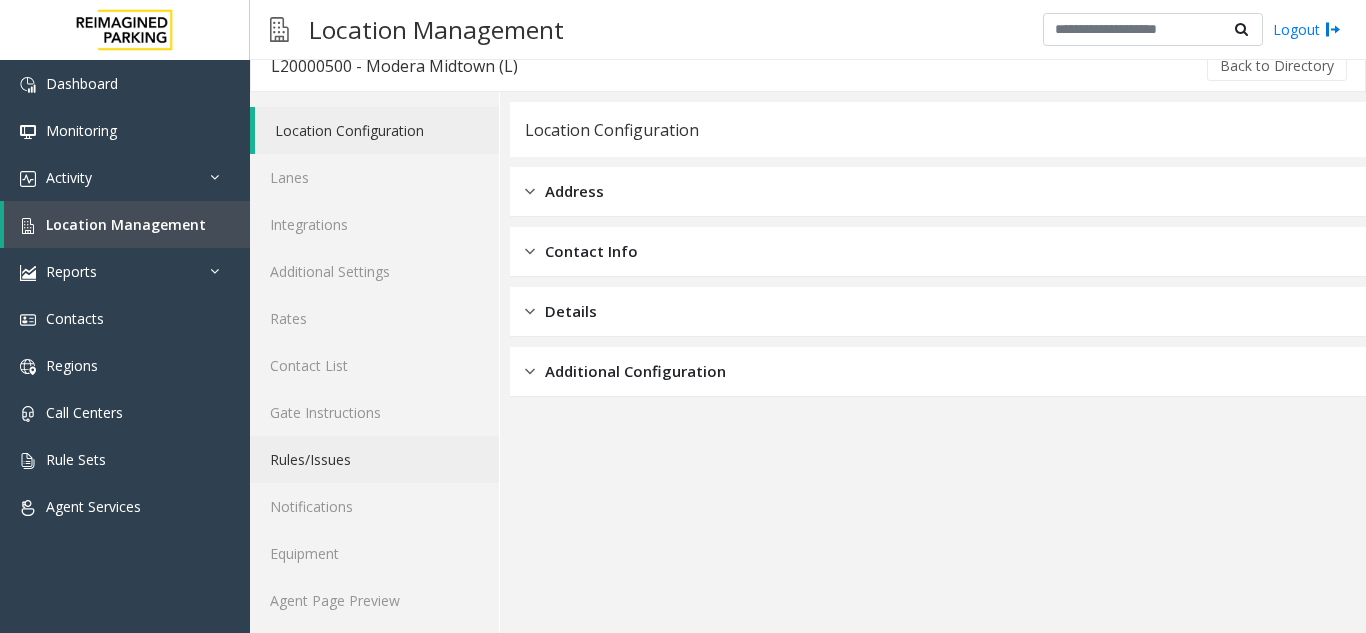 scroll, scrollTop: 26, scrollLeft: 0, axis: vertical 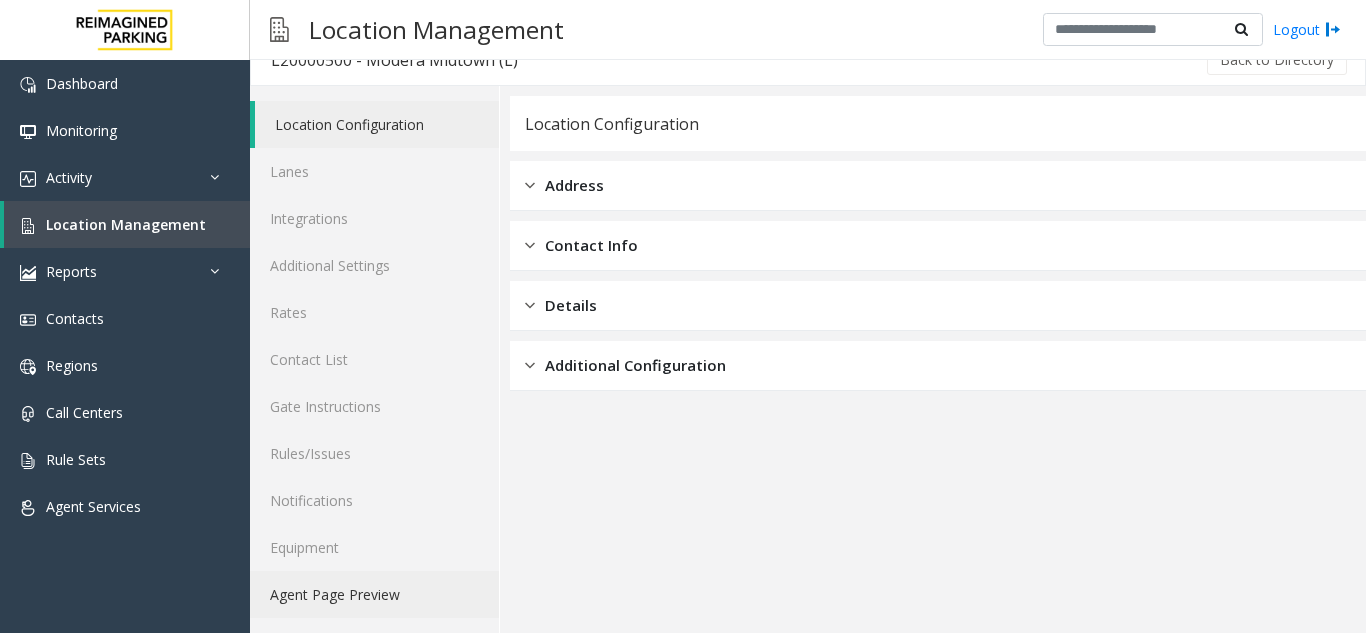 click on "Agent Page Preview" 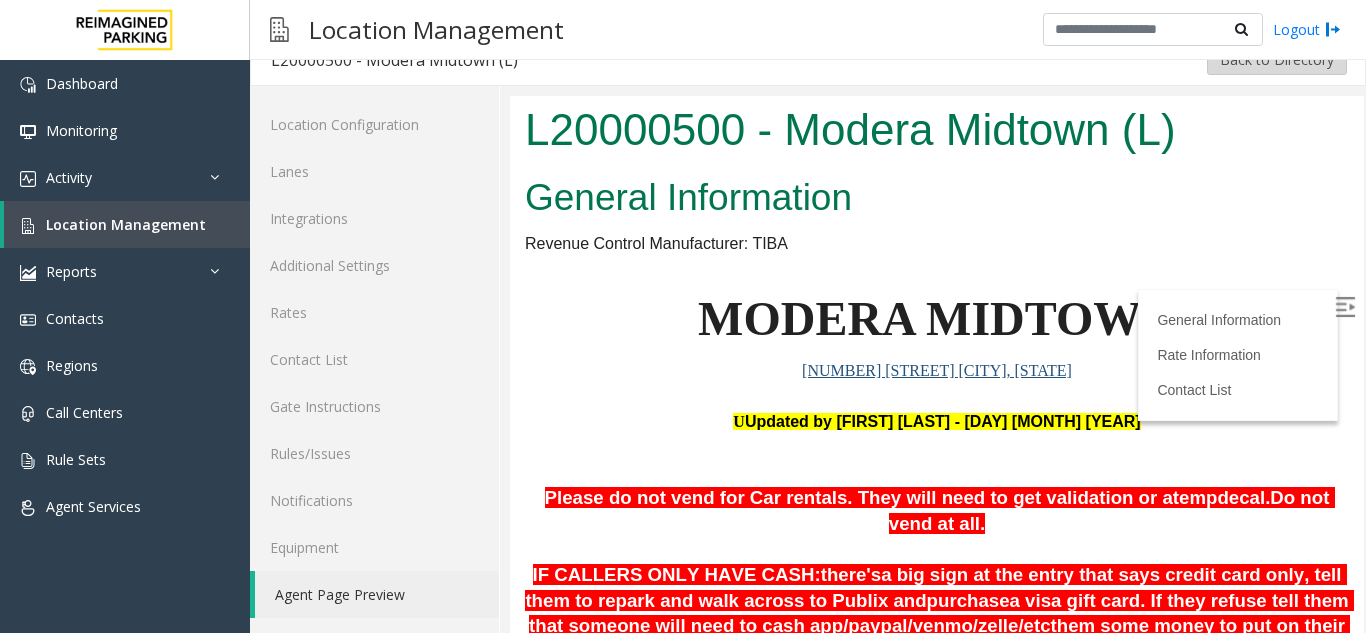 scroll, scrollTop: 0, scrollLeft: 0, axis: both 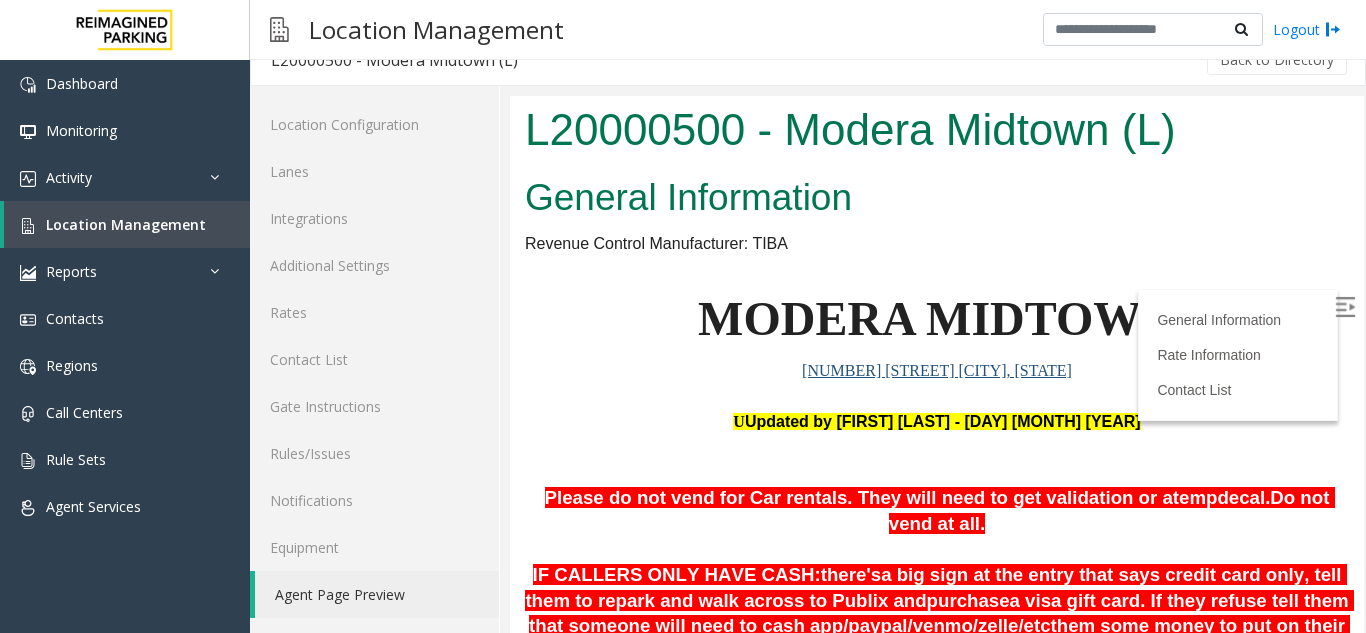 click at bounding box center [1345, 307] 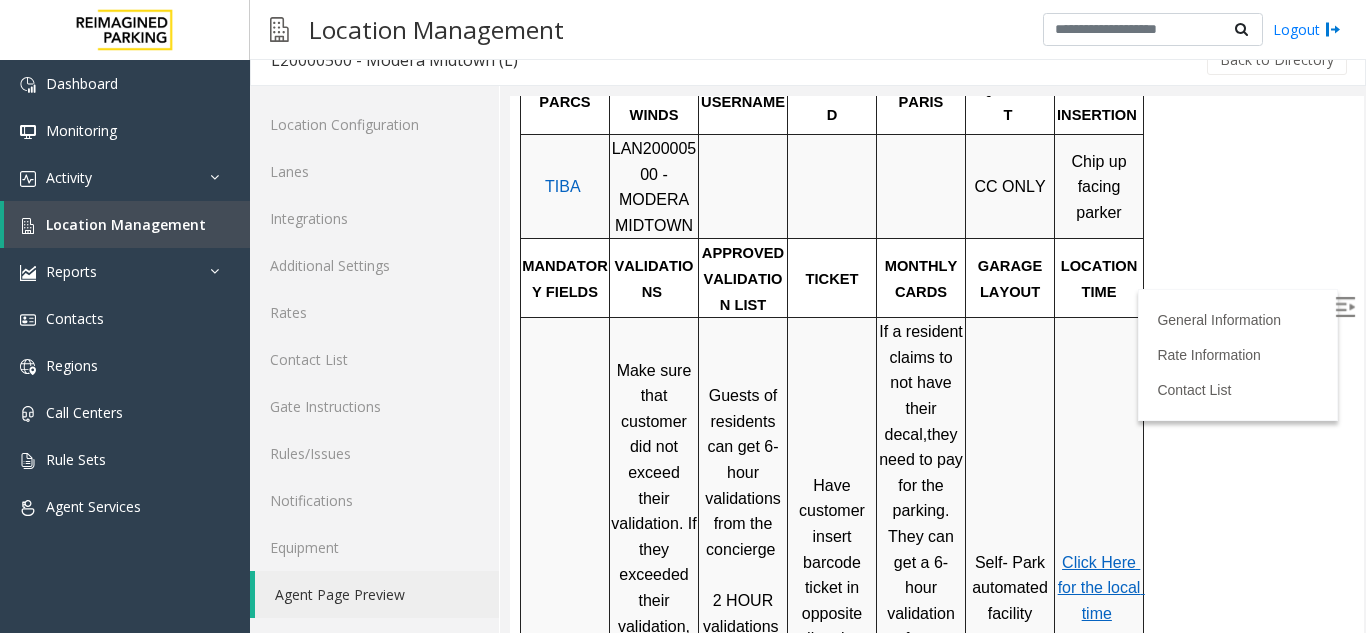scroll, scrollTop: 700, scrollLeft: 0, axis: vertical 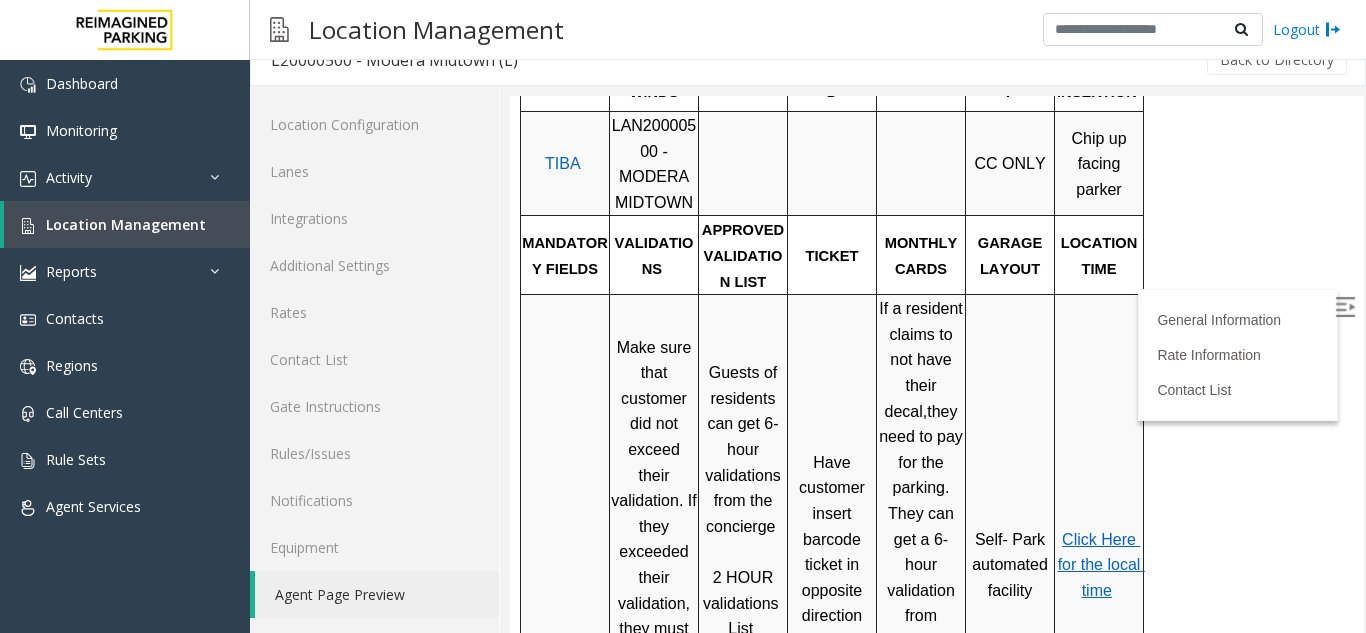 click on "Click Here for the local time" at bounding box center (1101, 565) 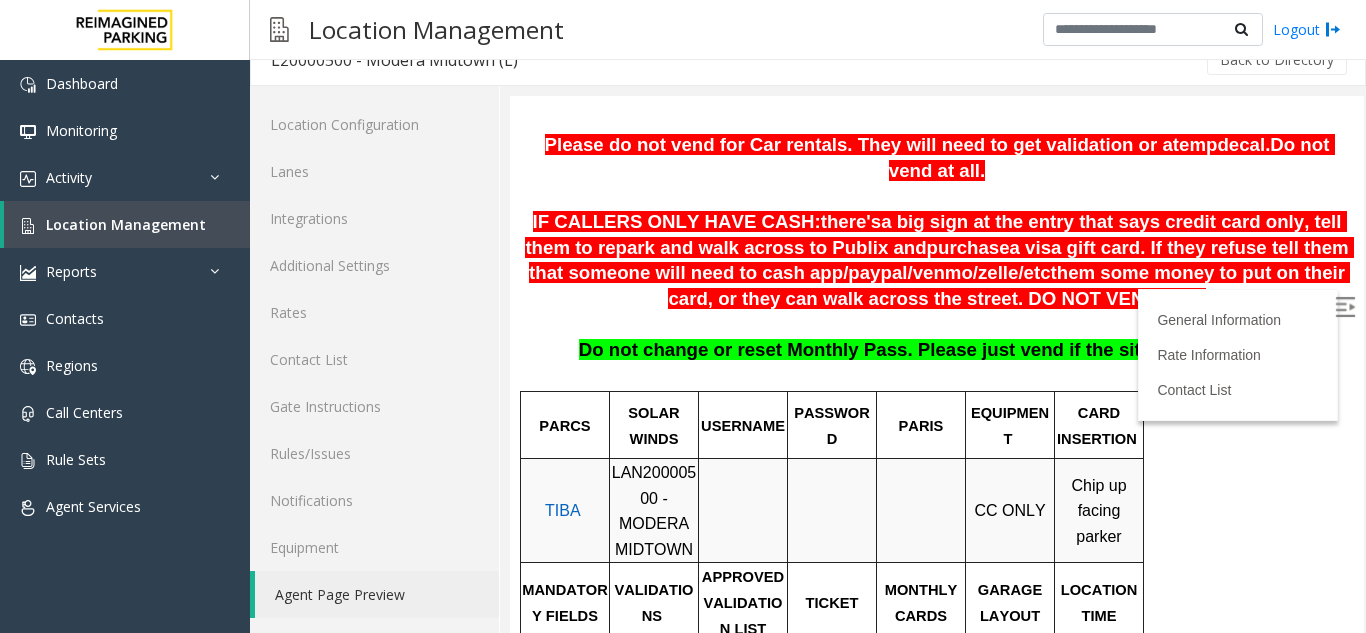 scroll, scrollTop: 400, scrollLeft: 0, axis: vertical 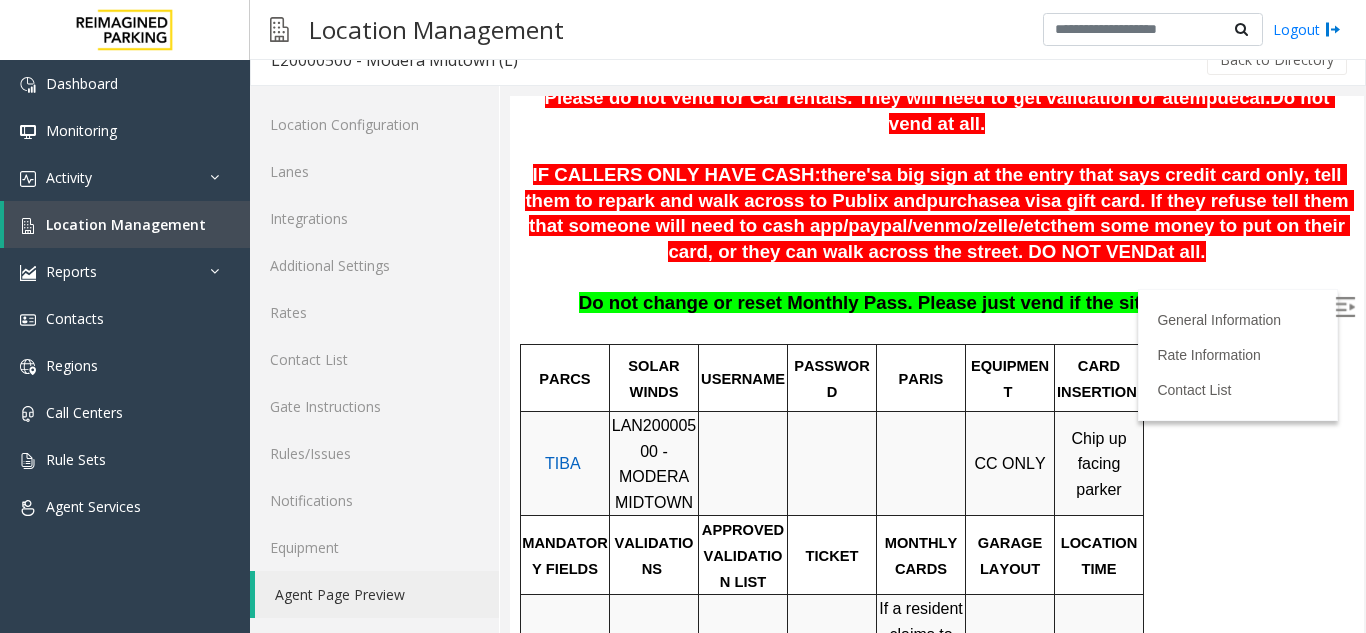 click on "Do not change or reset Monthly Pass. Please just vend if the situation calls for it" at bounding box center [934, 302] 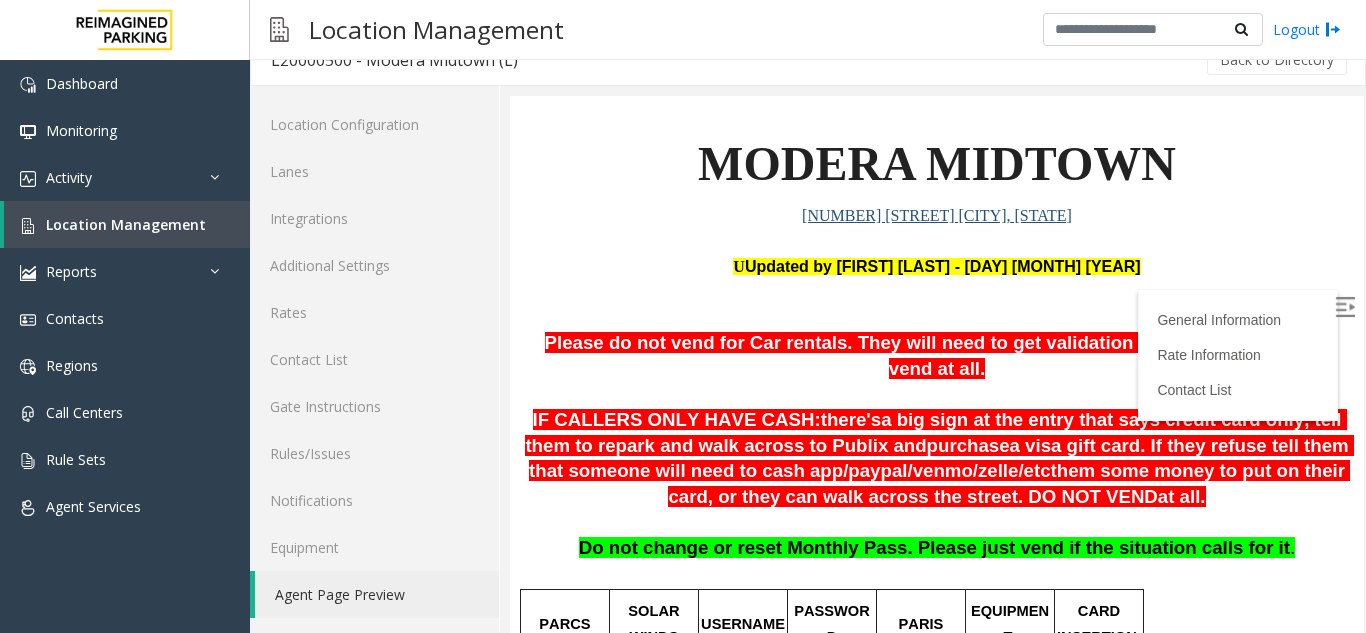 scroll, scrollTop: 200, scrollLeft: 0, axis: vertical 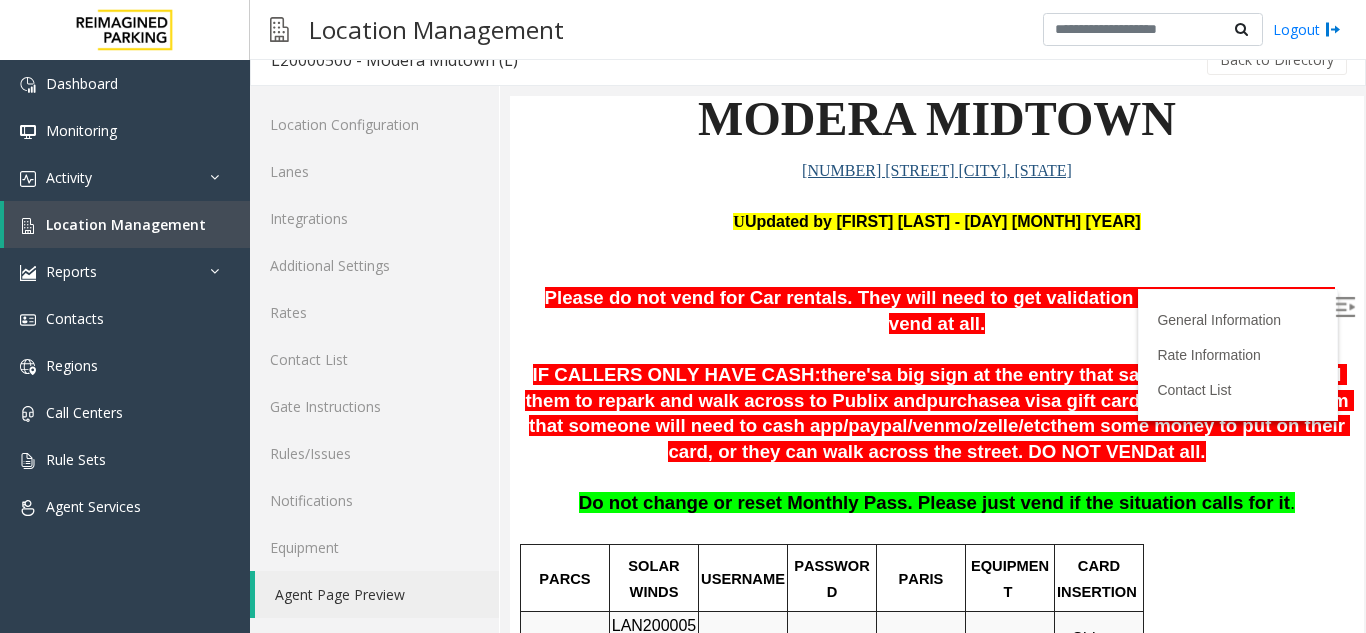 click on "U pdated by Pranav Babbar - 27th November 2023" at bounding box center (937, 222) 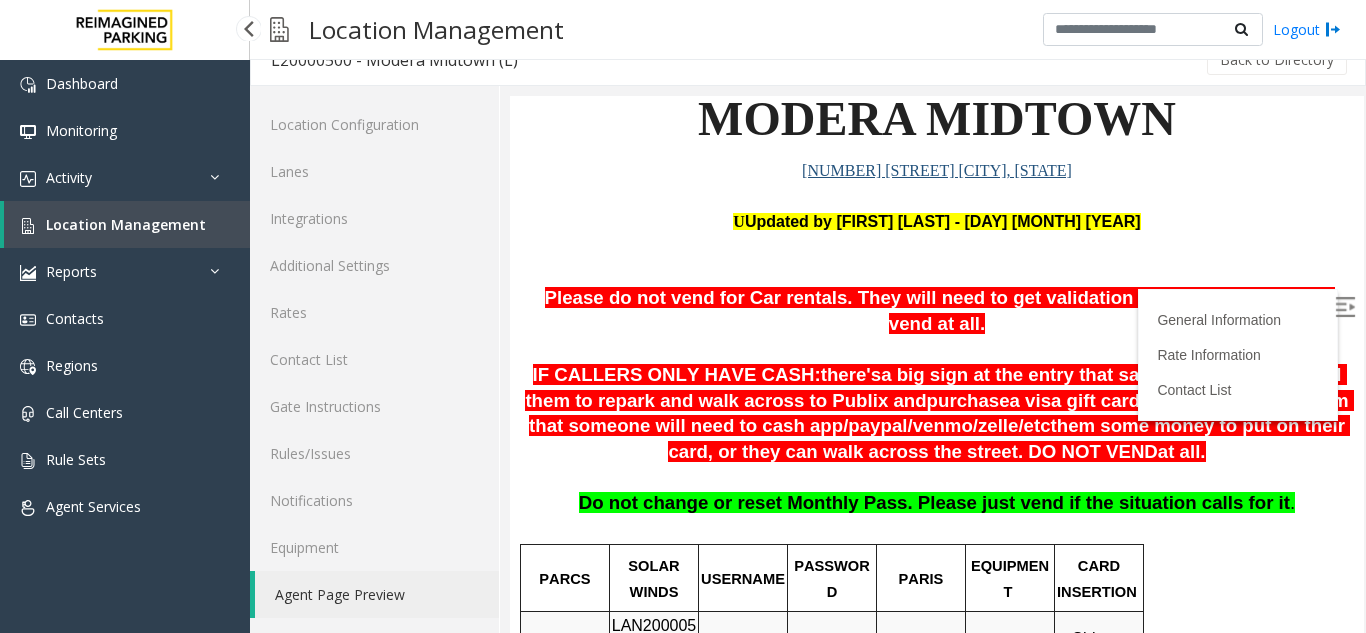 click on "Location Management" at bounding box center [126, 224] 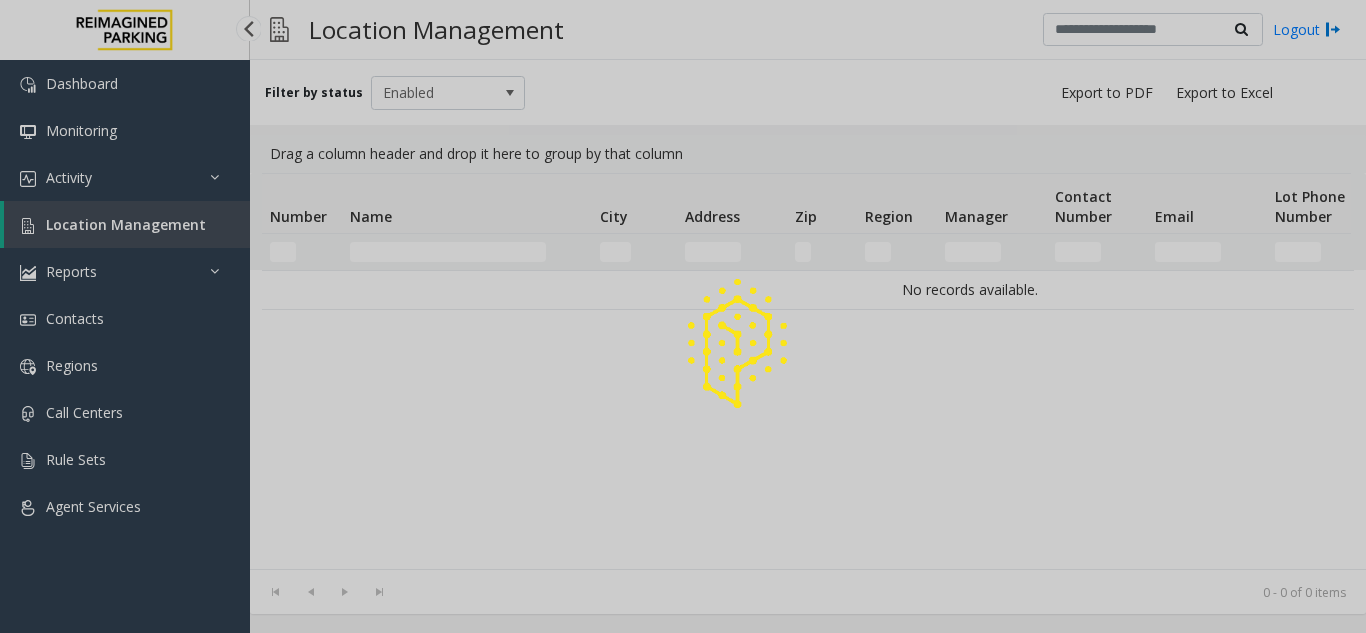 scroll, scrollTop: 0, scrollLeft: 0, axis: both 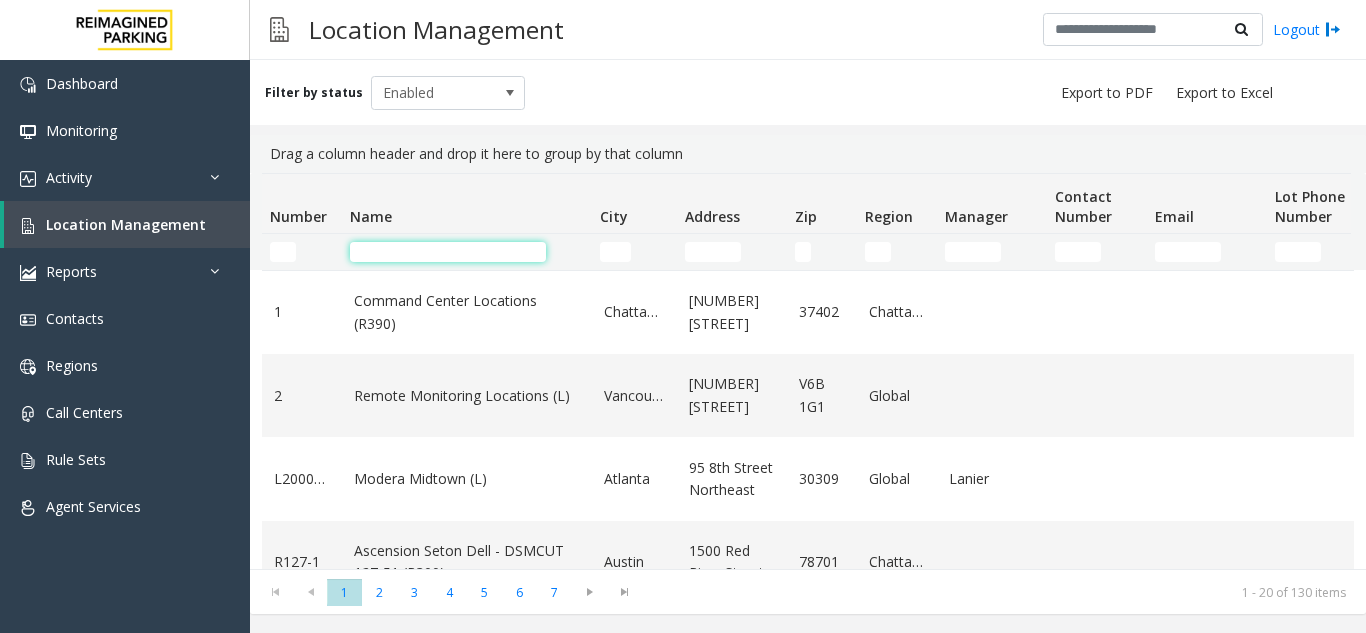 click 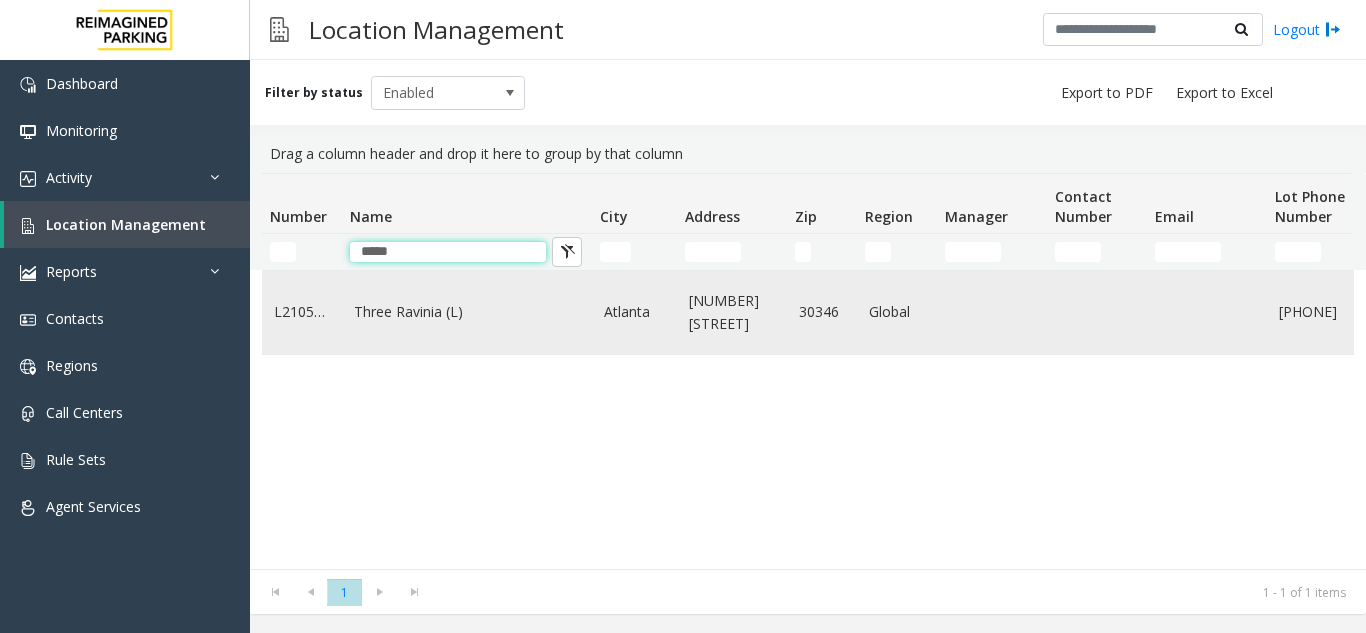 type on "*****" 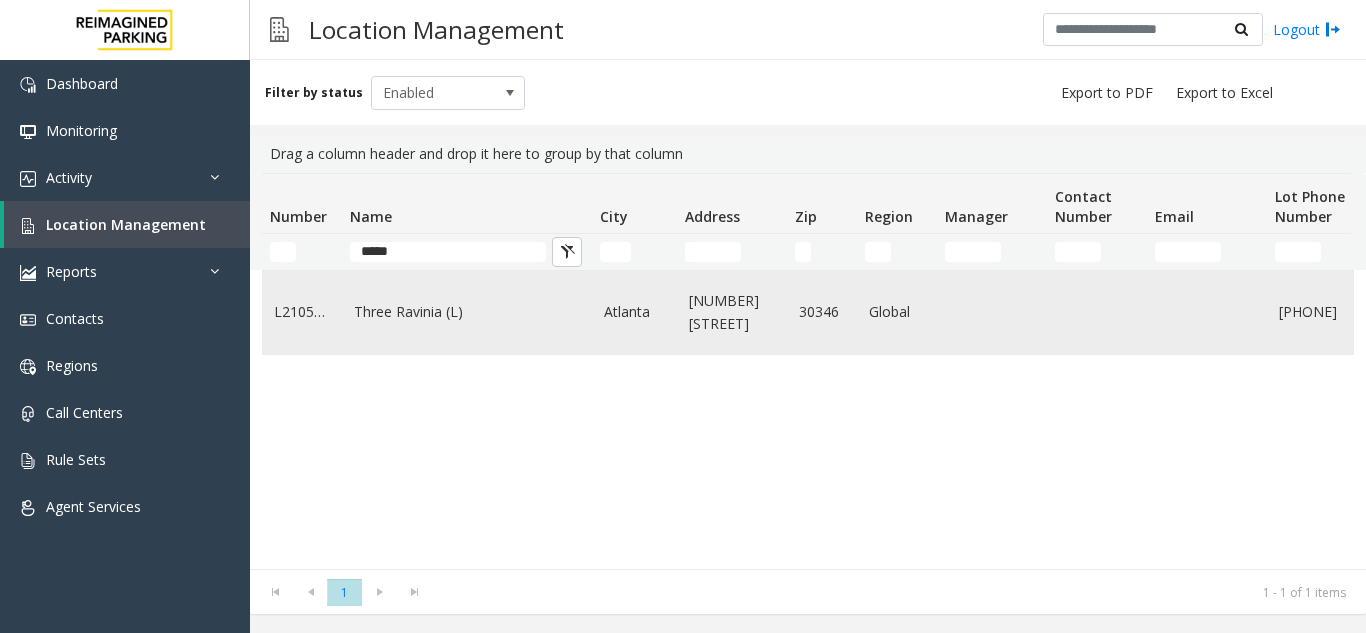click on "Three Ravinia (L)" 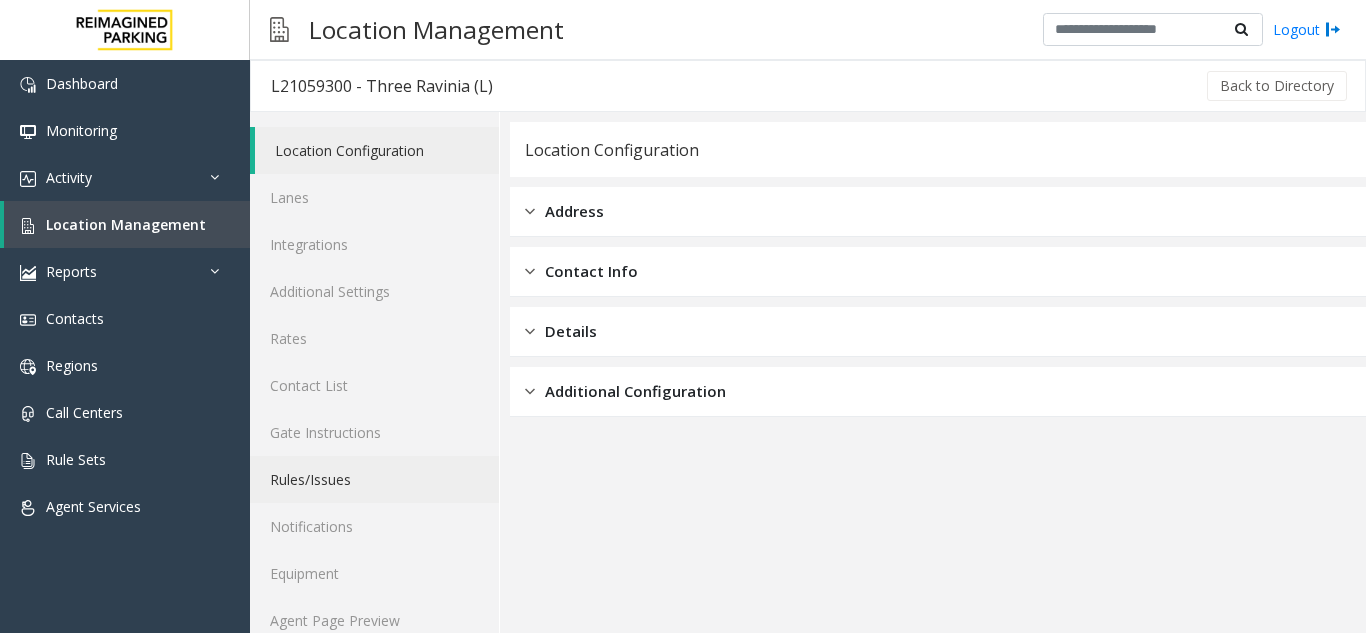 scroll, scrollTop: 26, scrollLeft: 0, axis: vertical 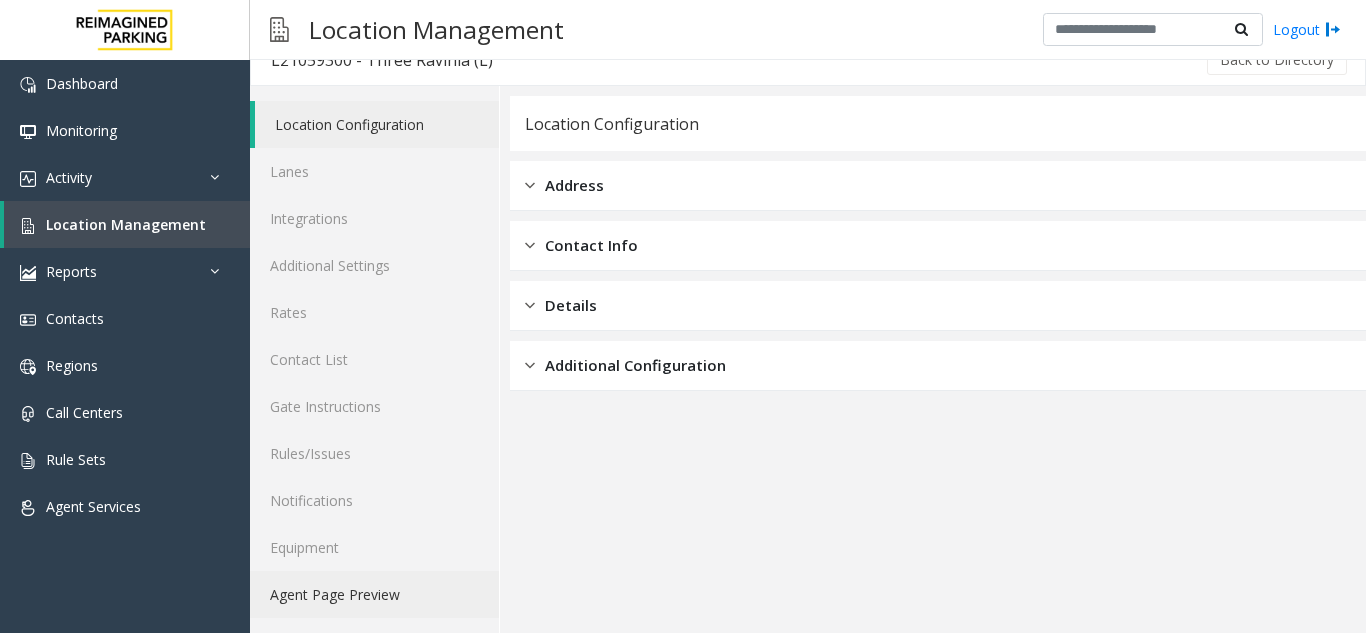 click on "Agent Page Preview" 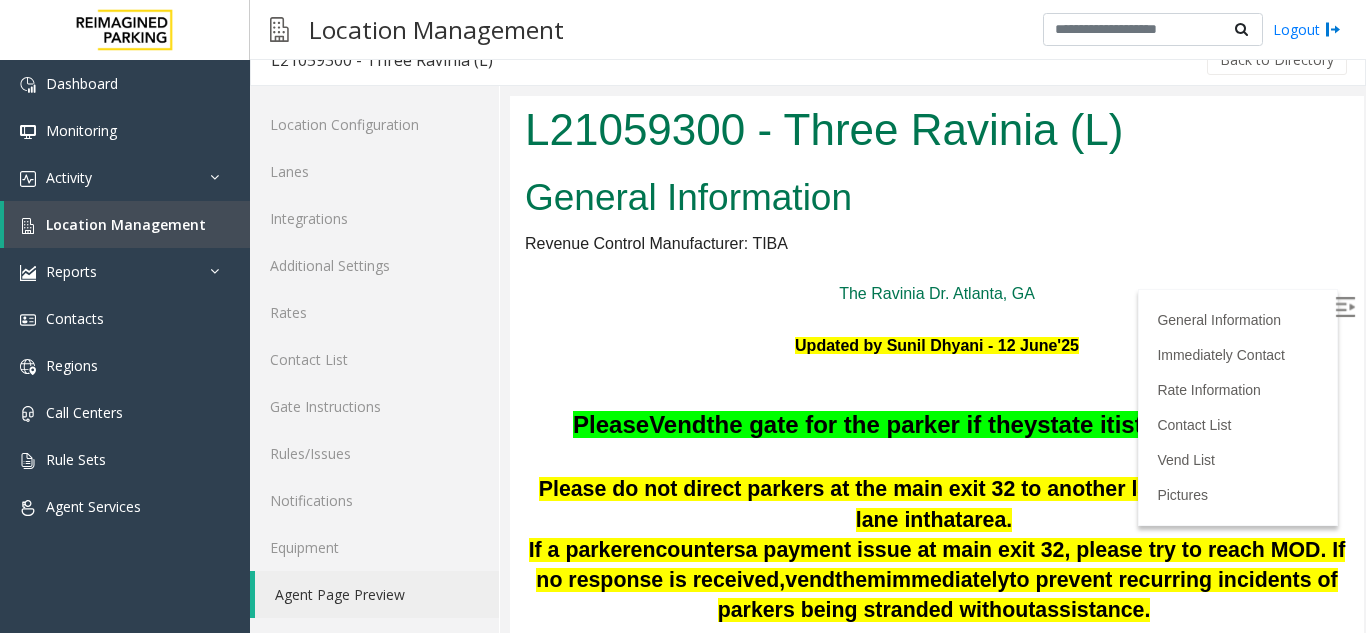 scroll, scrollTop: 0, scrollLeft: 0, axis: both 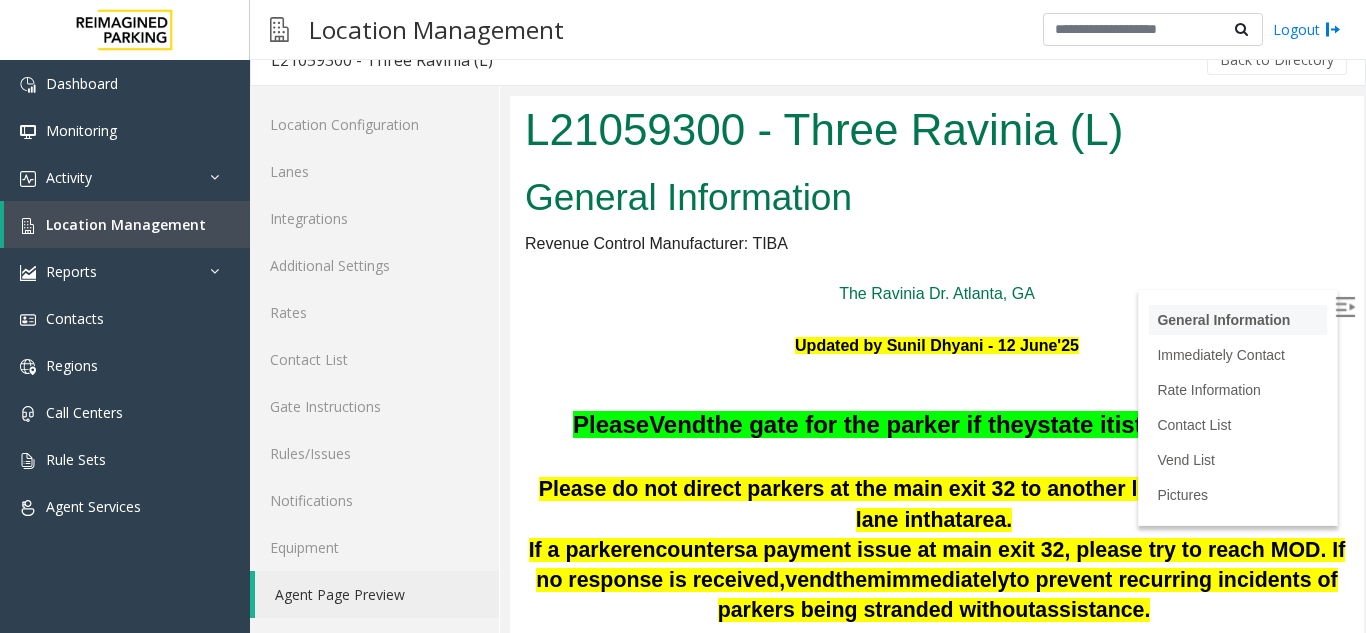 click on "General Information" at bounding box center [1238, 320] 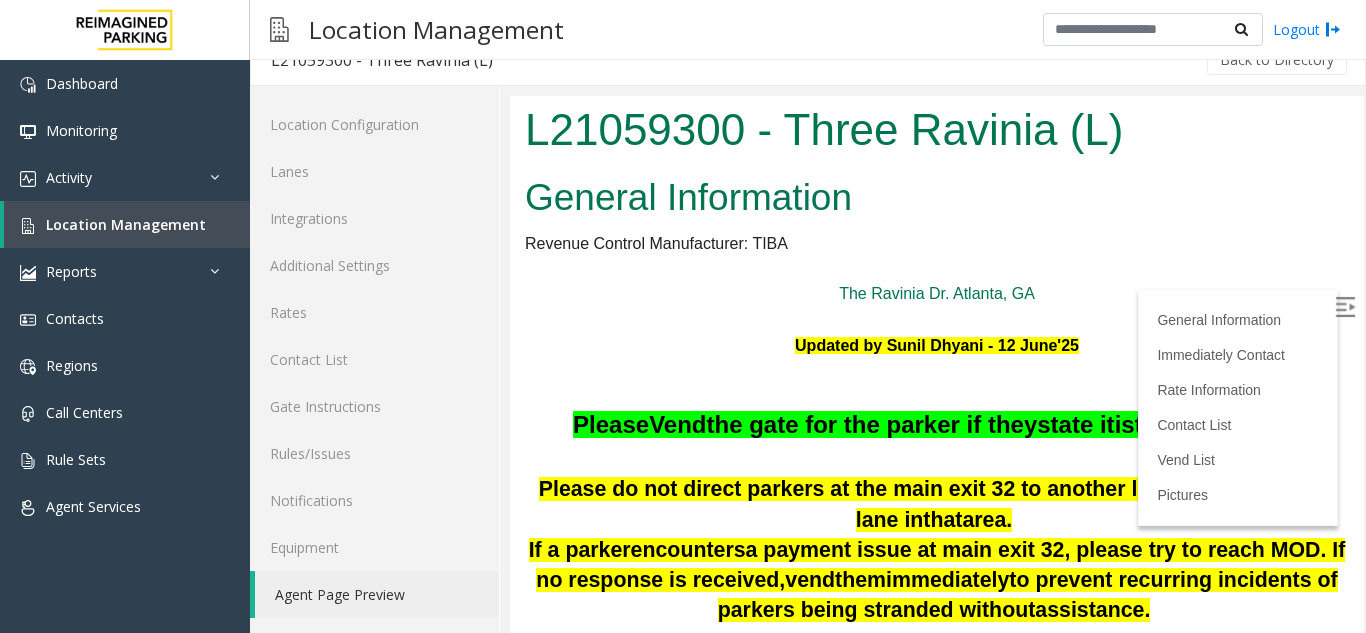 click at bounding box center [1345, 307] 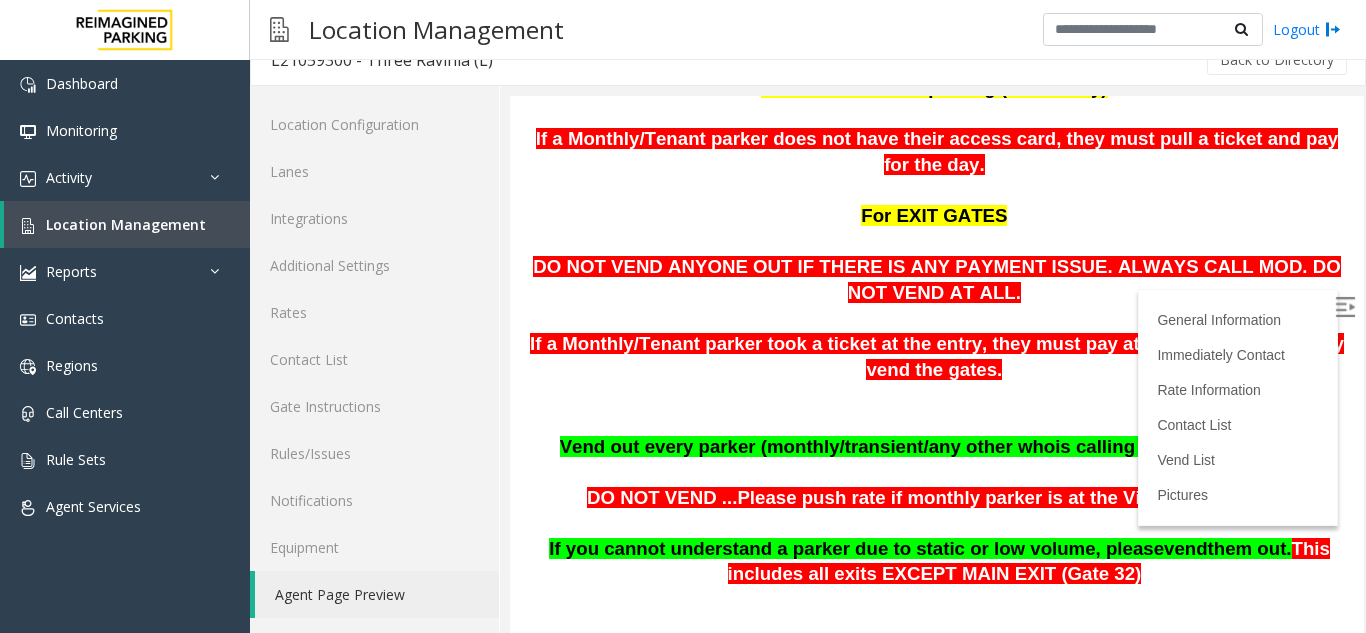 scroll, scrollTop: 979, scrollLeft: 0, axis: vertical 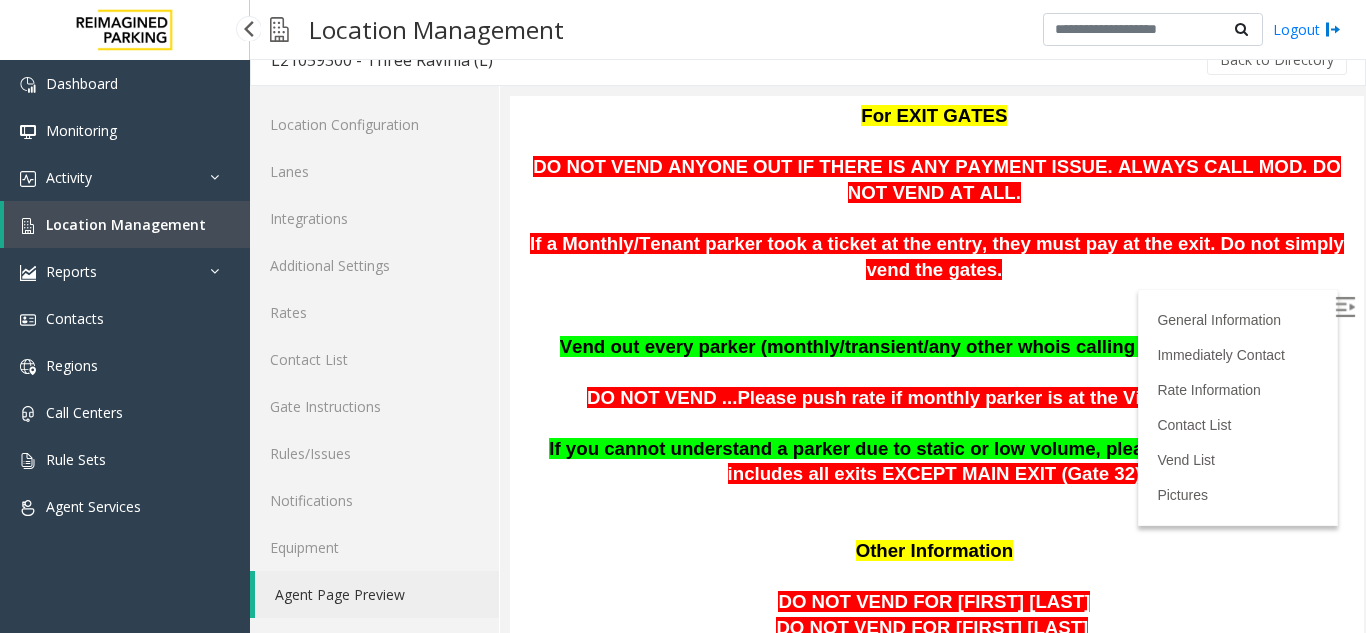 click on "Location Management" at bounding box center (126, 224) 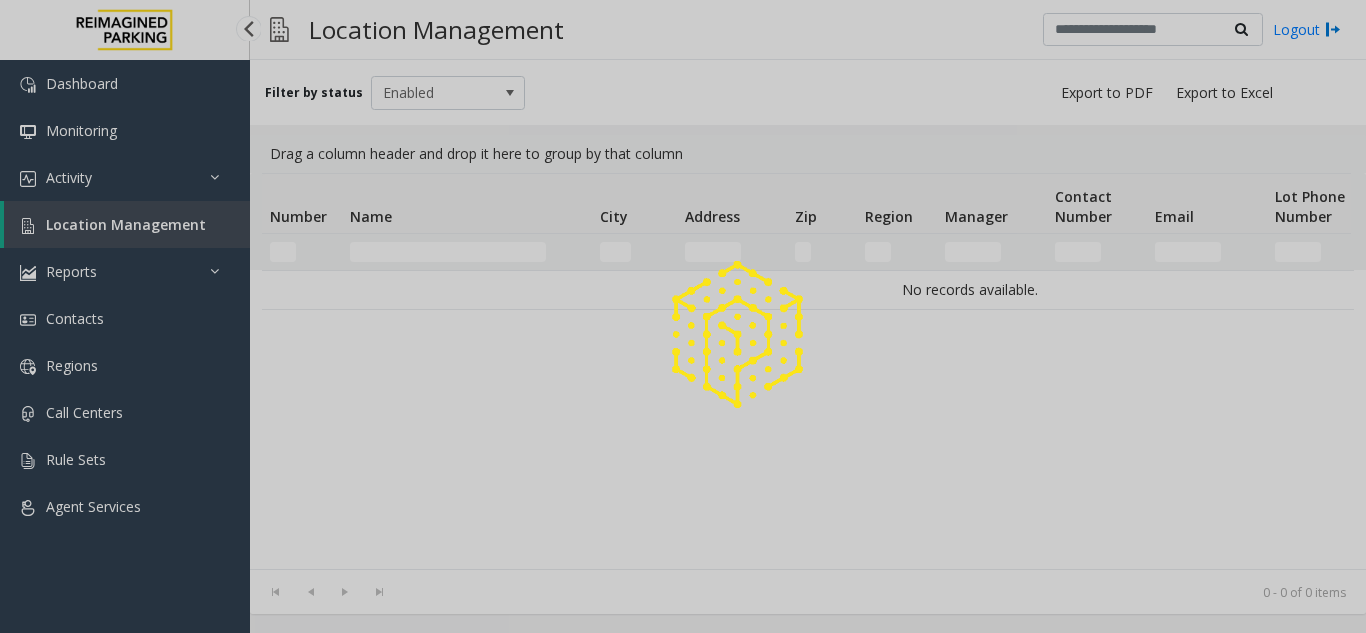 scroll, scrollTop: 0, scrollLeft: 0, axis: both 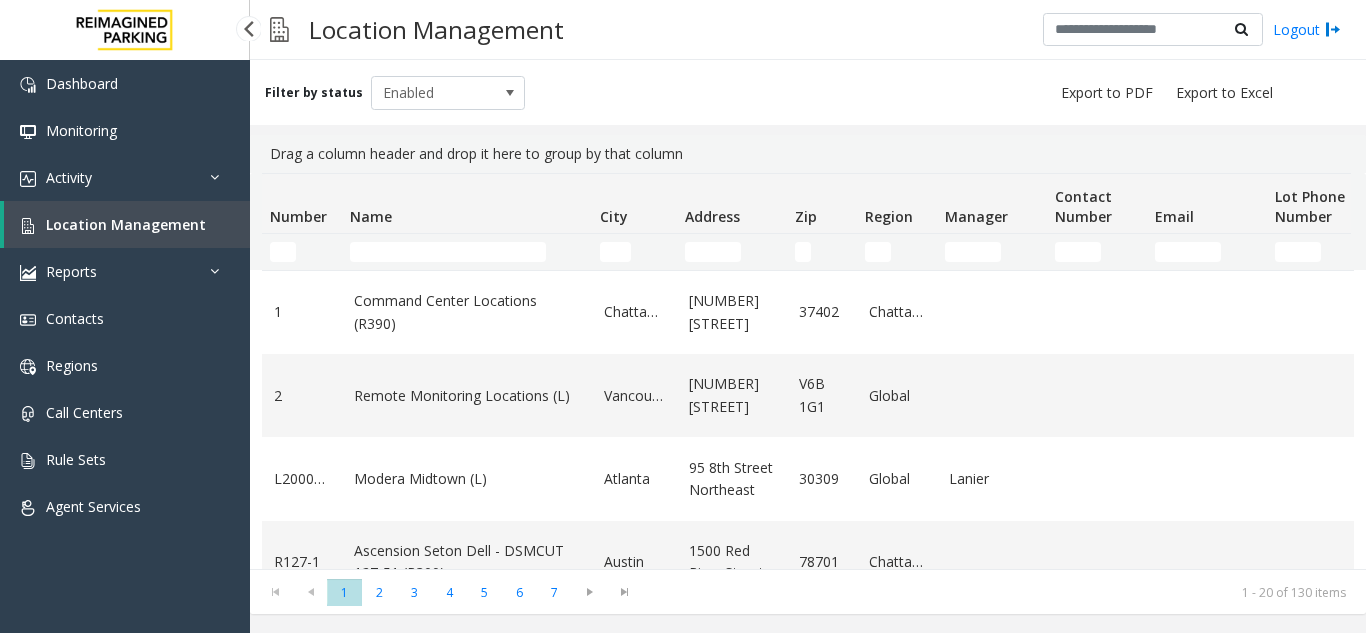 click on "Location Management" at bounding box center [126, 224] 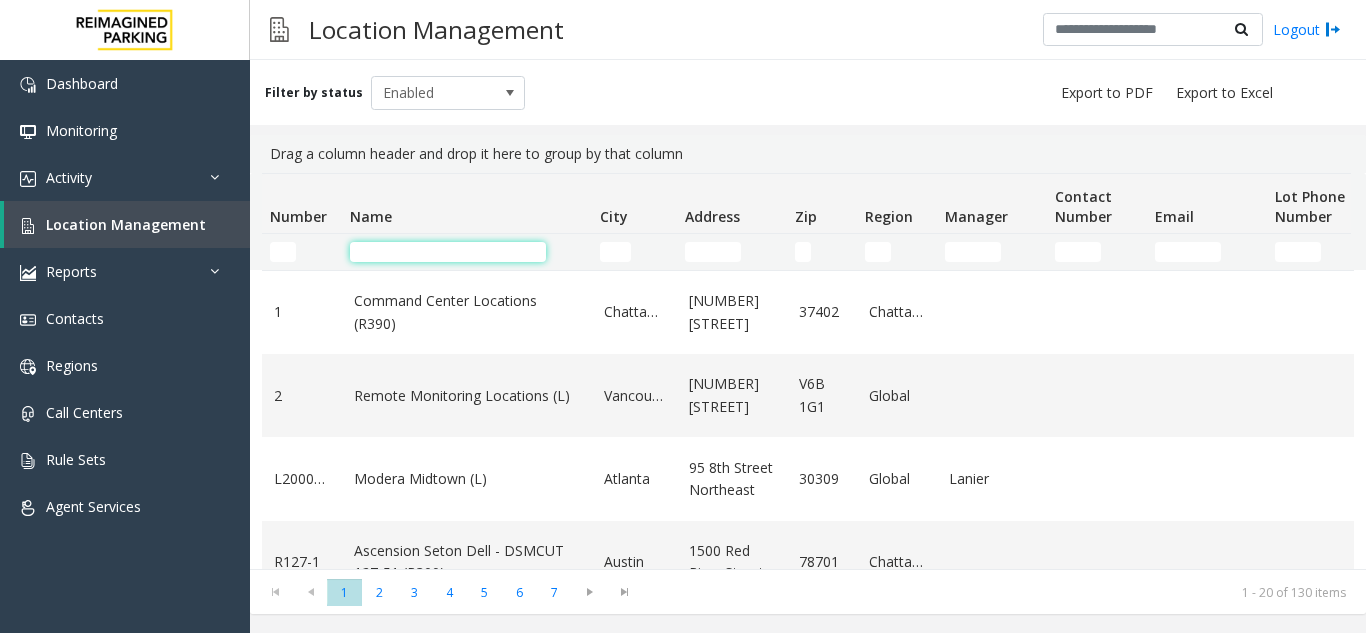 click 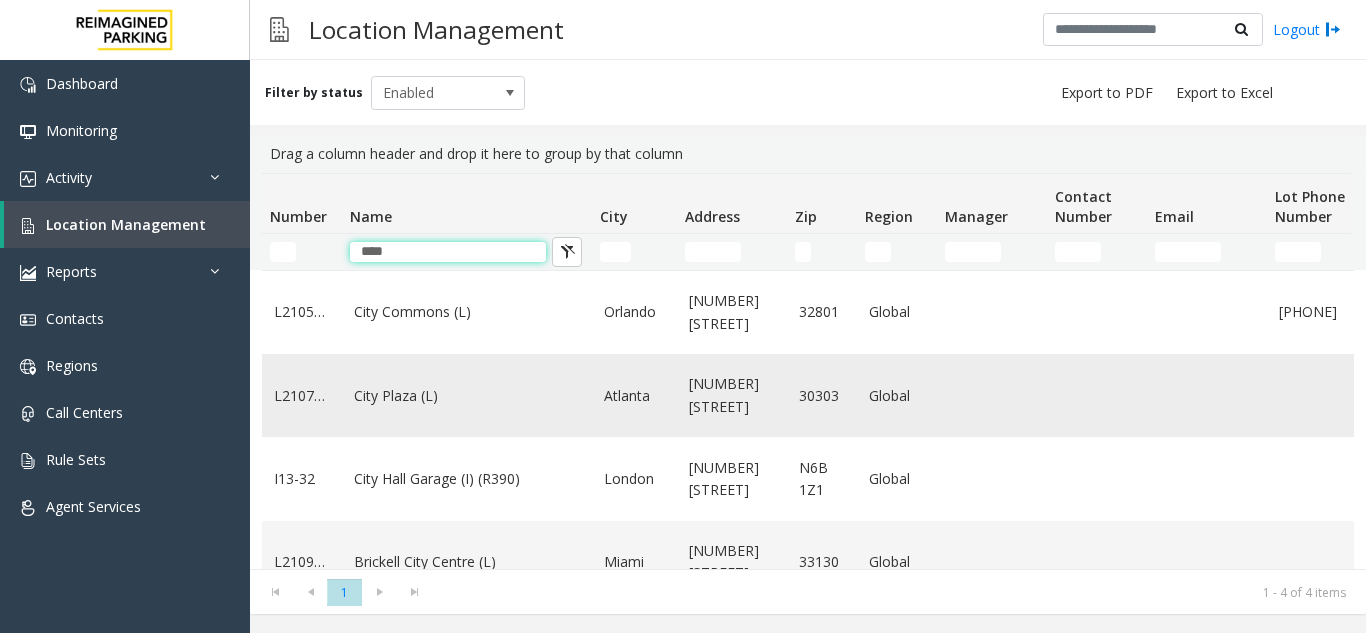 type on "****" 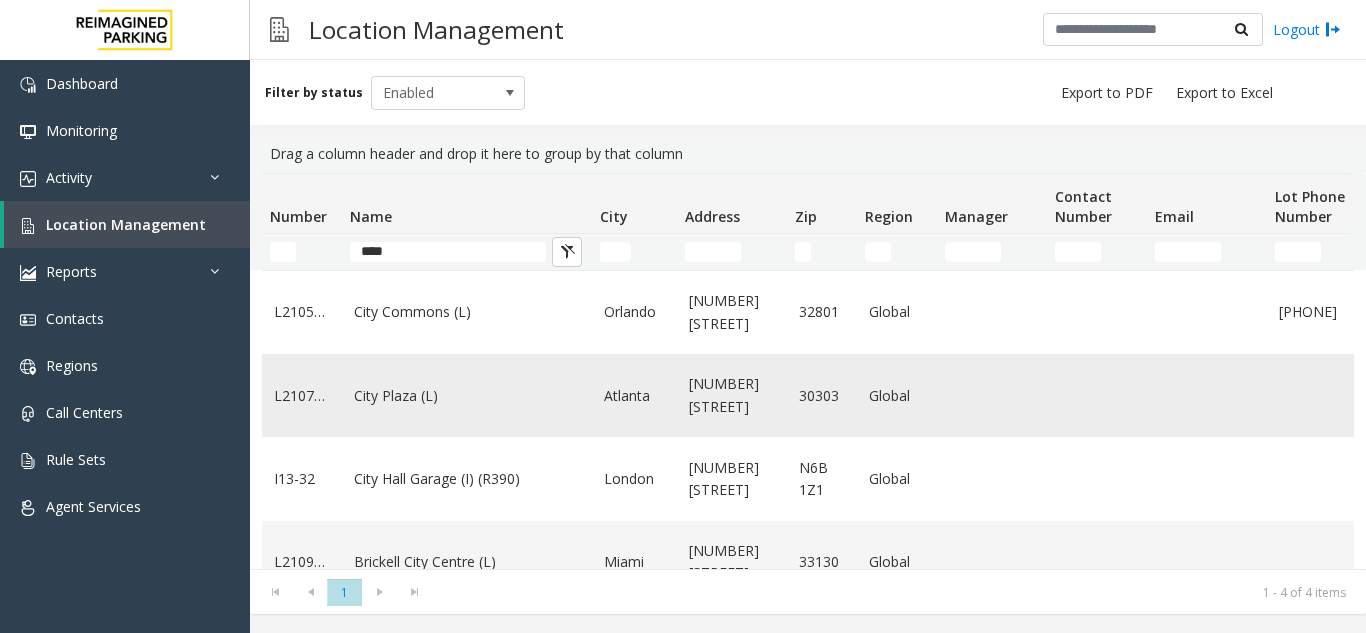 click on "City Plaza (L)" 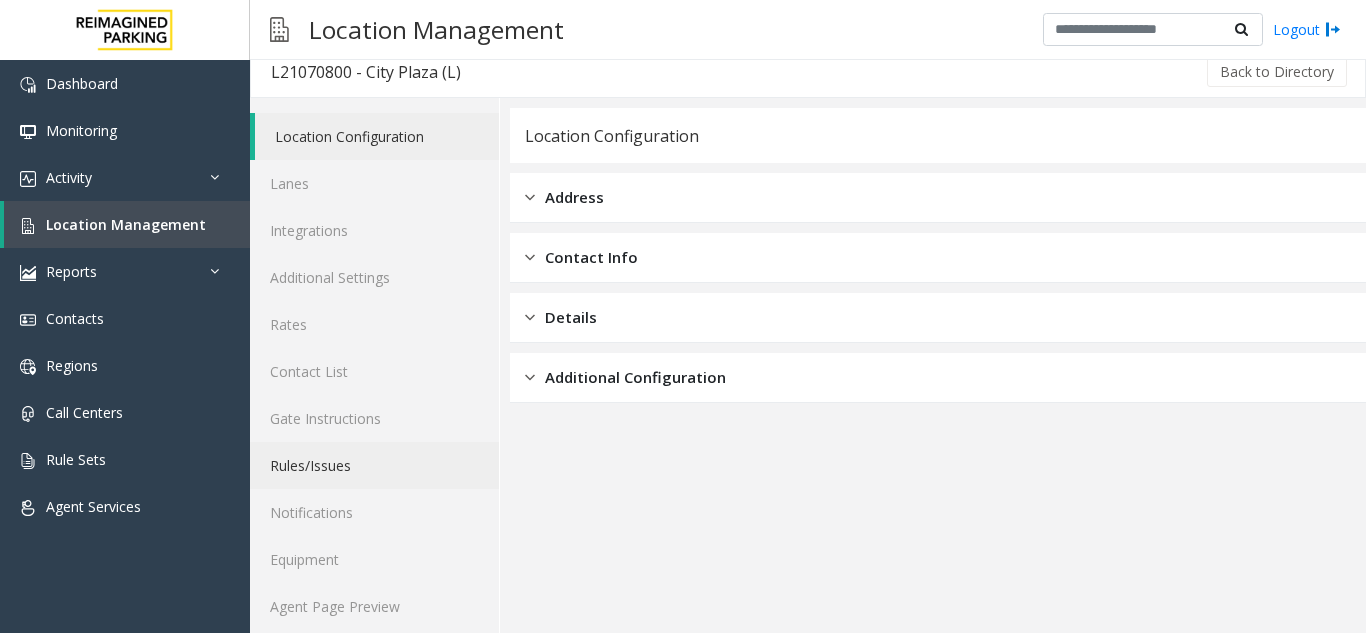 scroll, scrollTop: 26, scrollLeft: 0, axis: vertical 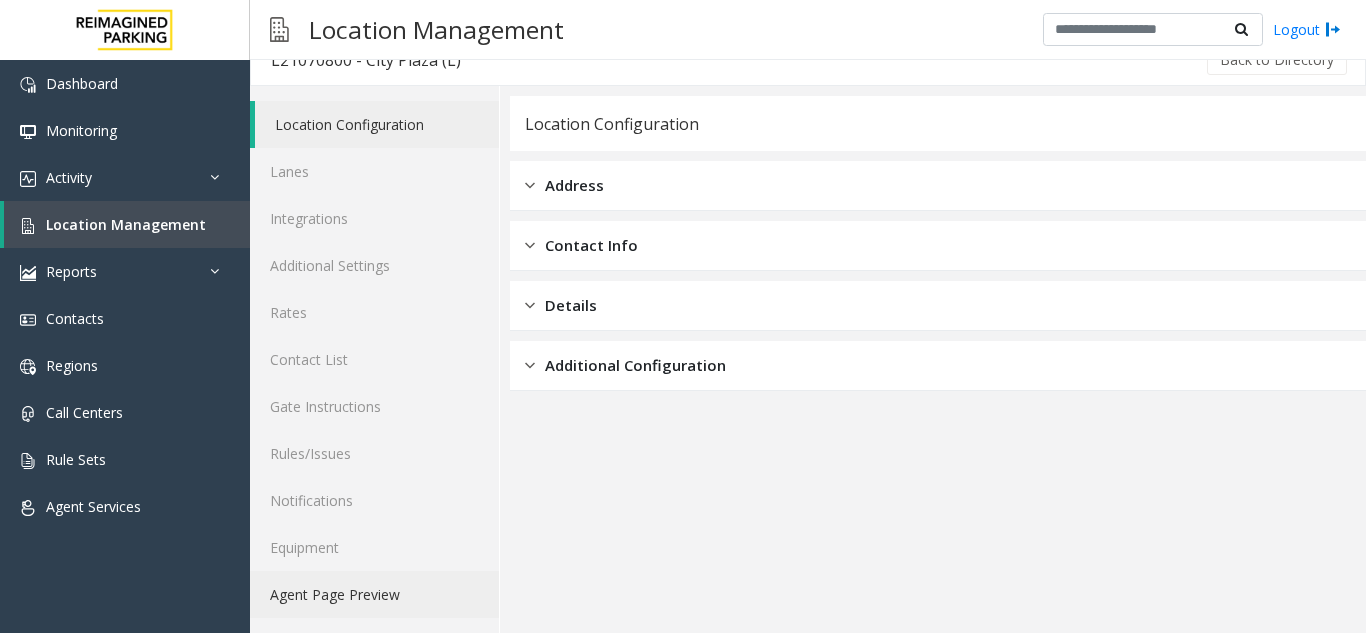 click on "Agent Page Preview" 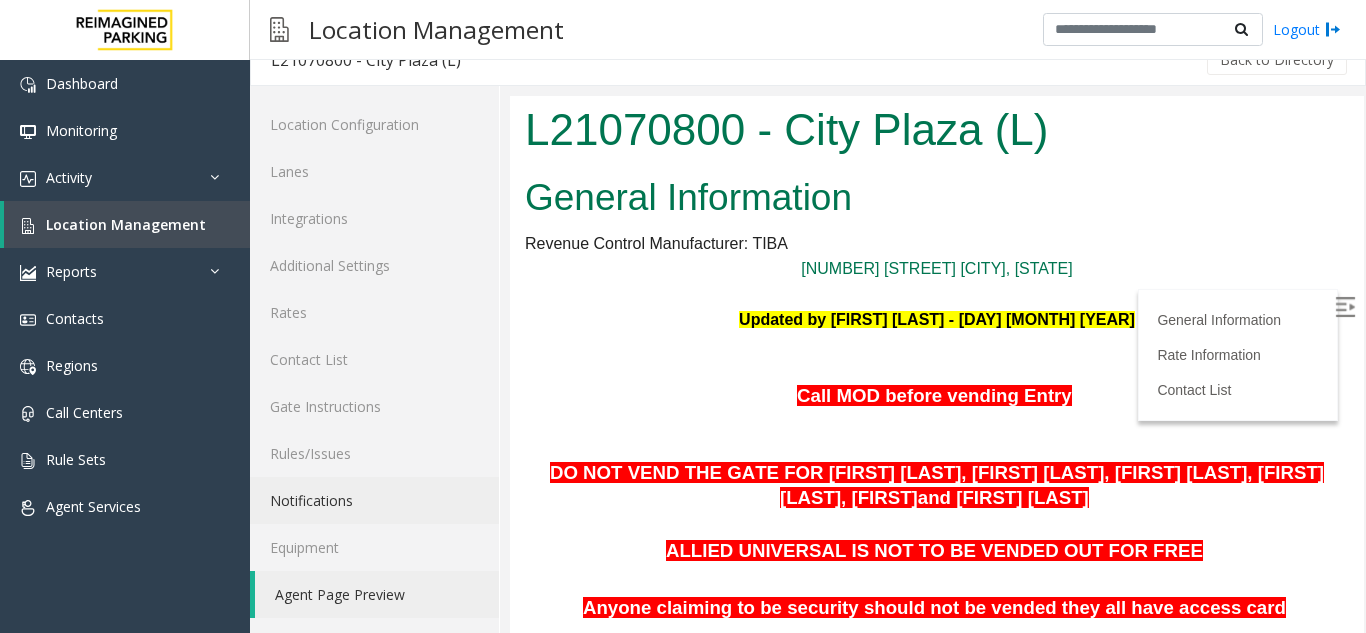 scroll, scrollTop: 0, scrollLeft: 0, axis: both 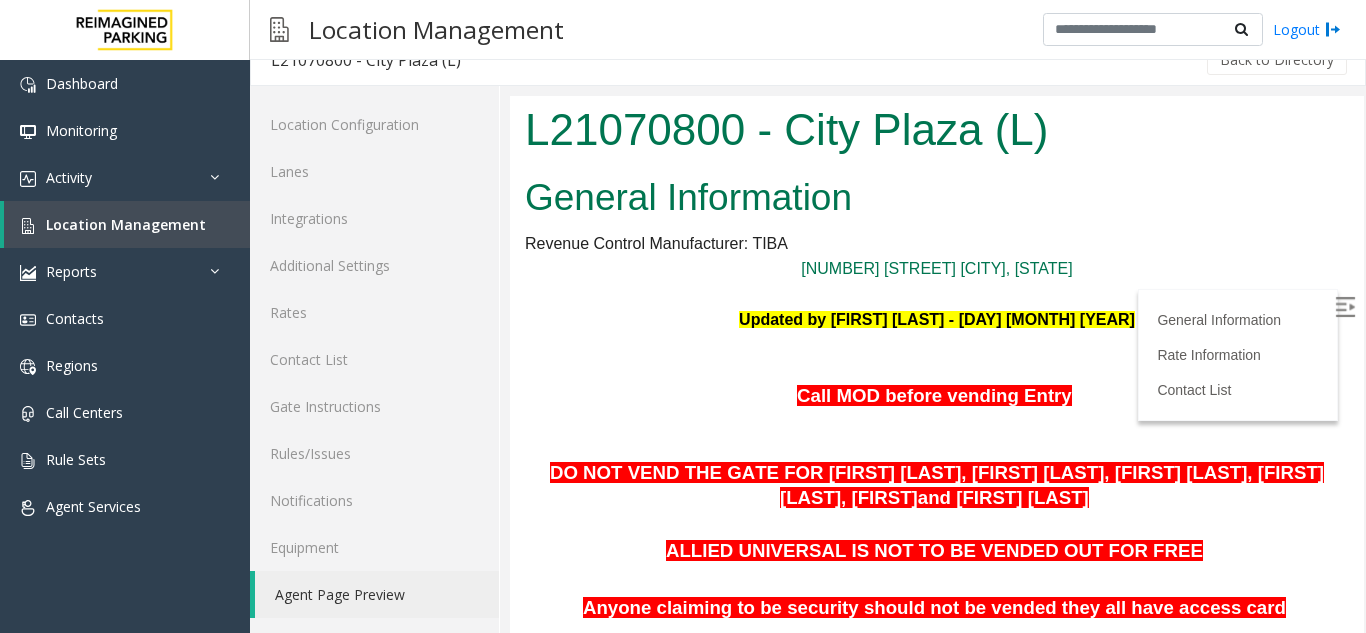 click at bounding box center (1345, 307) 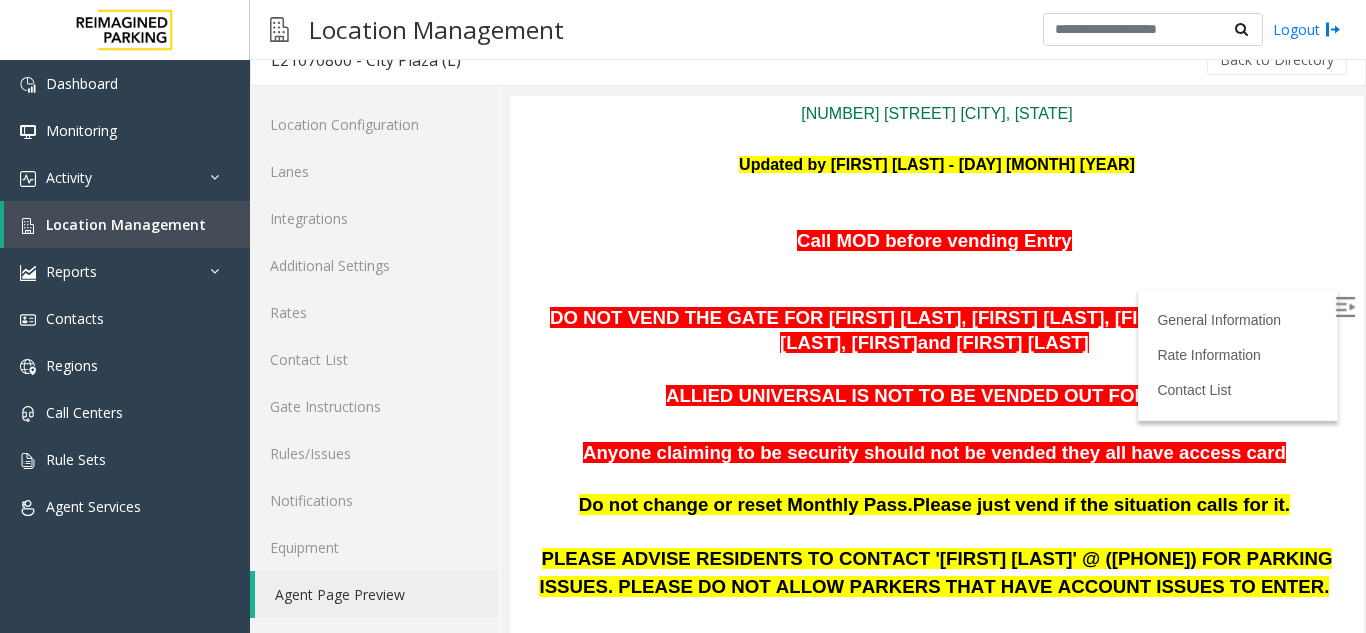 scroll, scrollTop: 200, scrollLeft: 0, axis: vertical 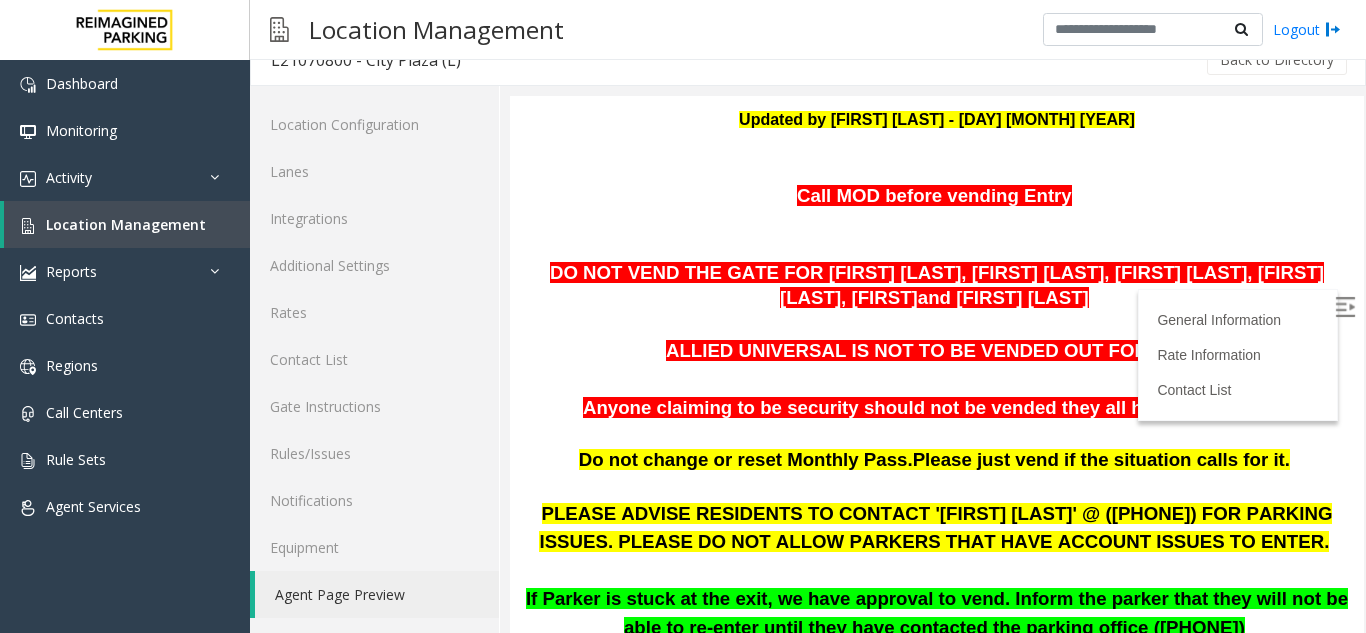 click at bounding box center [937, 248] 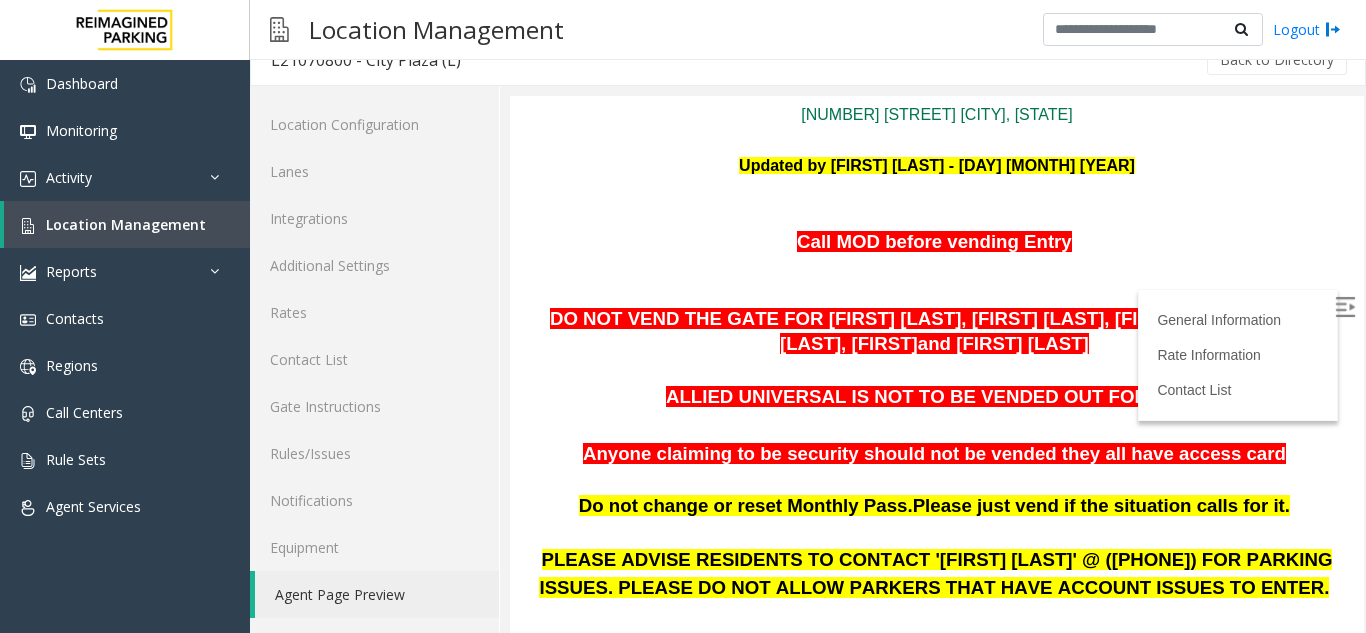 scroll, scrollTop: 254, scrollLeft: 0, axis: vertical 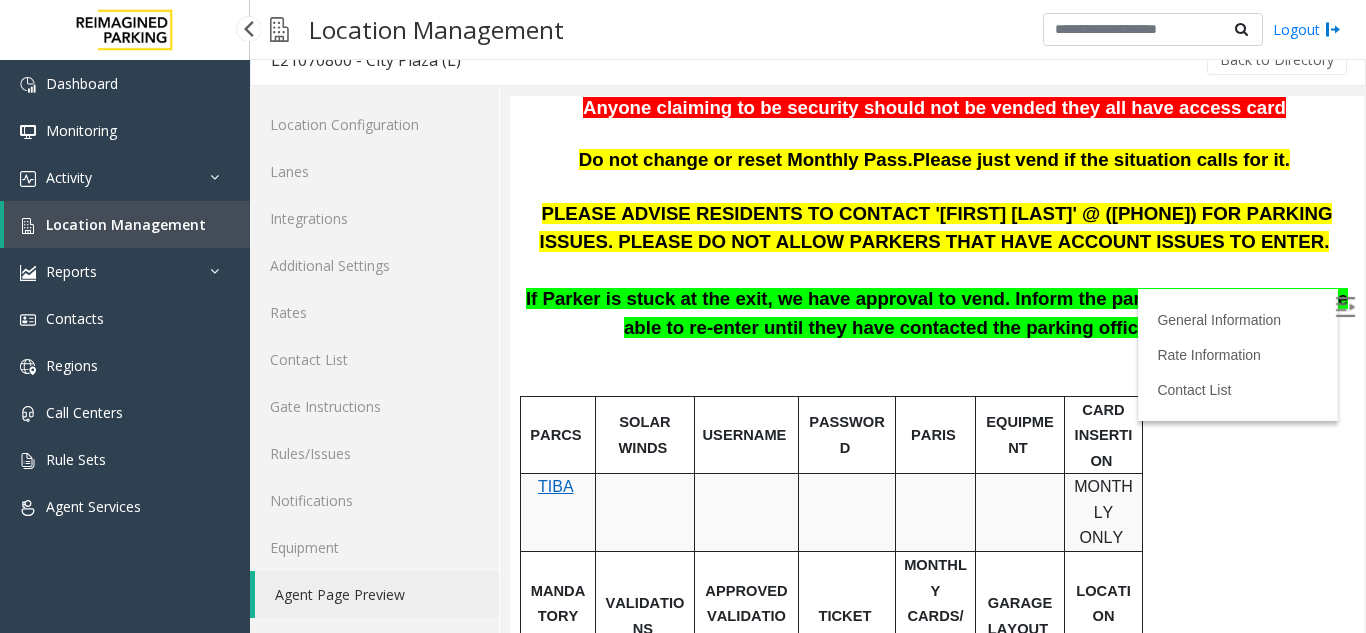 click on "Location Management" at bounding box center [126, 224] 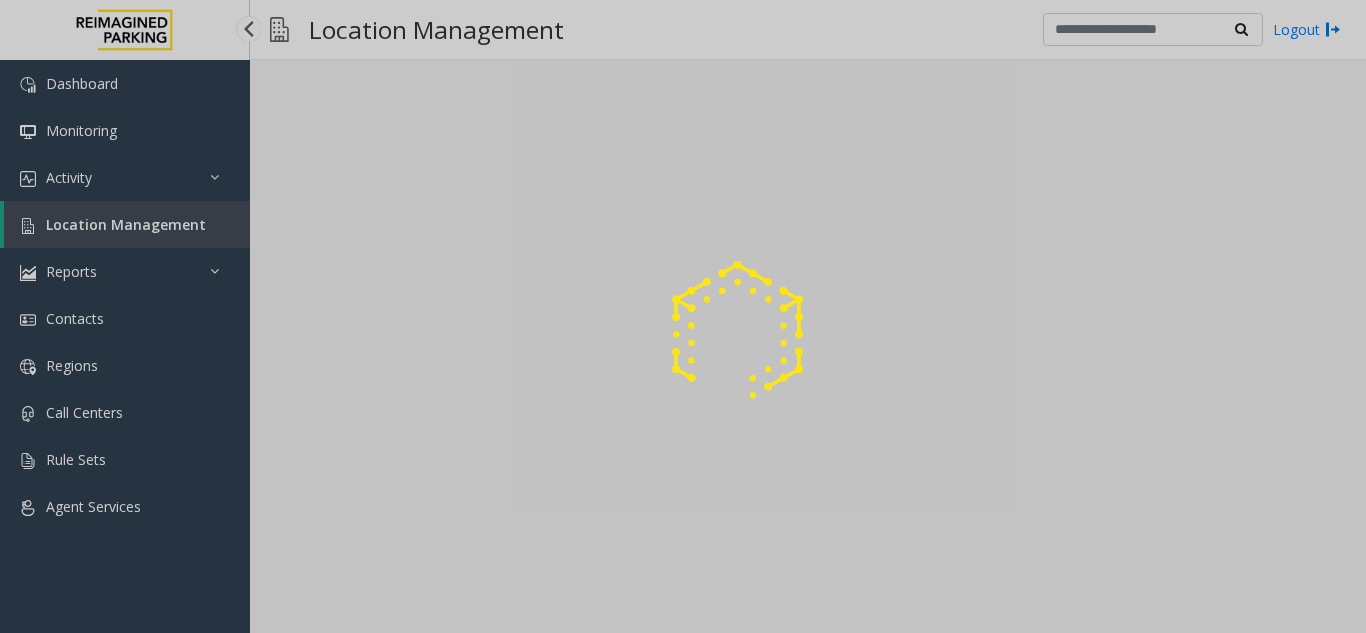 scroll, scrollTop: 0, scrollLeft: 0, axis: both 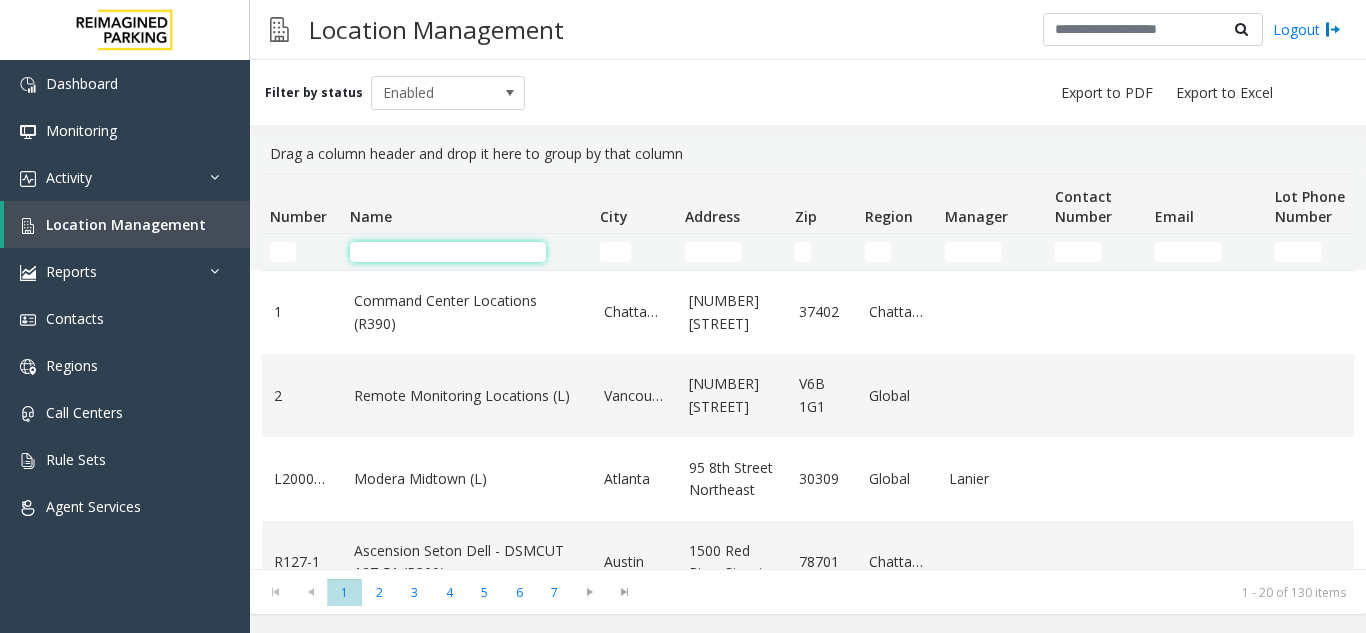 click 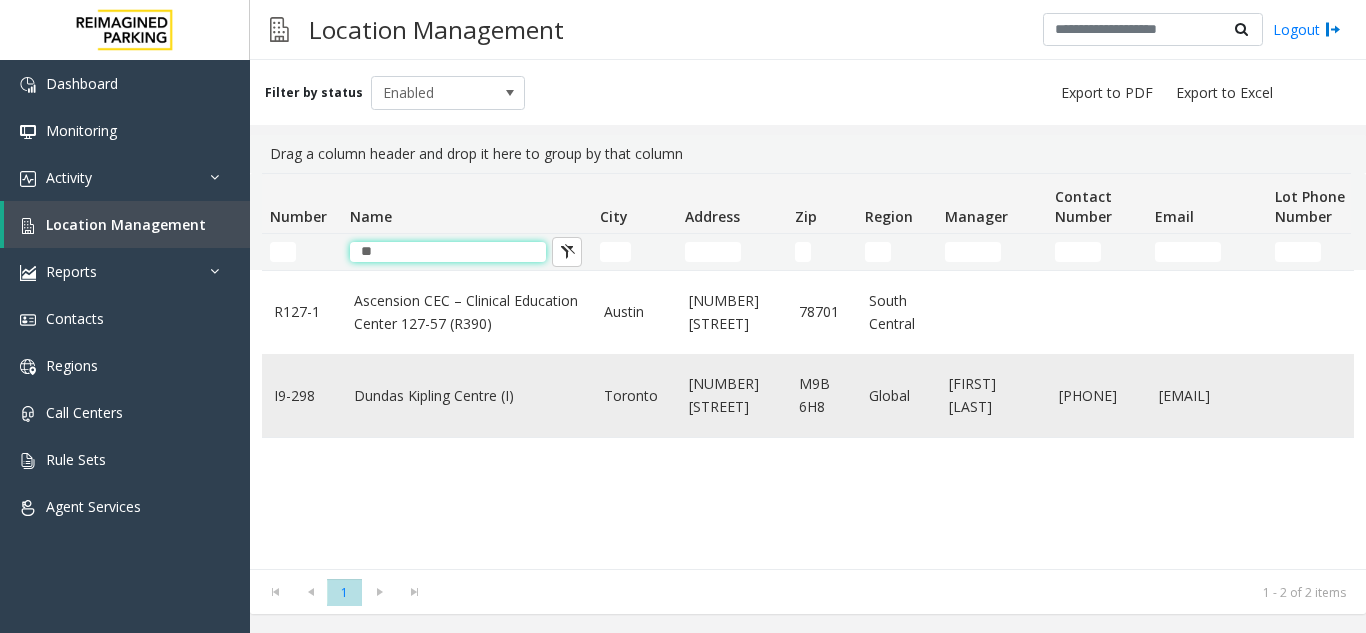 type on "**" 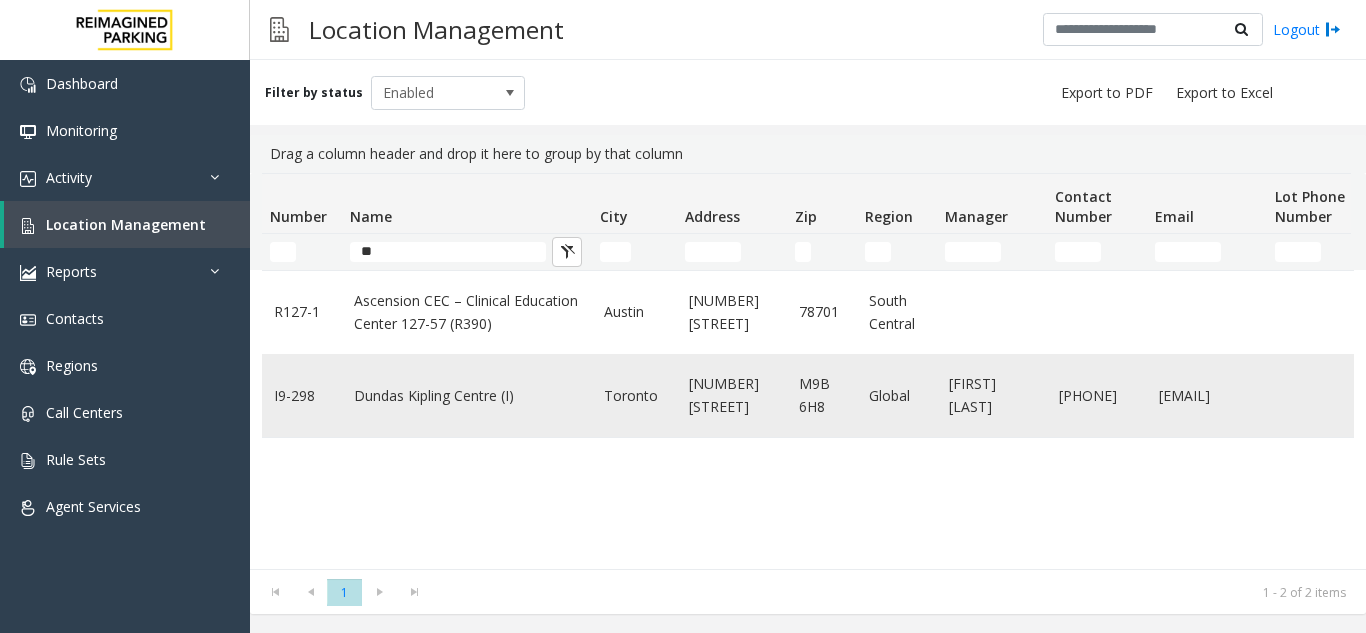 click on "Dundas Kipling Centre (I)" 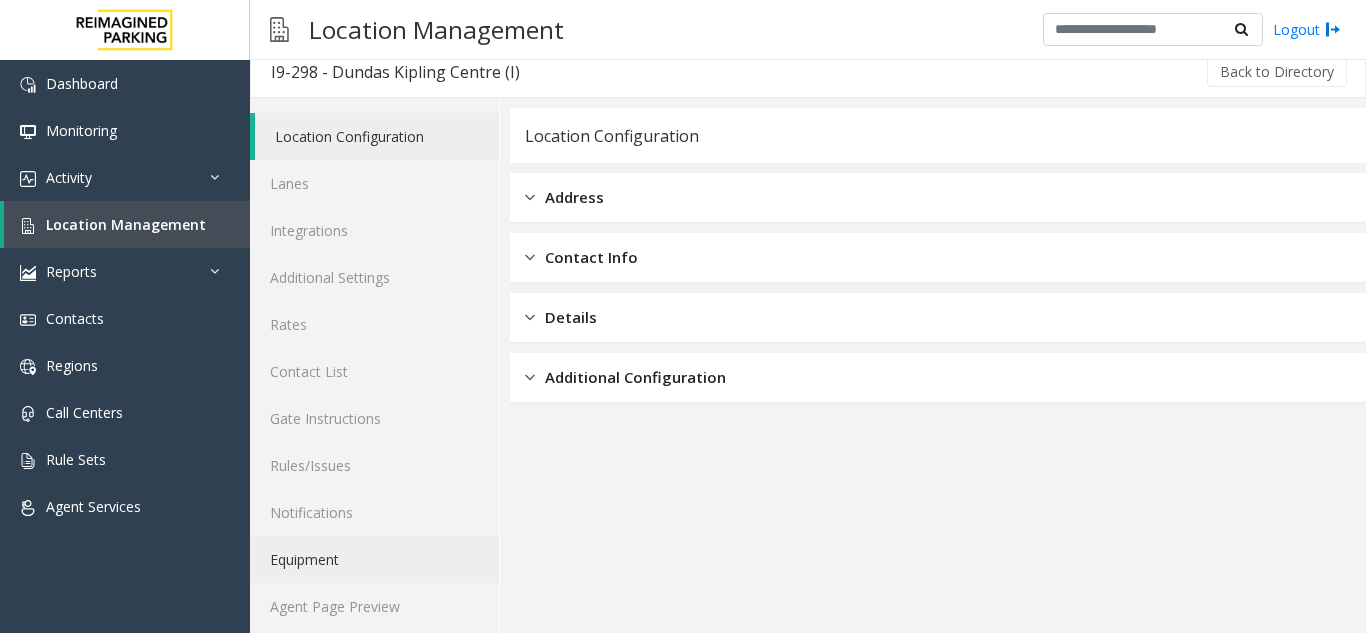 scroll, scrollTop: 26, scrollLeft: 0, axis: vertical 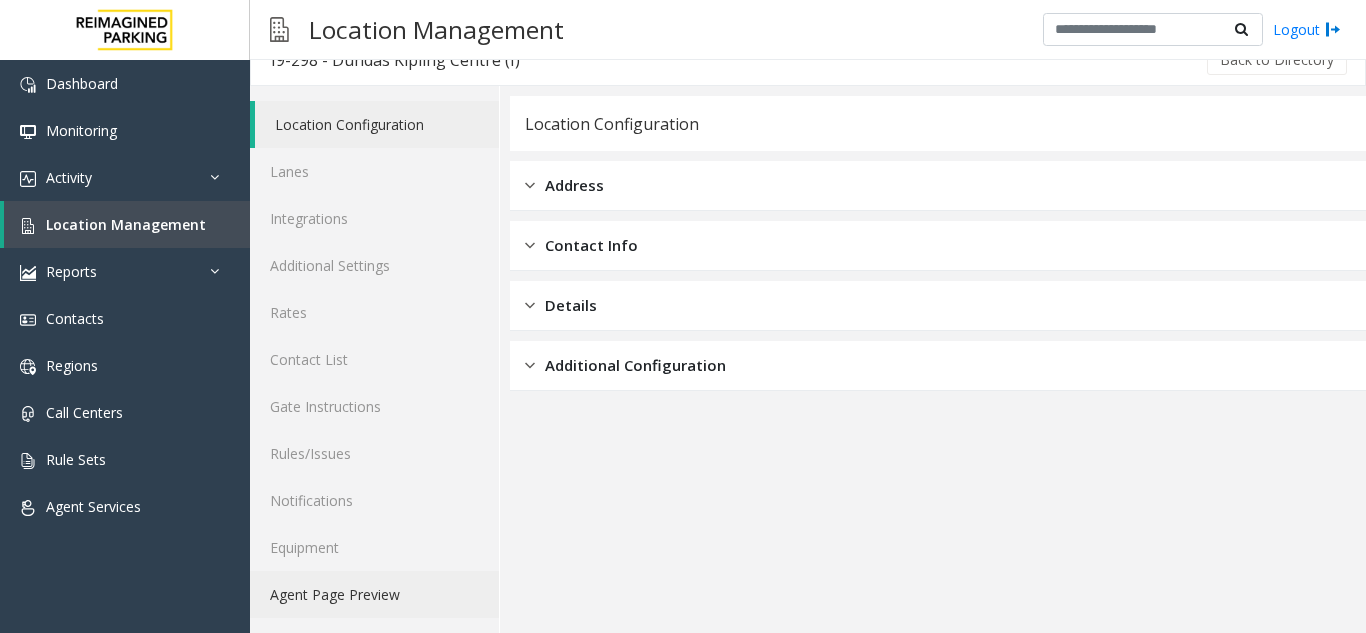 click on "Agent Page Preview" 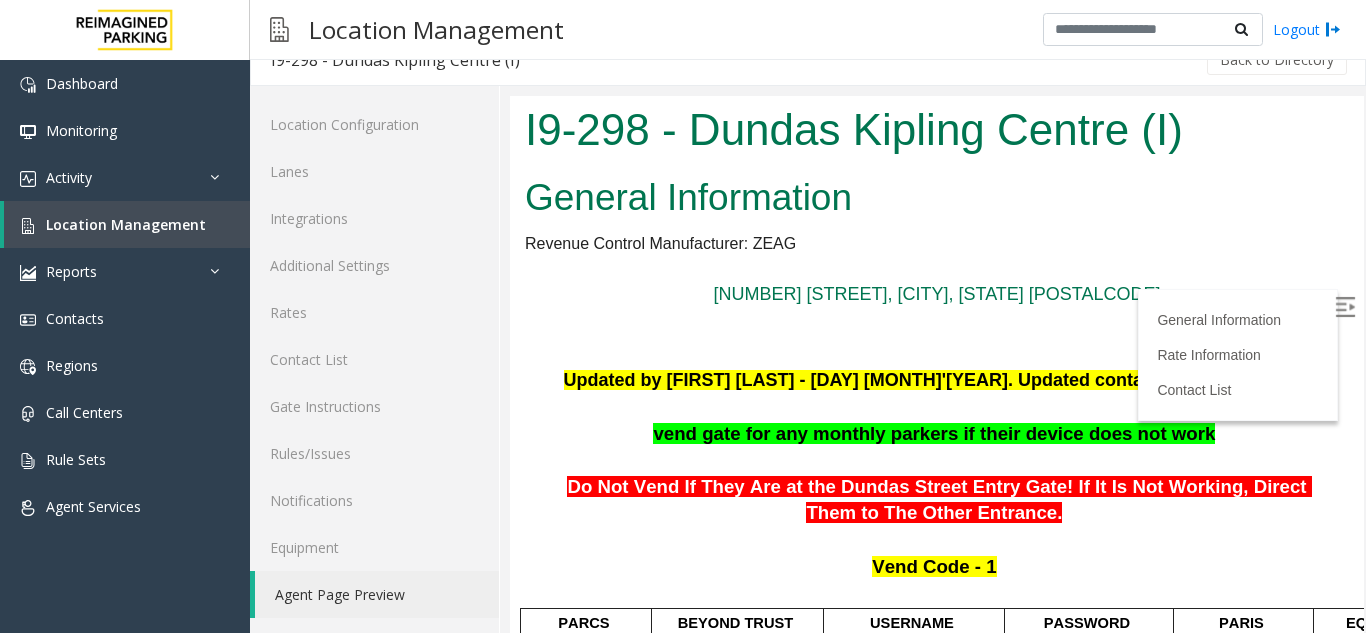 scroll, scrollTop: 0, scrollLeft: 0, axis: both 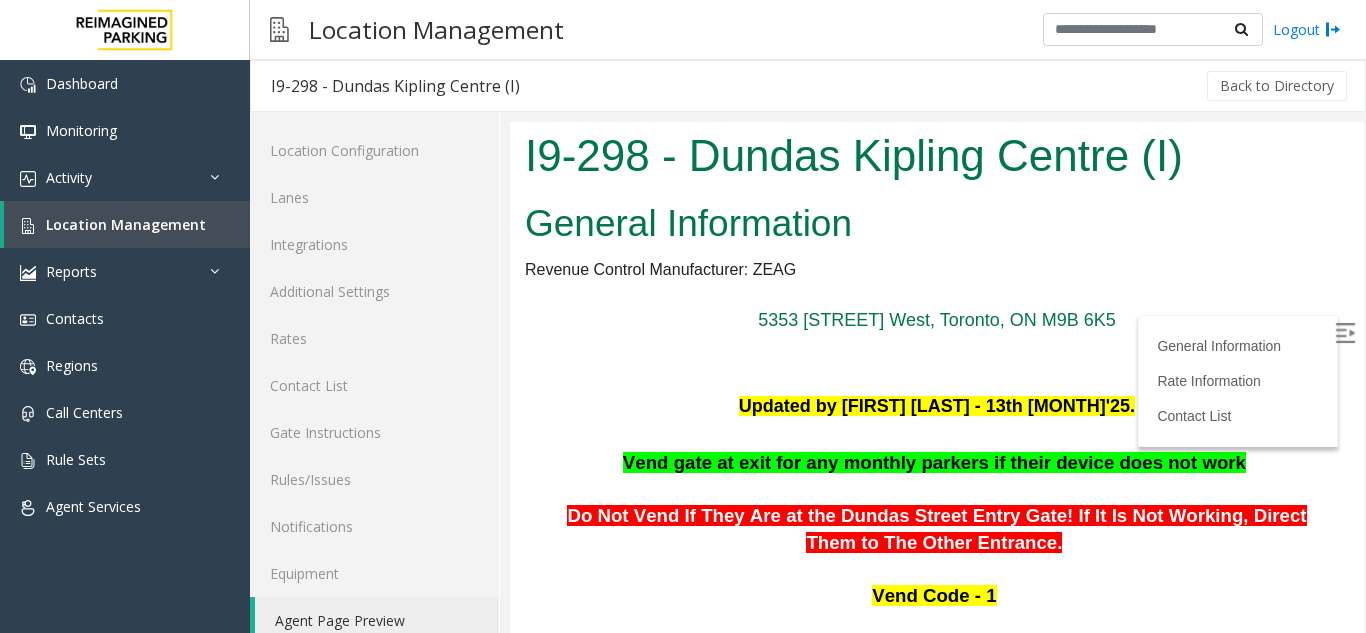 click at bounding box center (1345, 333) 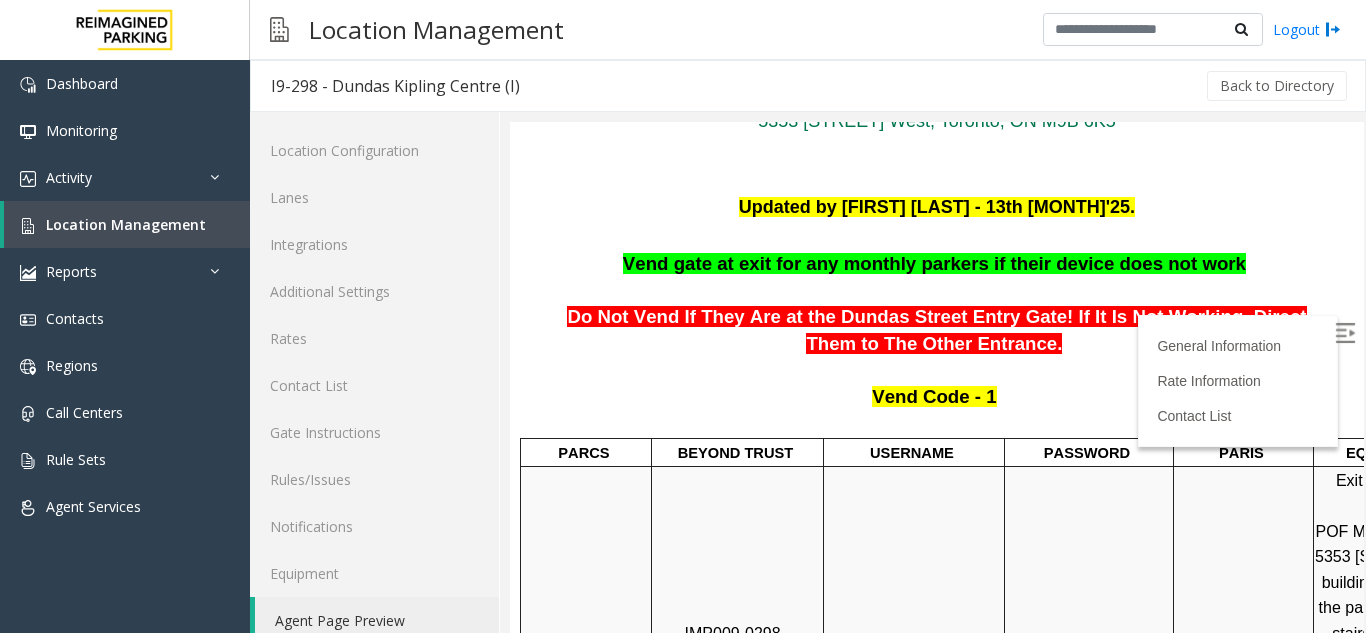scroll, scrollTop: 200, scrollLeft: 0, axis: vertical 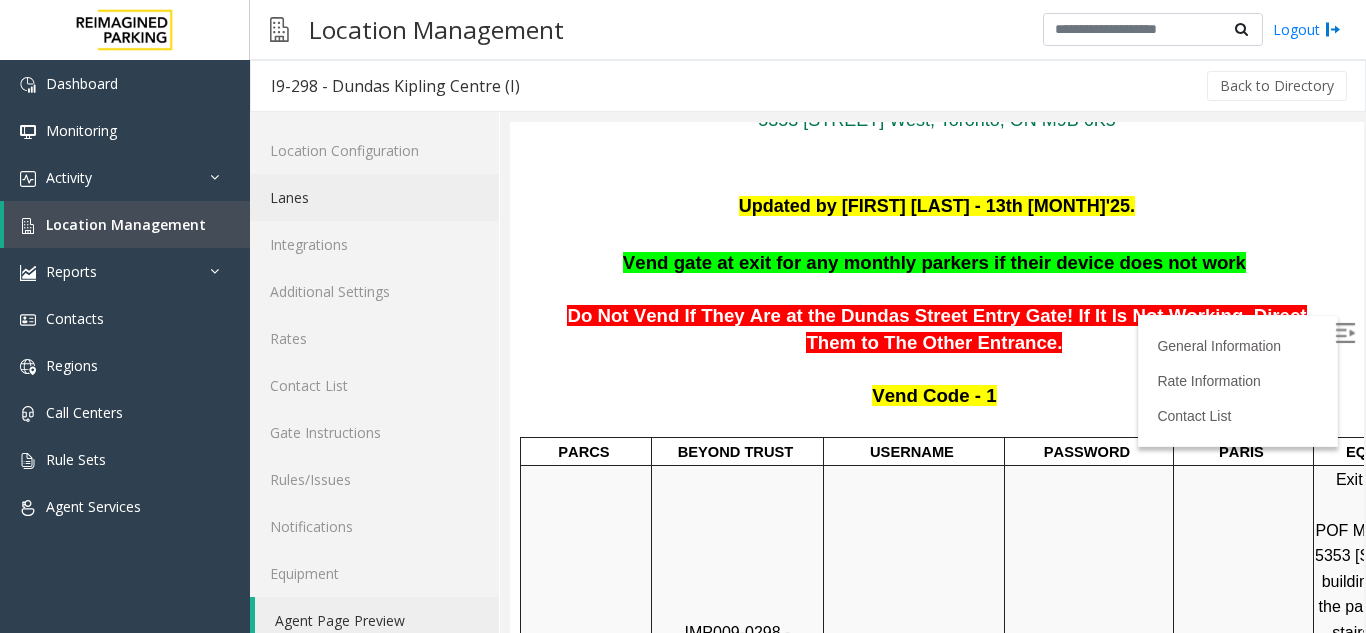 click on "Lanes" 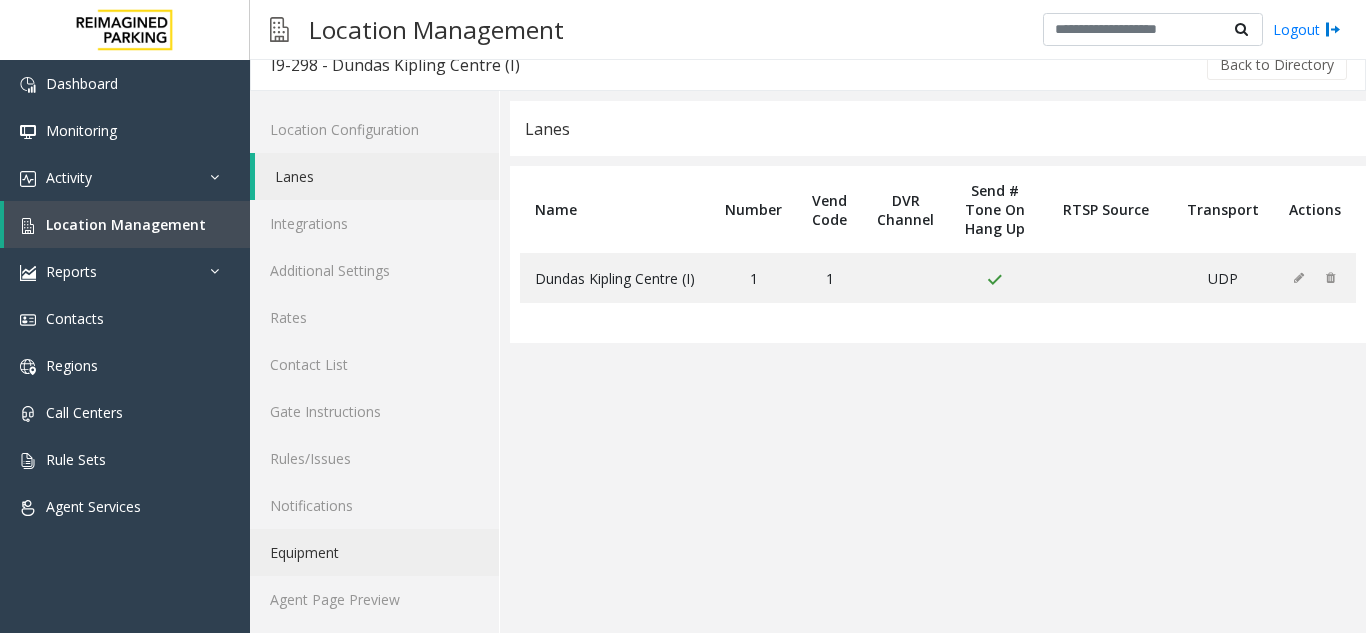 scroll, scrollTop: 26, scrollLeft: 0, axis: vertical 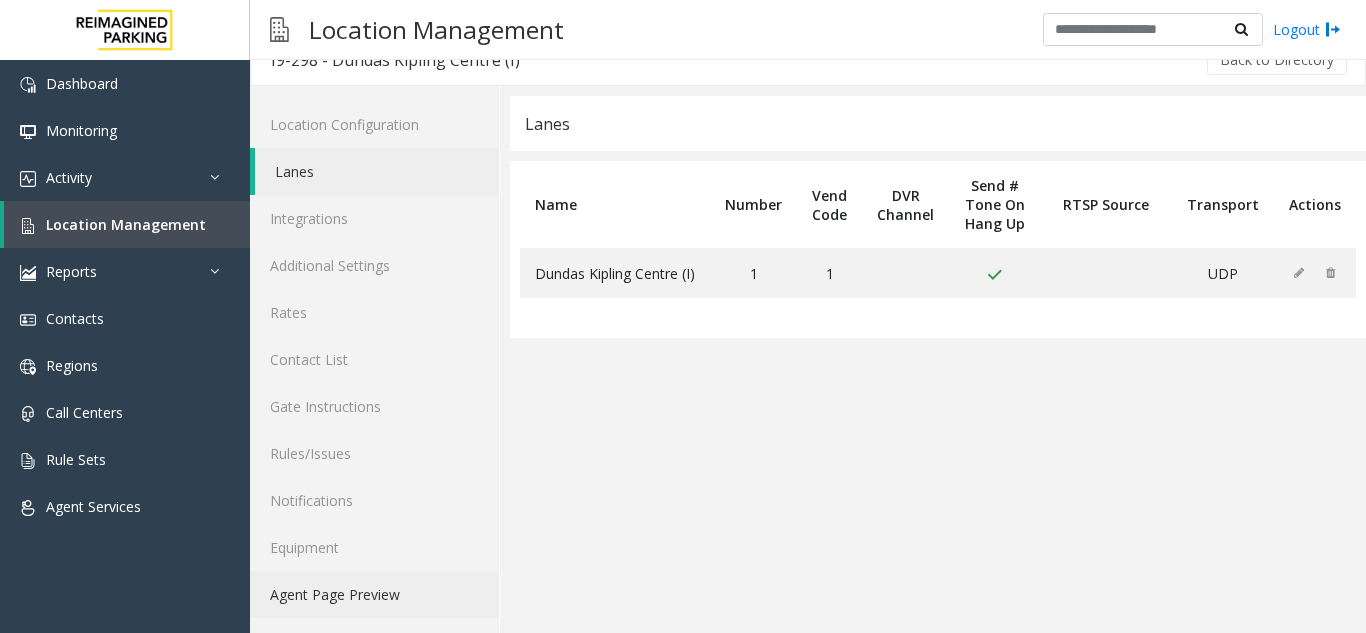 click on "Agent Page Preview" 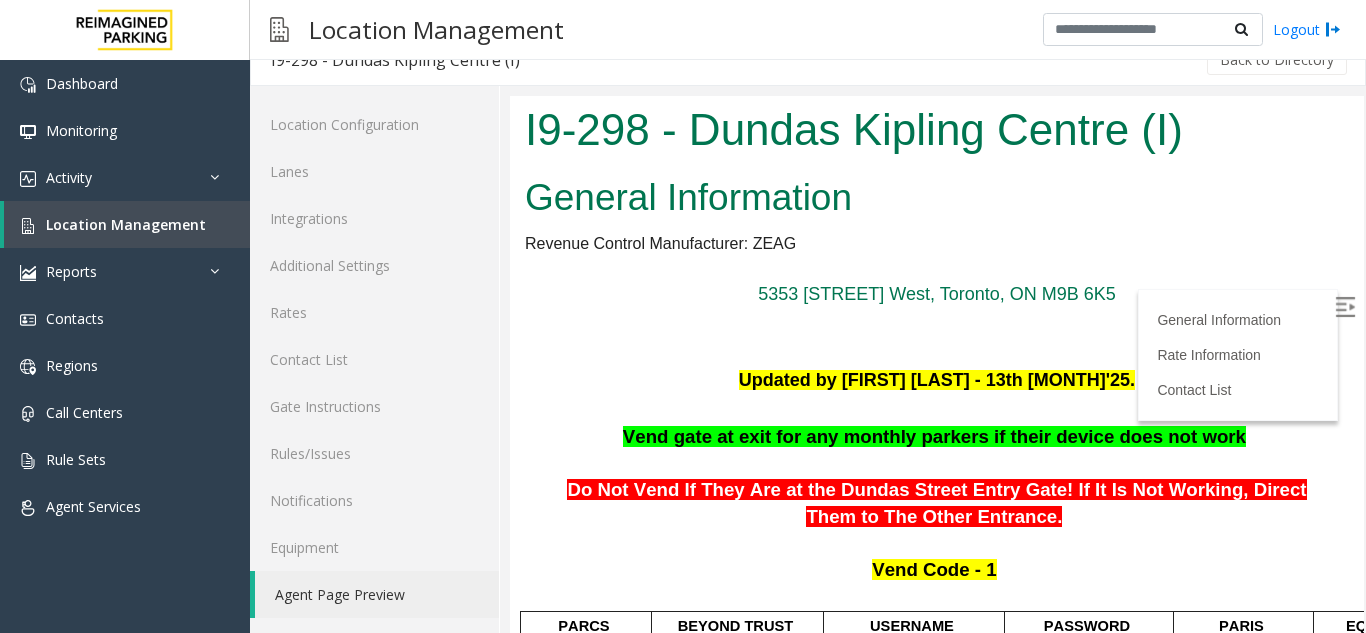scroll, scrollTop: 0, scrollLeft: 0, axis: both 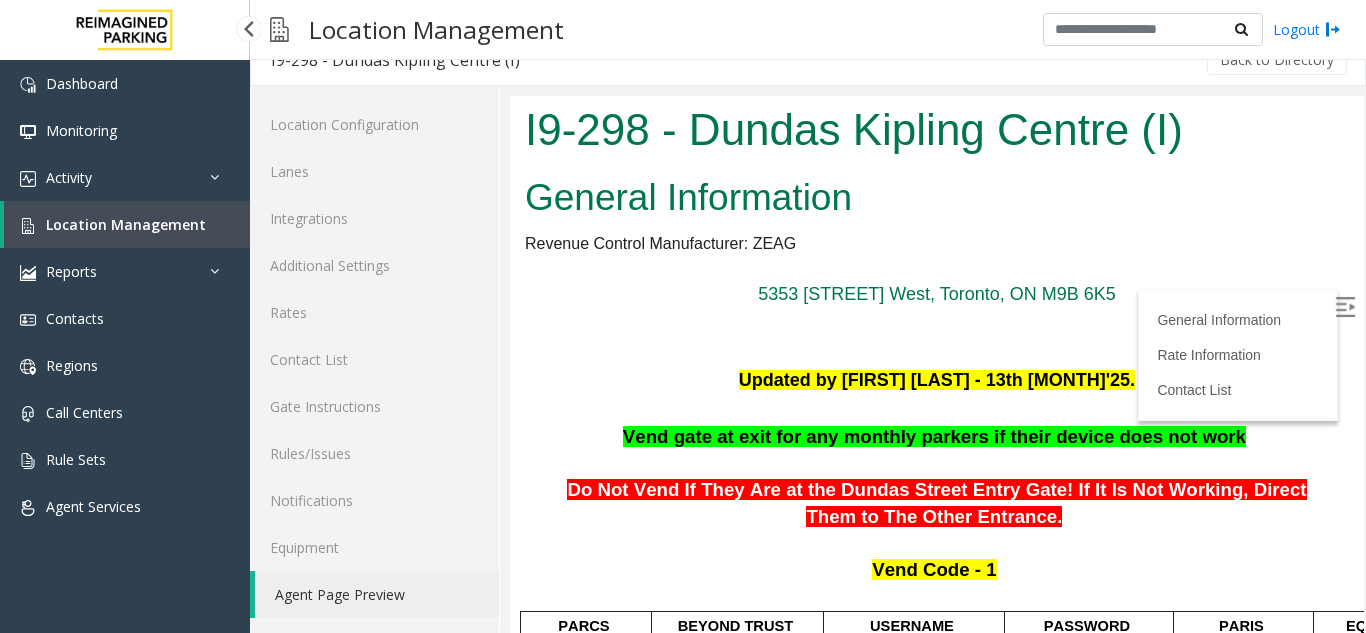 click on "Location Management" at bounding box center (126, 224) 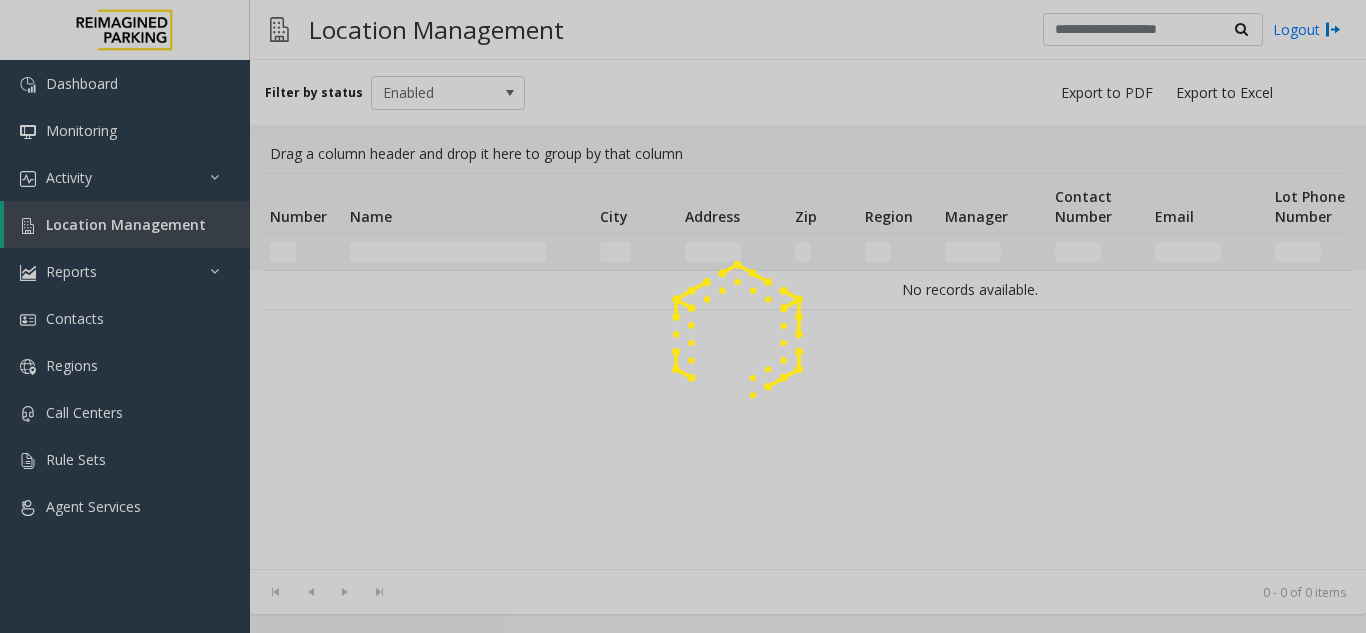 click 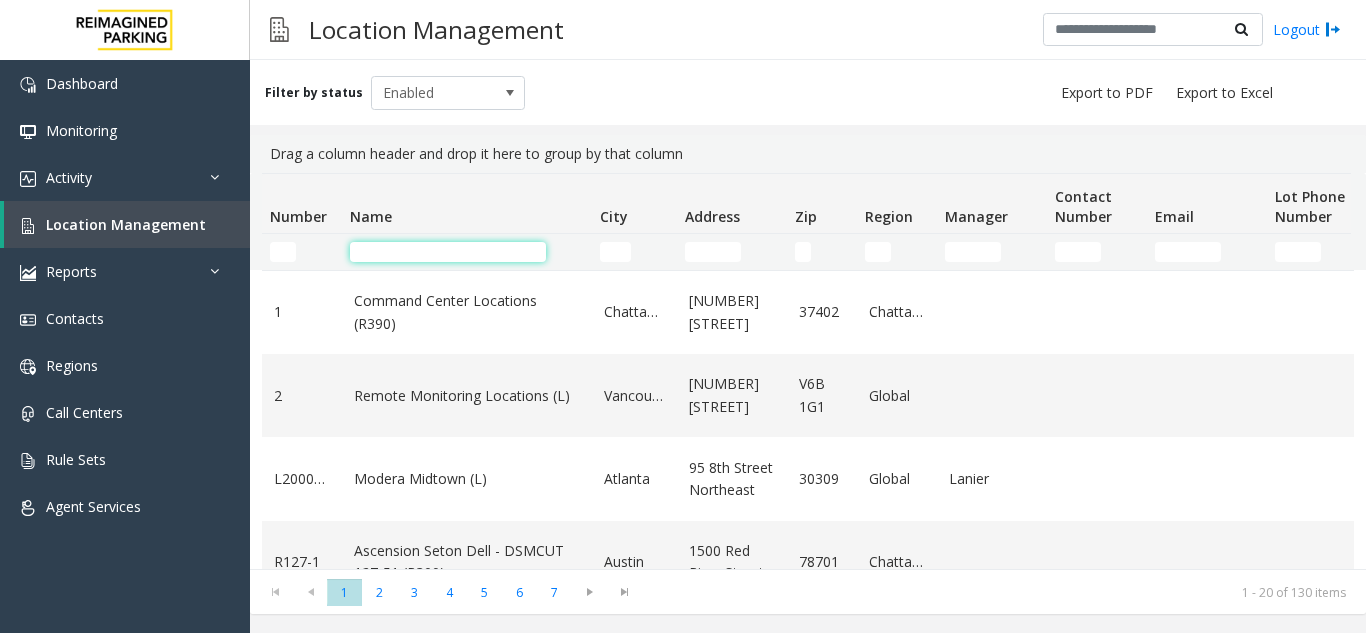 click 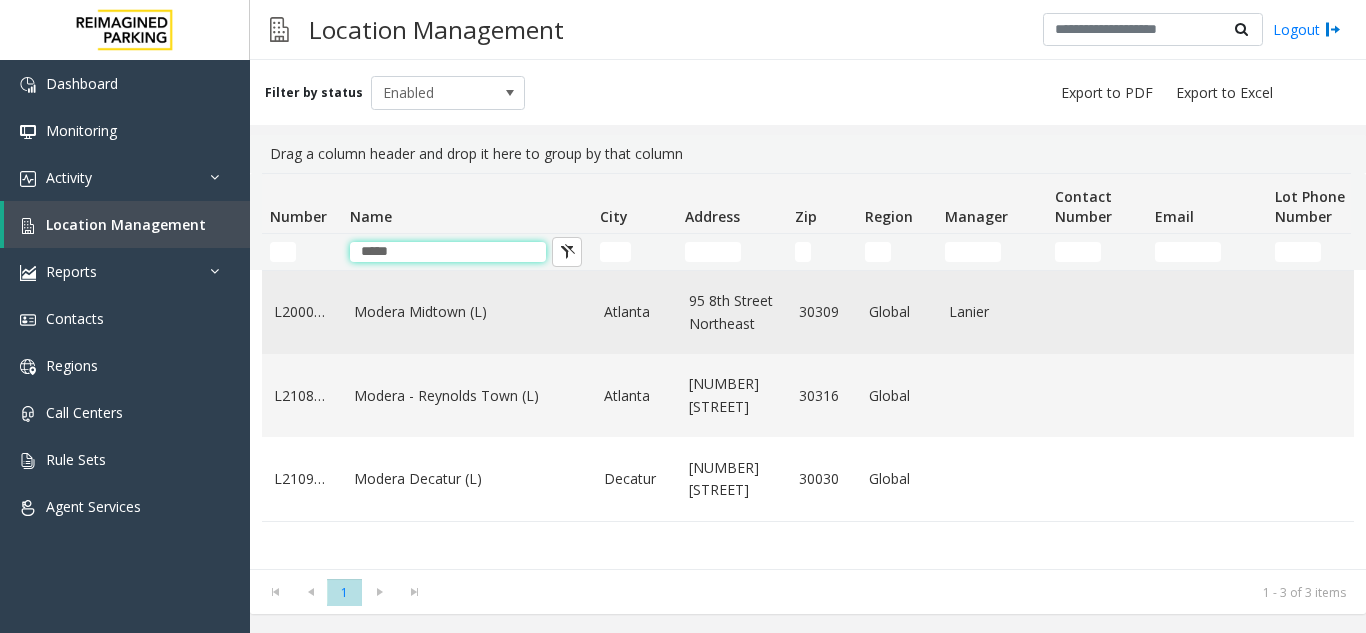 type on "*****" 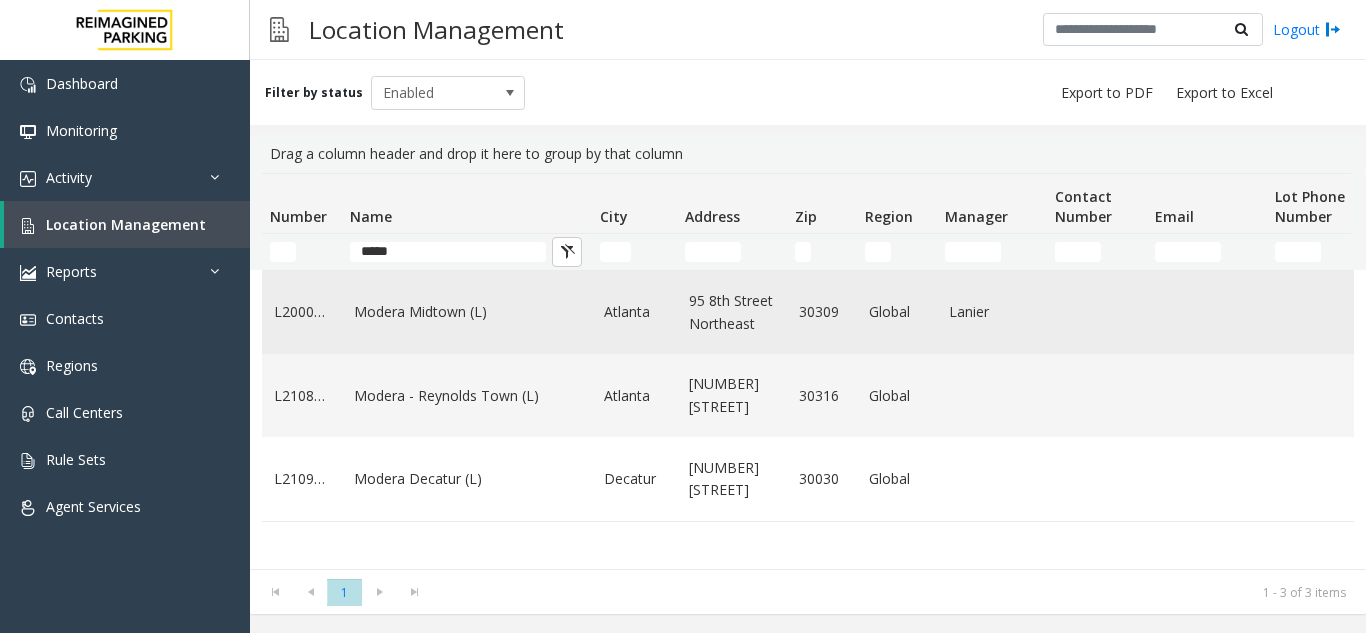 click on "Modera Midtown	(L)" 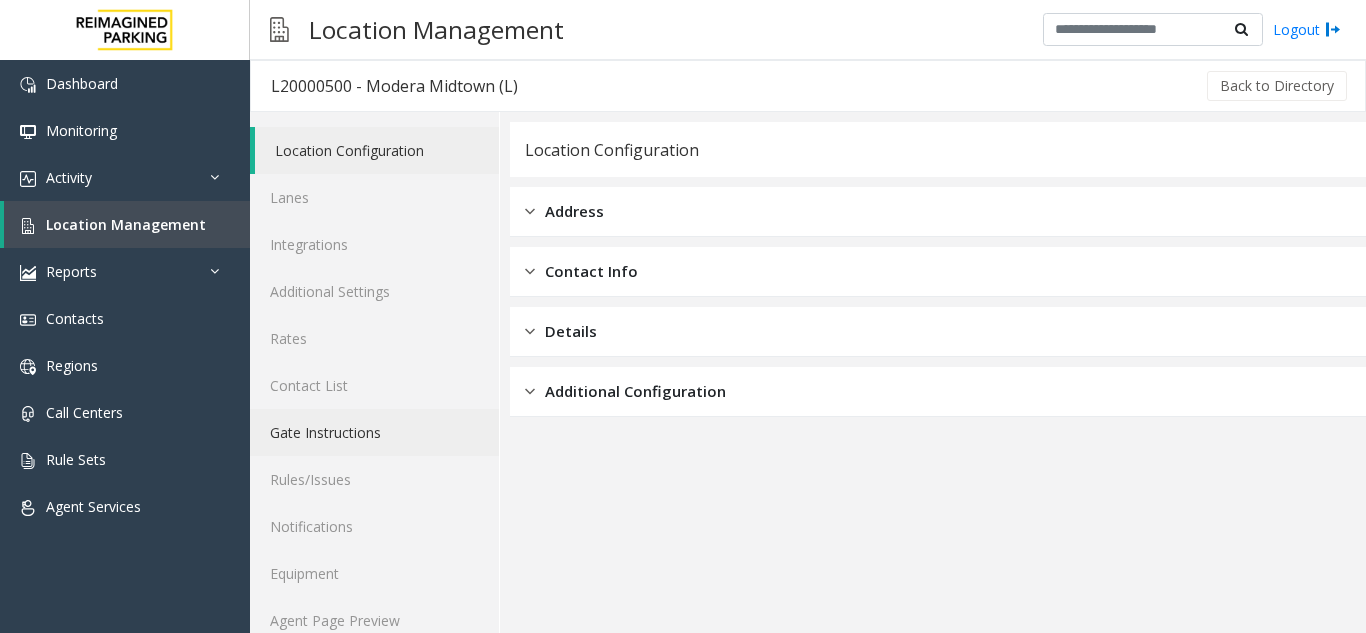 scroll, scrollTop: 26, scrollLeft: 0, axis: vertical 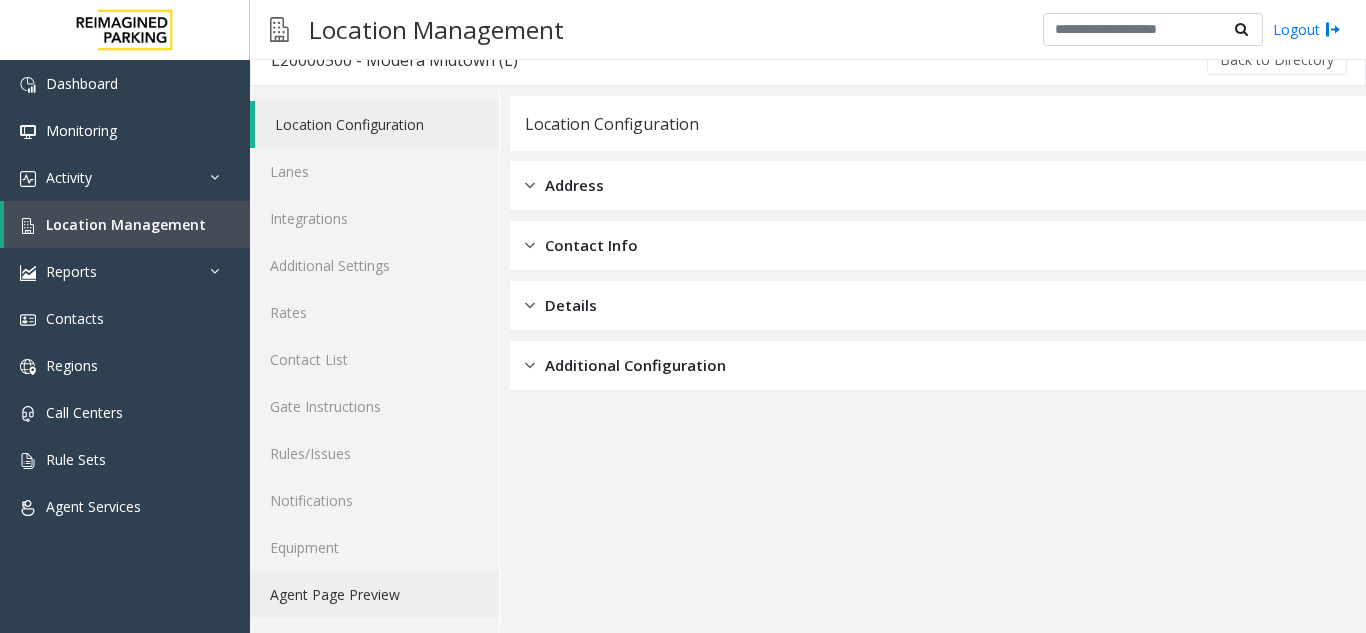 click on "Agent Page Preview" 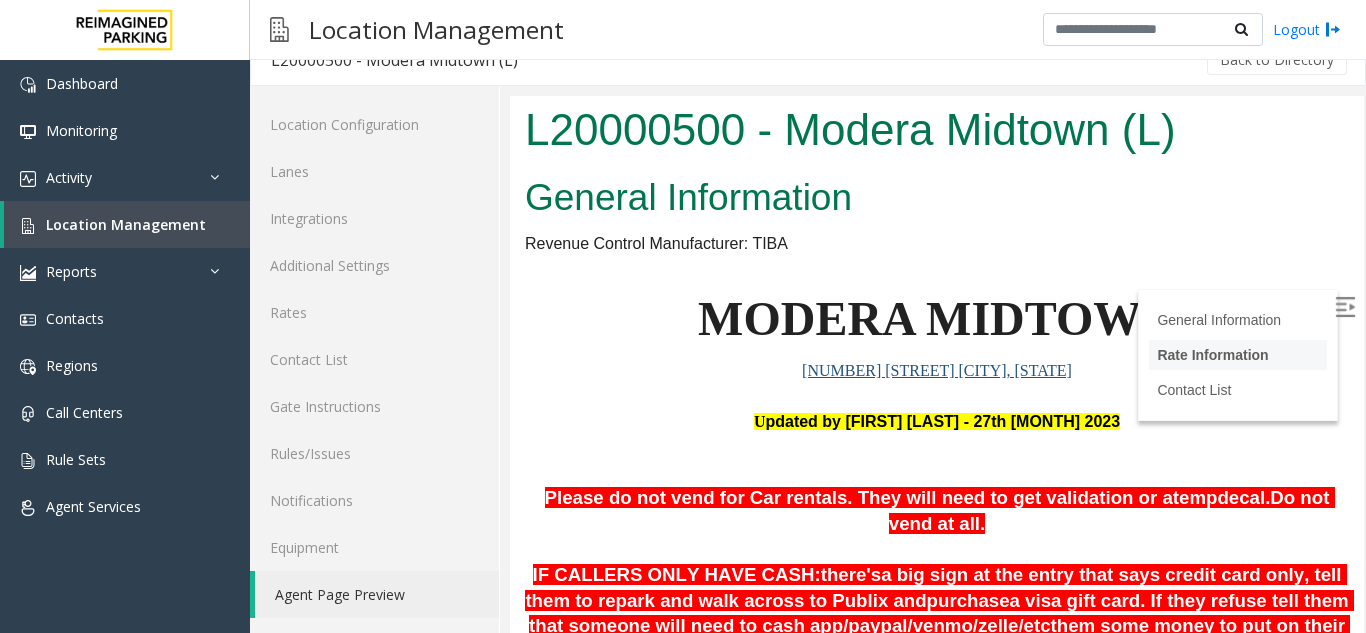 scroll, scrollTop: 0, scrollLeft: 0, axis: both 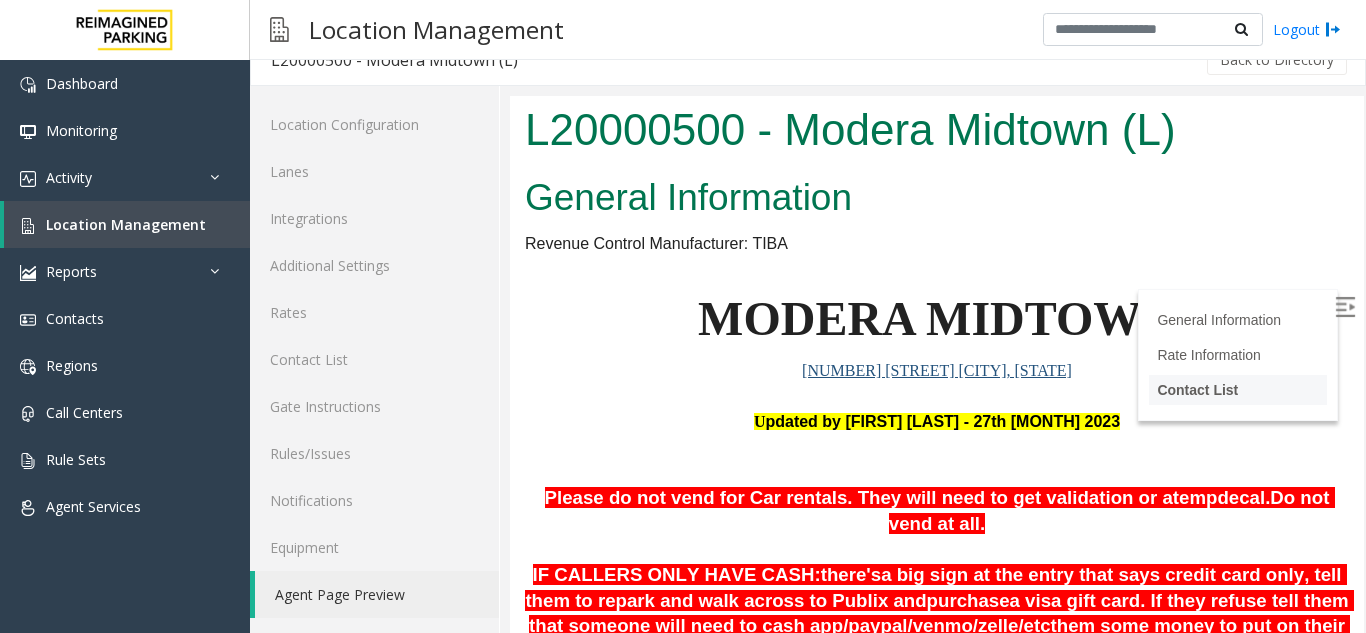 click on "Contact List" at bounding box center [1197, 390] 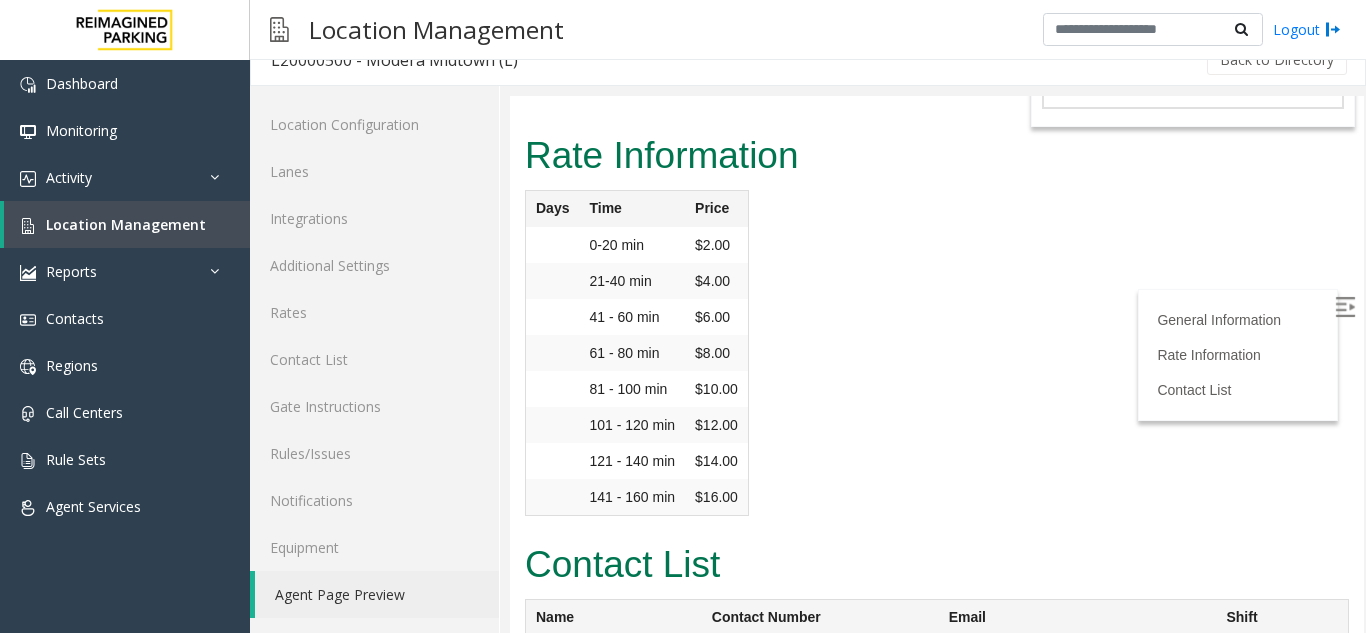 click at bounding box center [1345, 307] 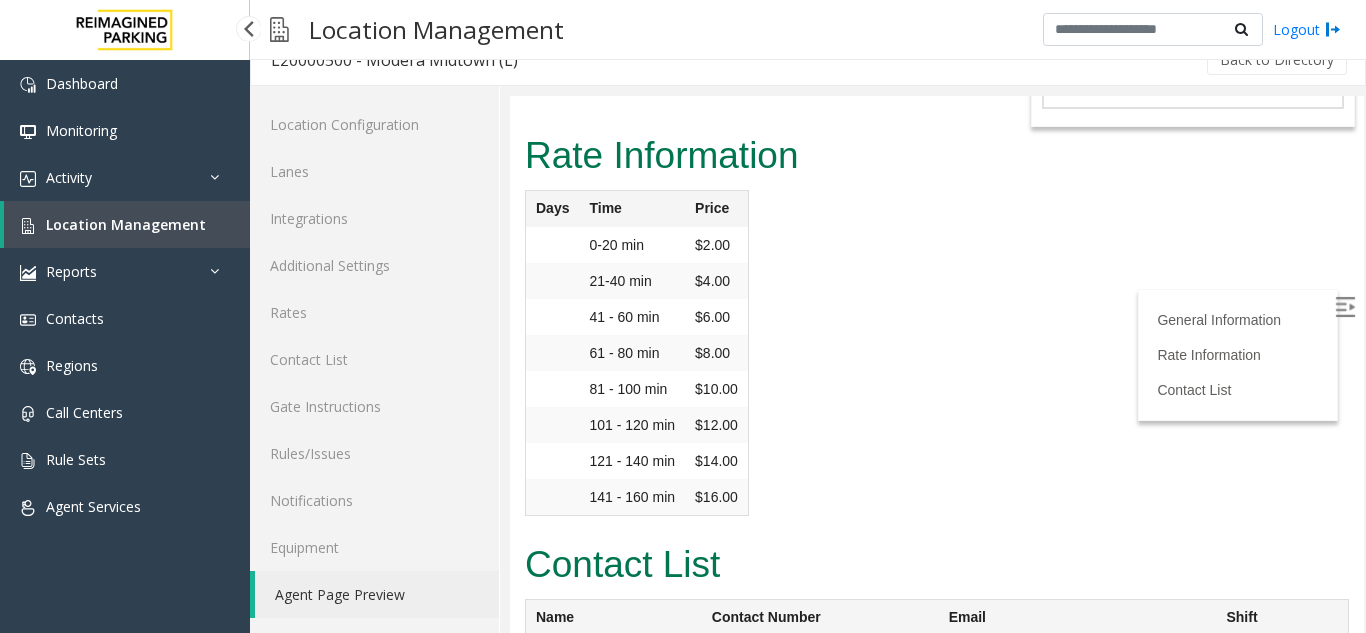 click on "Location Management" at bounding box center [126, 224] 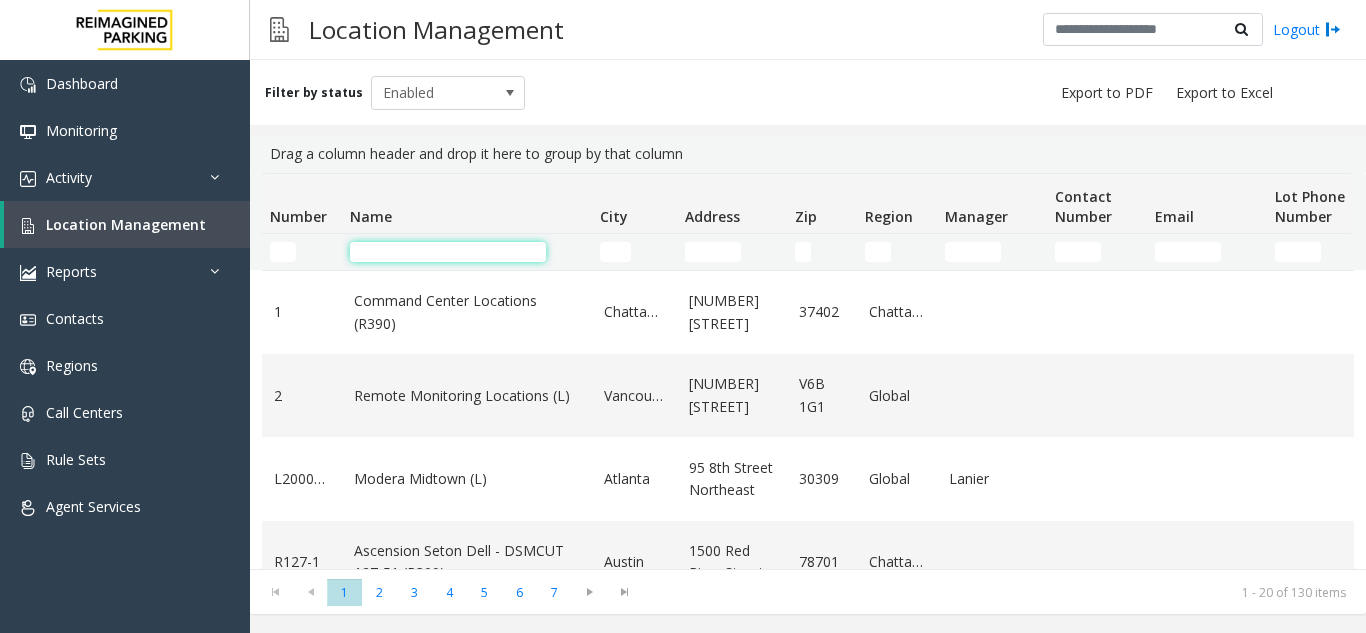 click 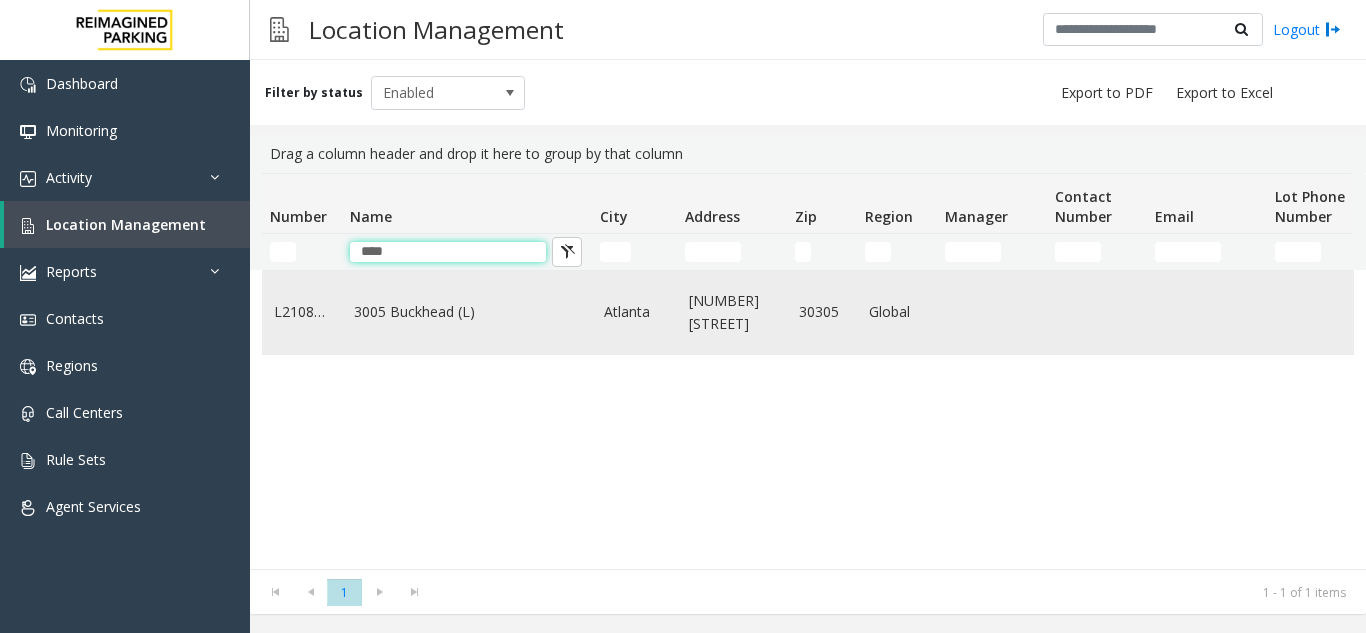 type on "****" 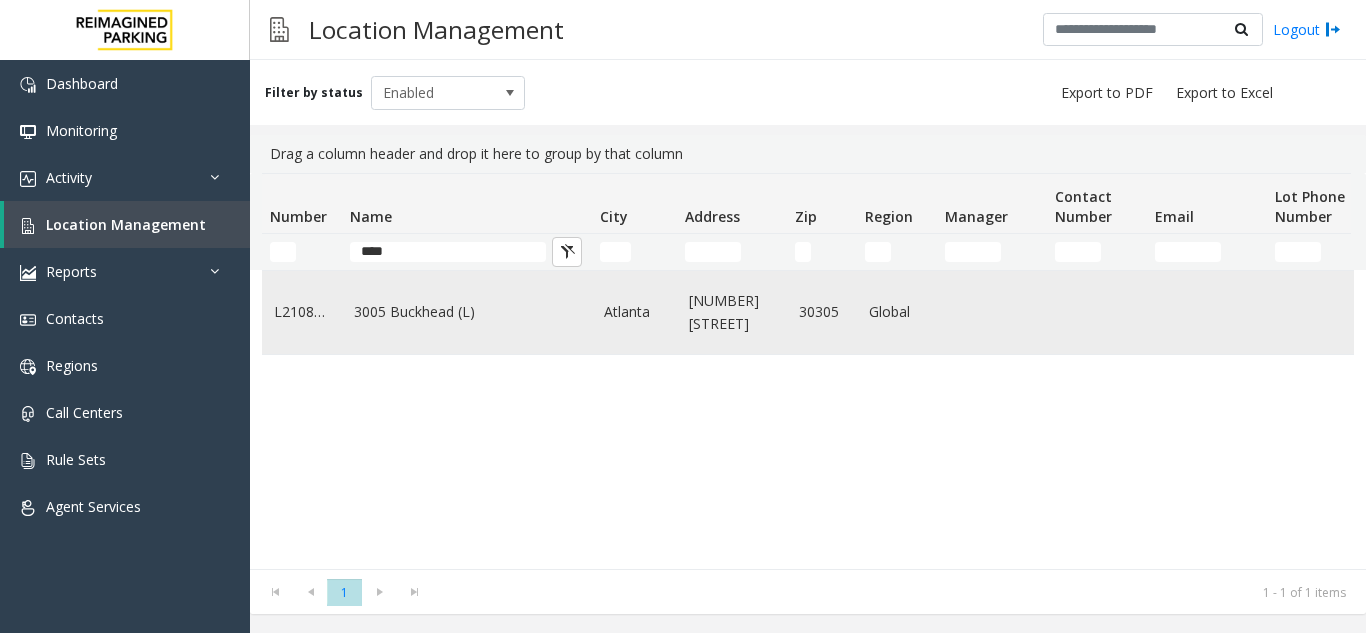 click on "3005 Buckhead (L)" 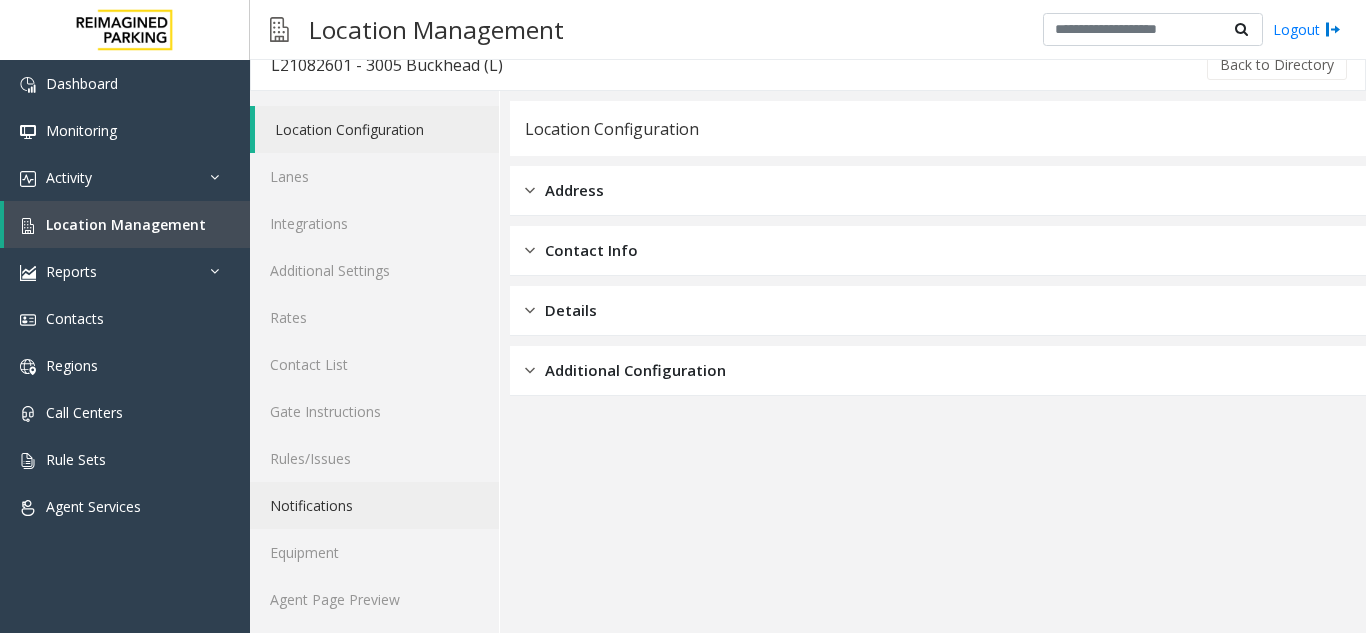 scroll, scrollTop: 26, scrollLeft: 0, axis: vertical 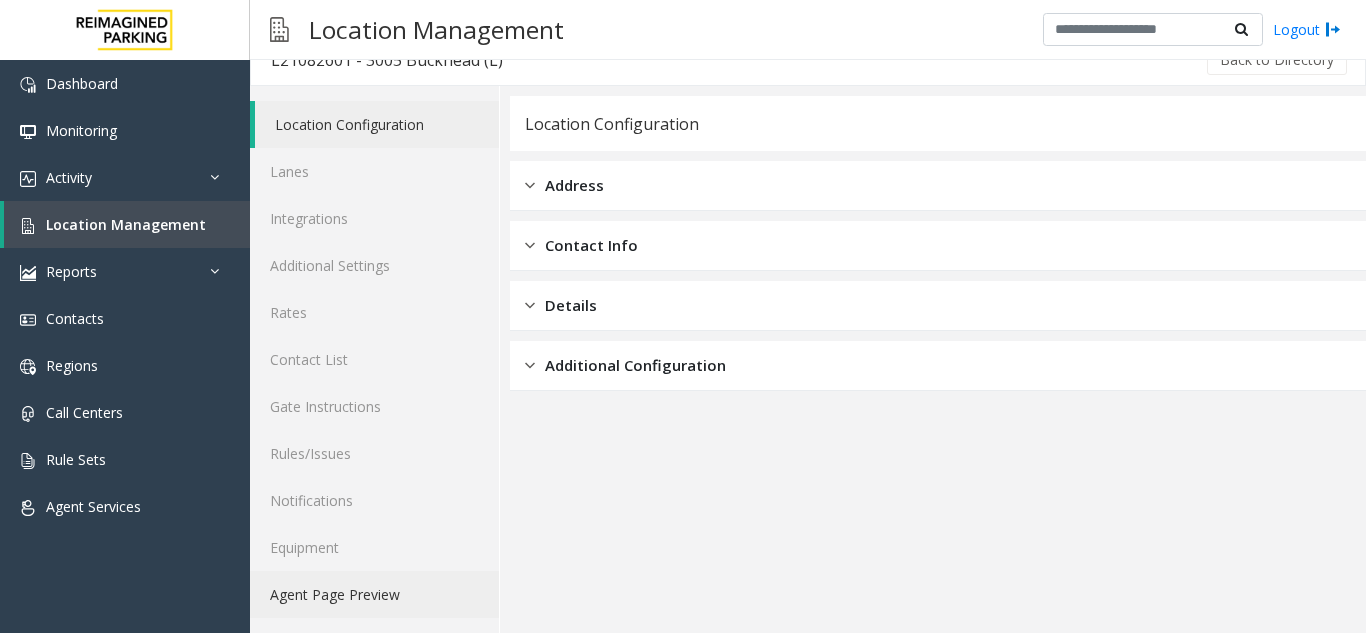 click on "Agent Page Preview" 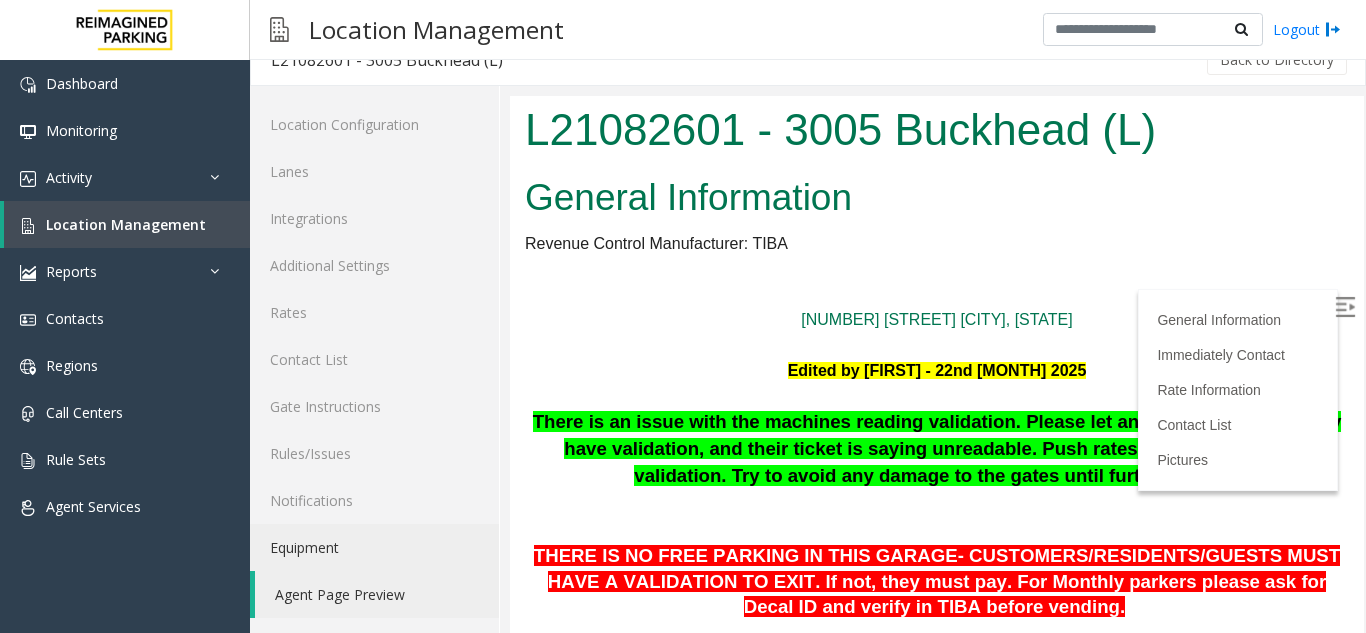 scroll, scrollTop: 0, scrollLeft: 0, axis: both 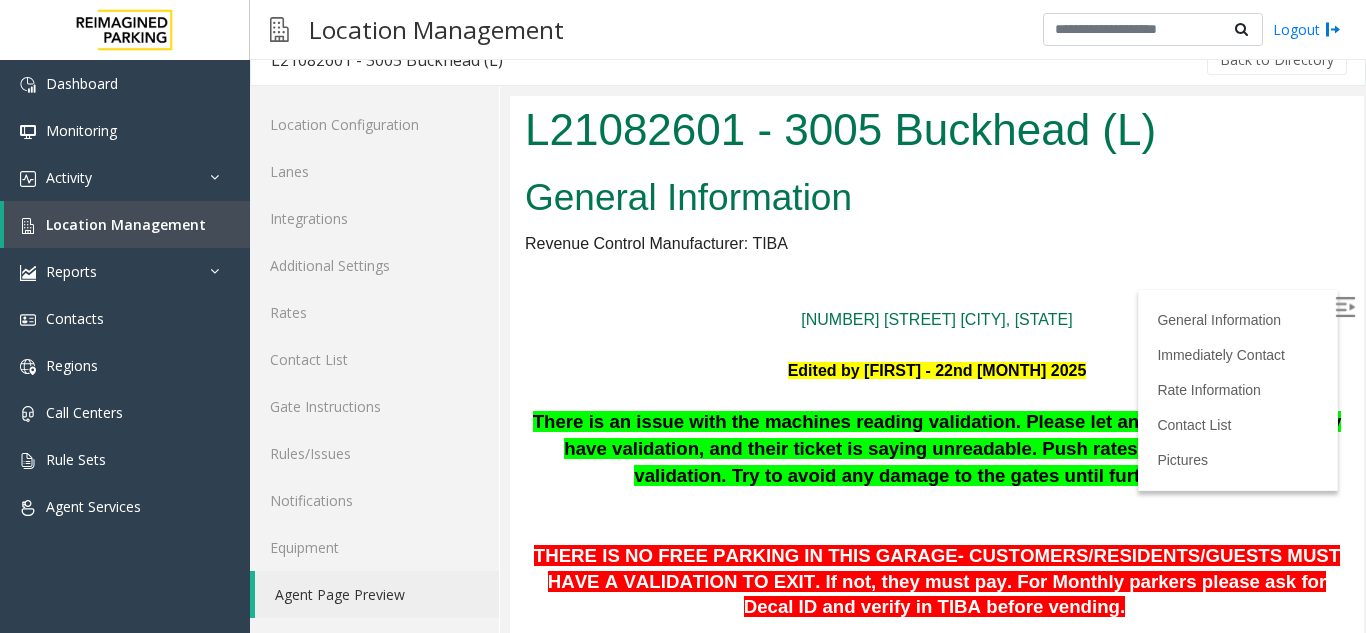 click at bounding box center [1345, 307] 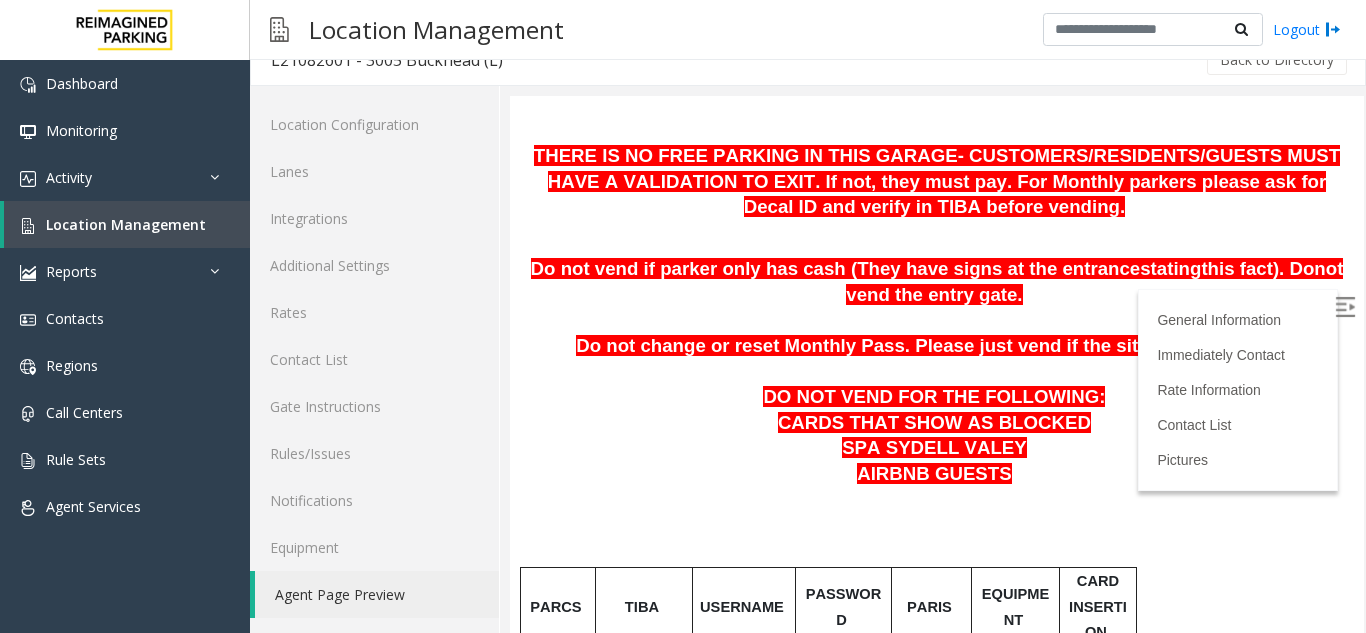 scroll, scrollTop: 500, scrollLeft: 0, axis: vertical 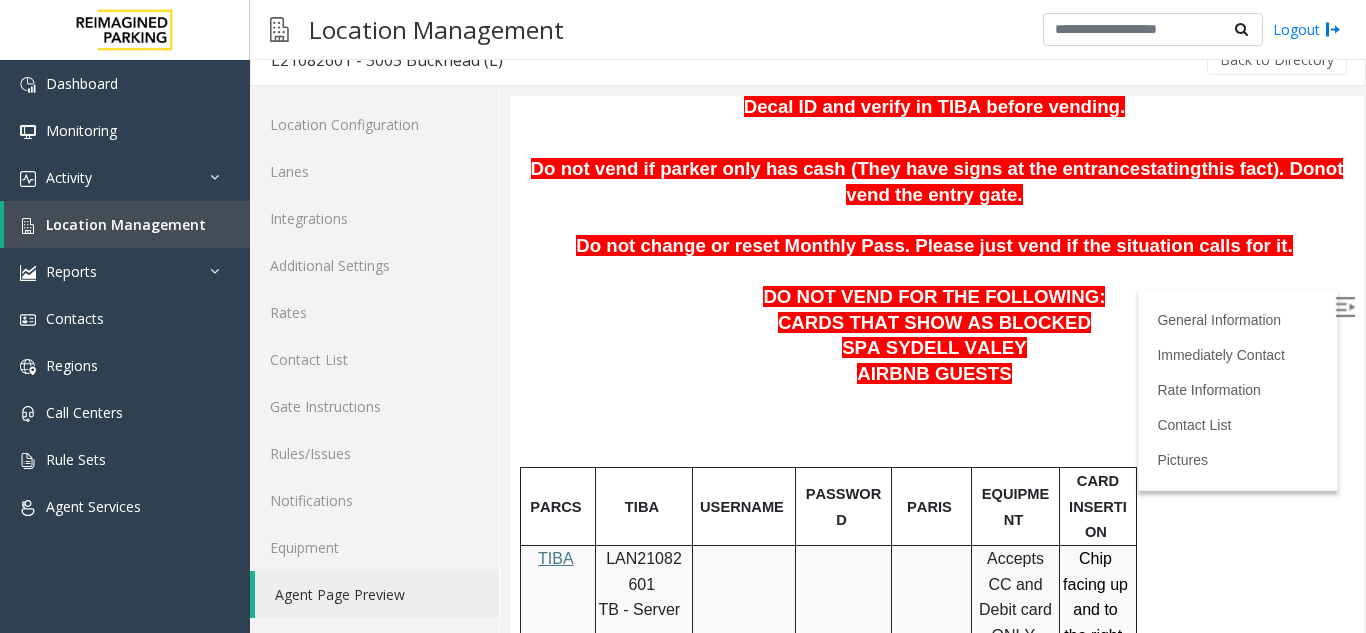 click on "AIRBNB GUESTS" at bounding box center [937, 375] 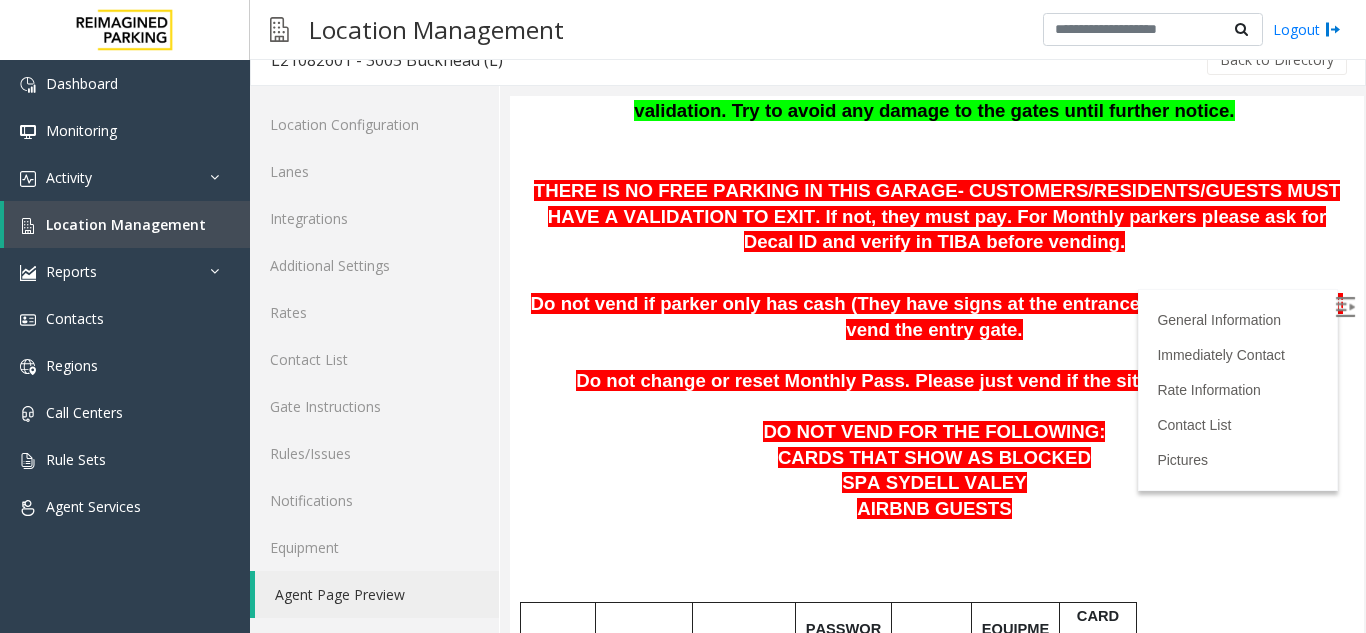 scroll, scrollTop: 400, scrollLeft: 0, axis: vertical 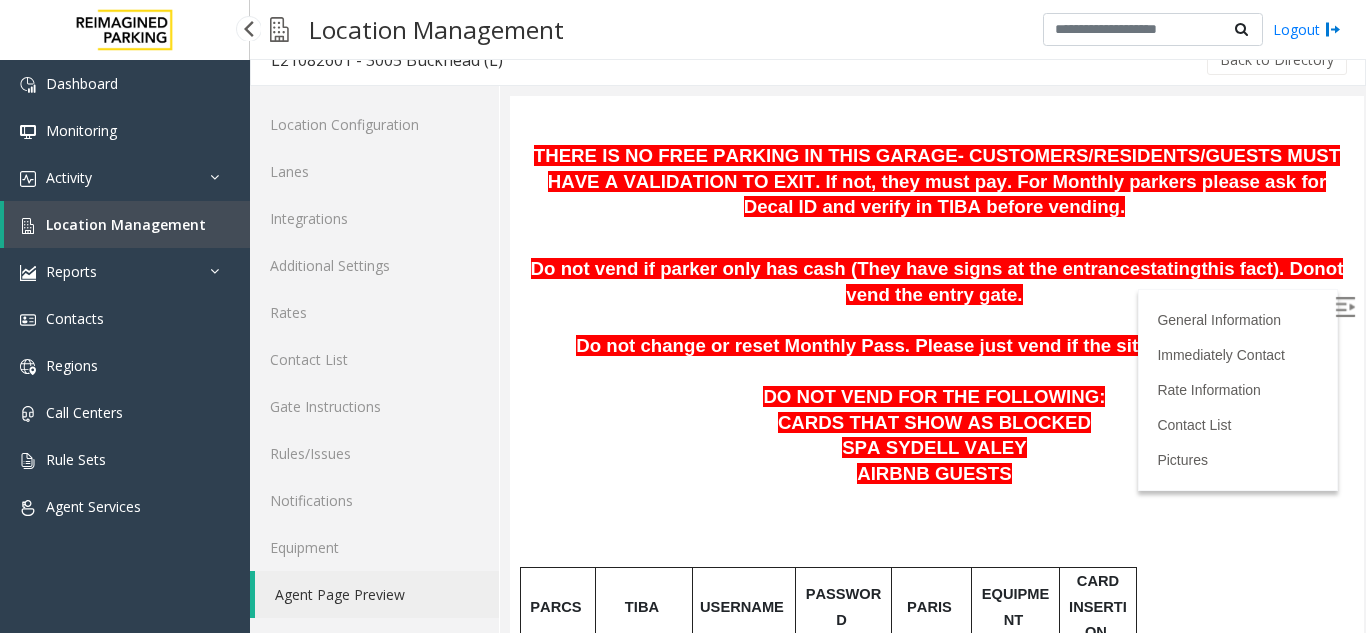 click on "Location Management" at bounding box center (127, 224) 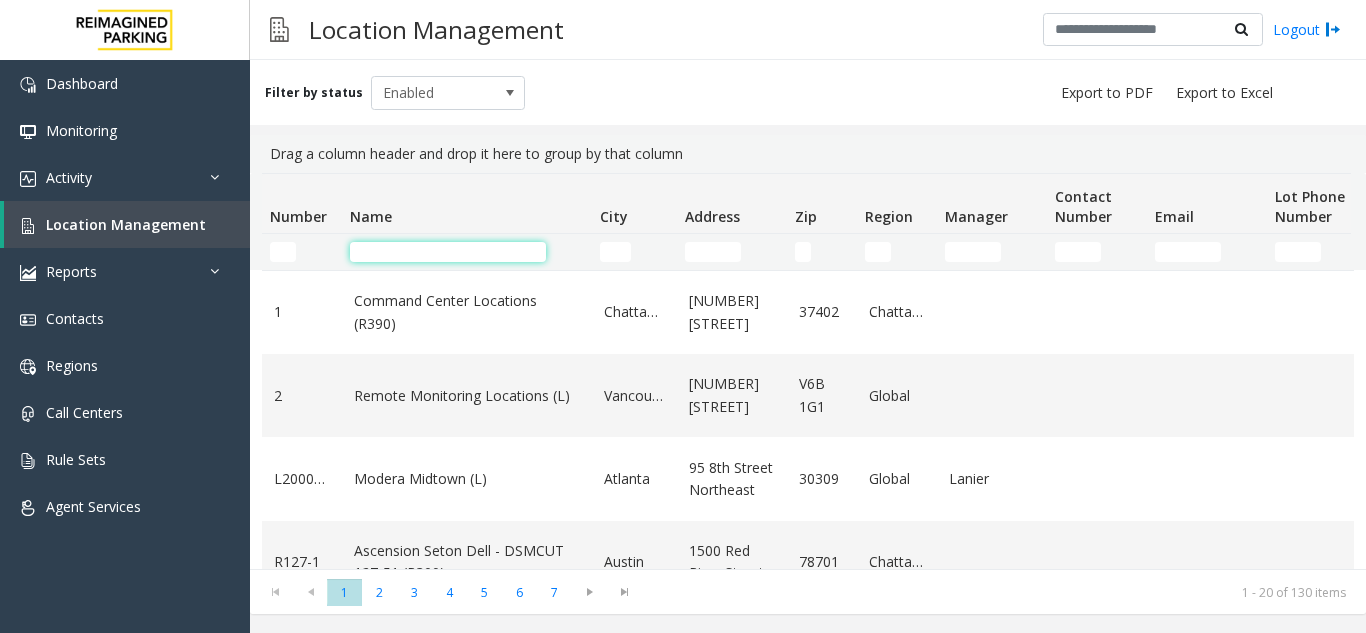 click 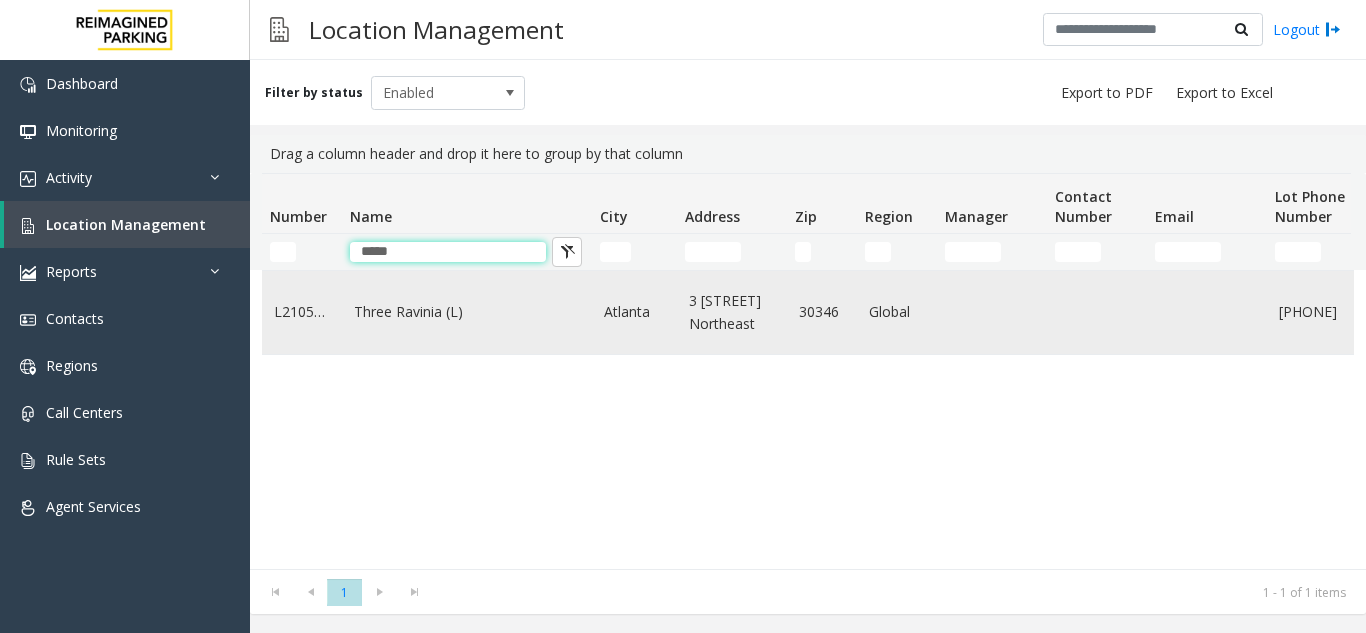 type on "*****" 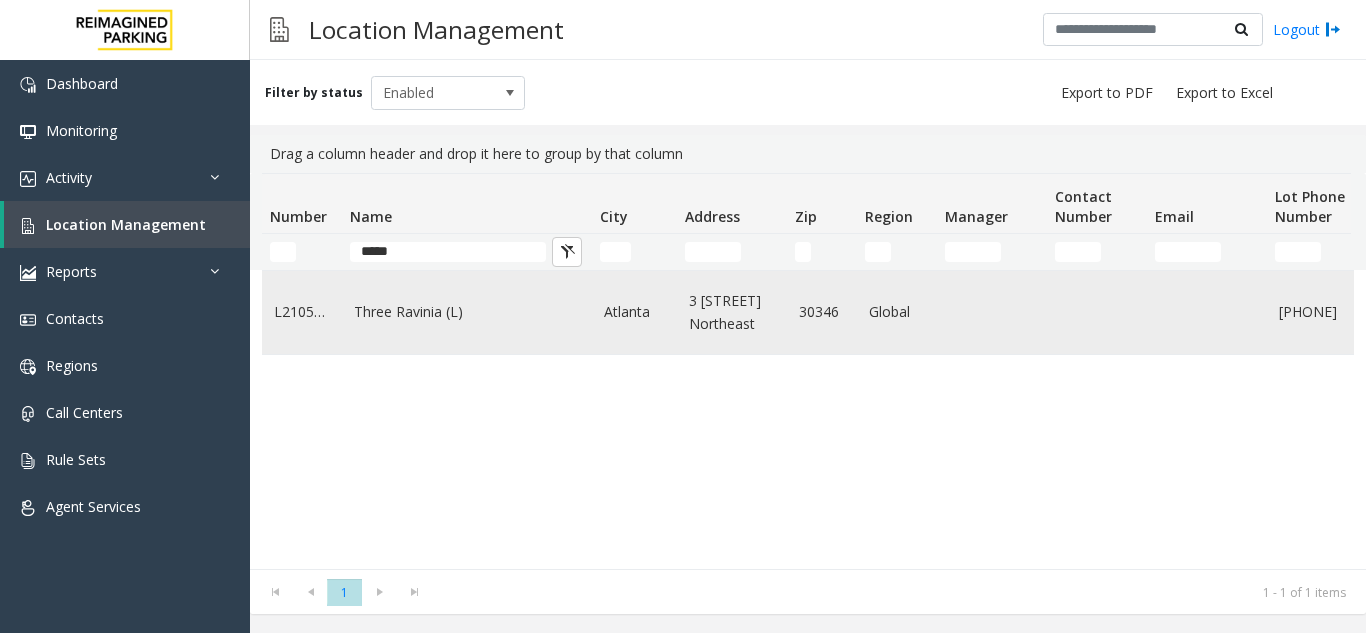 drag, startPoint x: 353, startPoint y: 302, endPoint x: 466, endPoint y: 307, distance: 113.110565 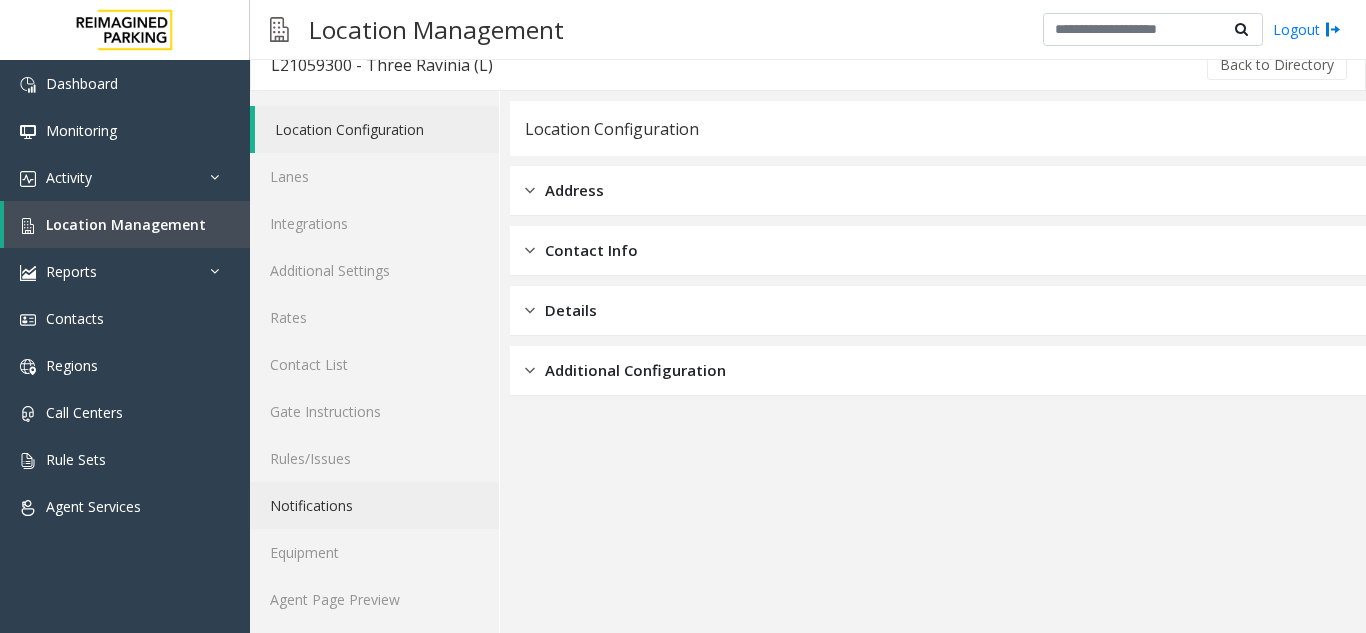 scroll, scrollTop: 26, scrollLeft: 0, axis: vertical 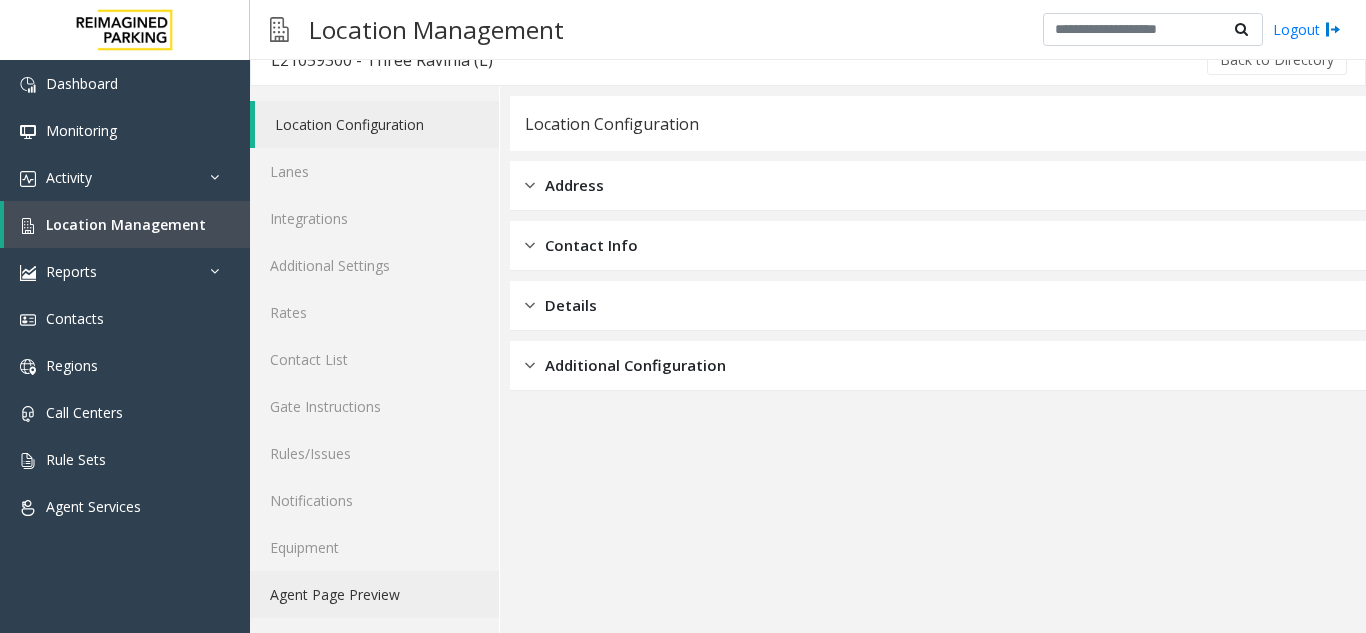 click on "Agent Page Preview" 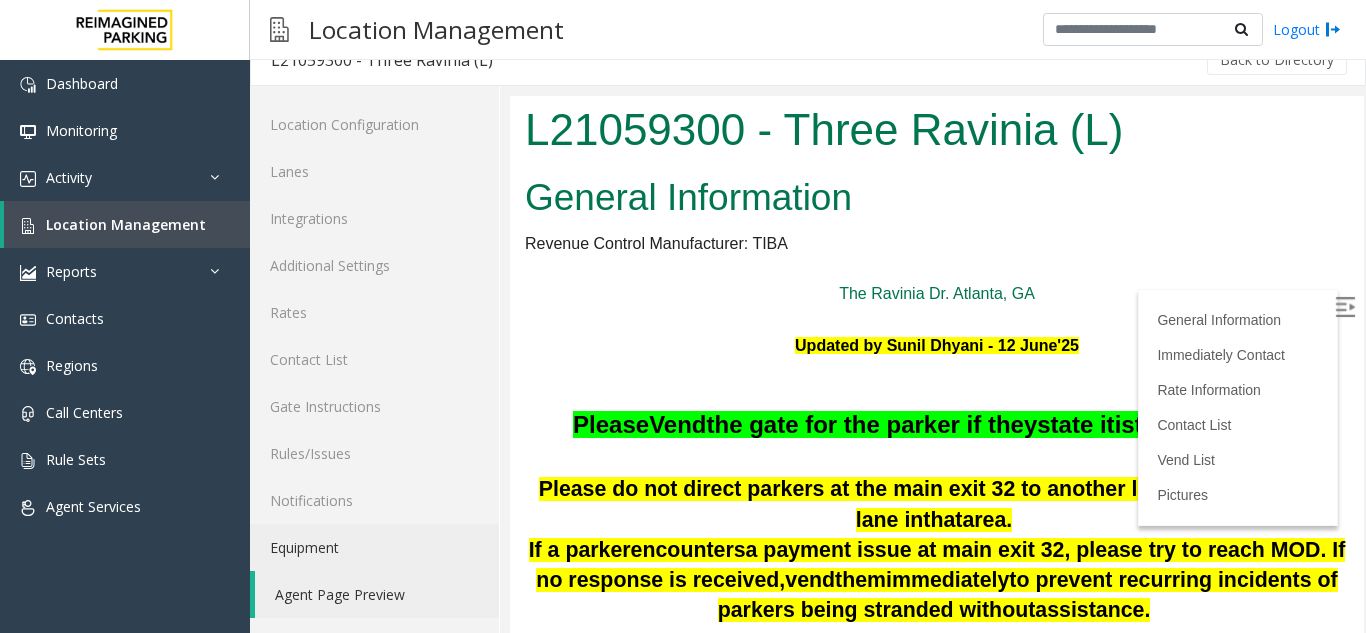 scroll, scrollTop: 0, scrollLeft: 0, axis: both 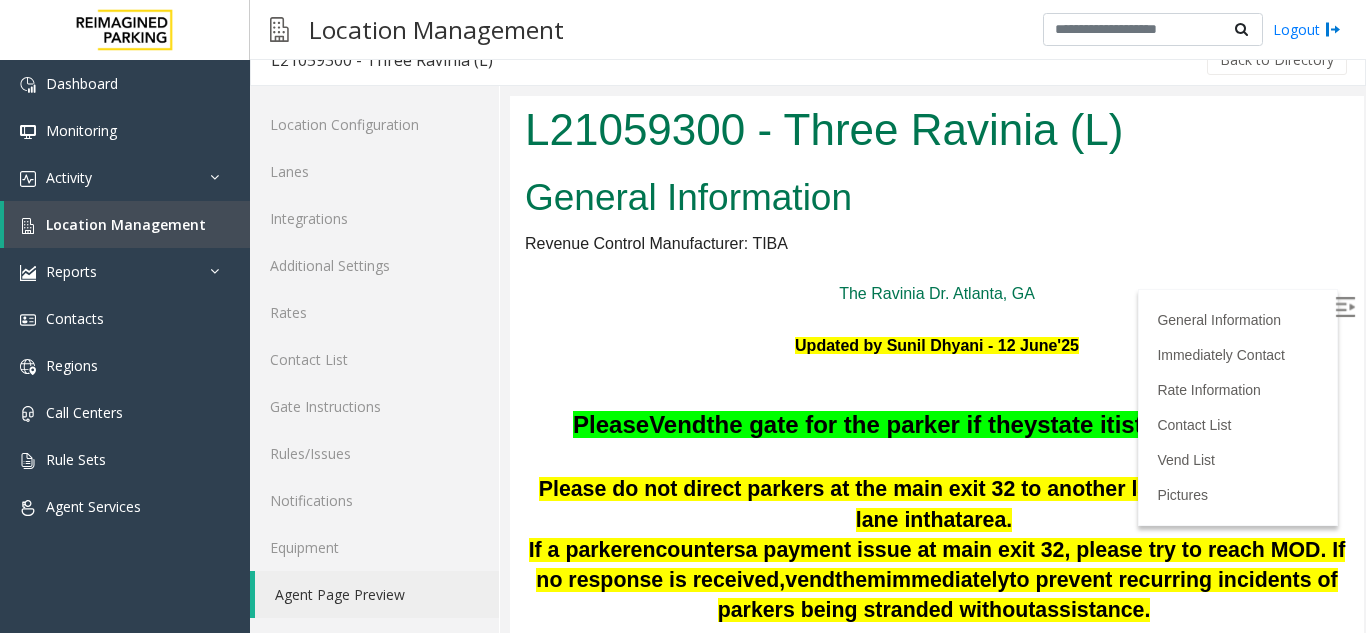 click at bounding box center (1345, 307) 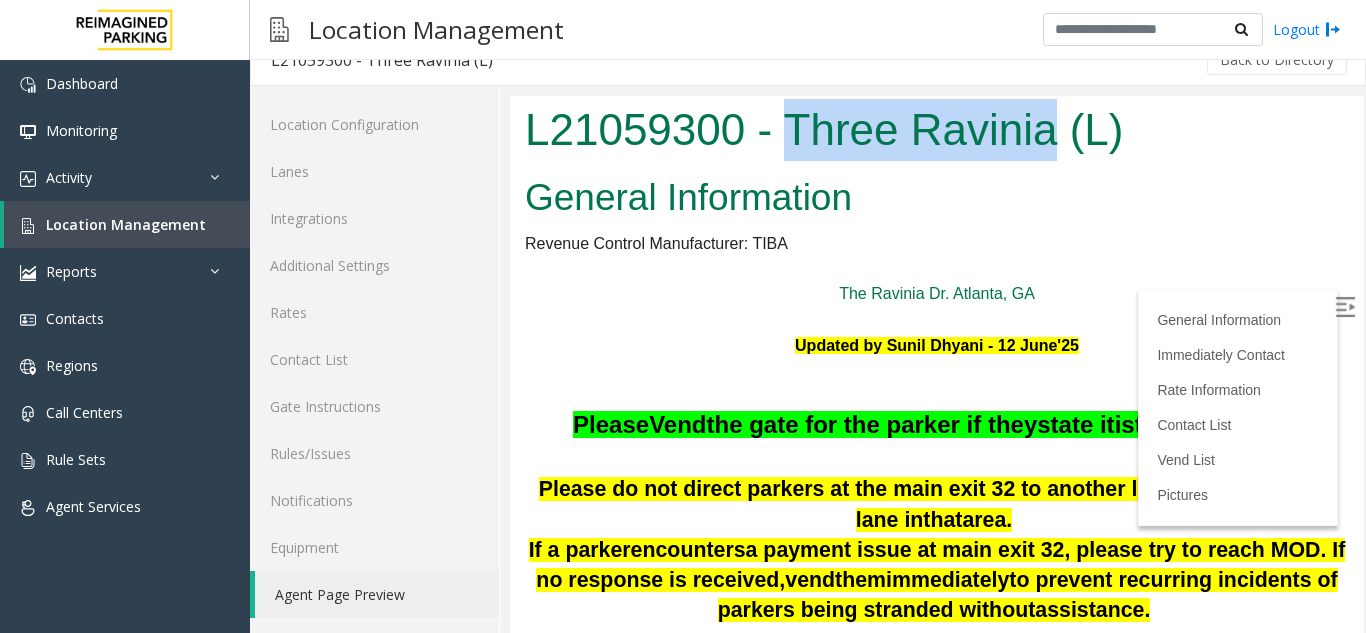 drag, startPoint x: 796, startPoint y: 119, endPoint x: 1052, endPoint y: 124, distance: 256.04883 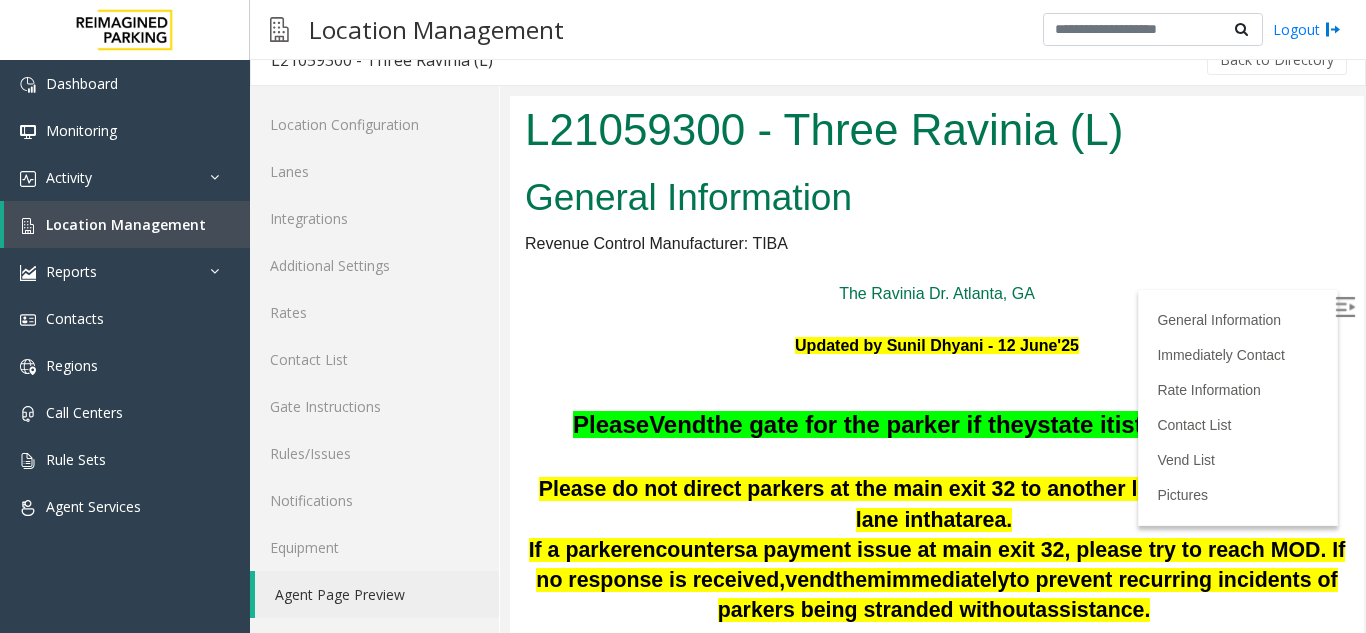 click on "General Information" at bounding box center (937, 198) 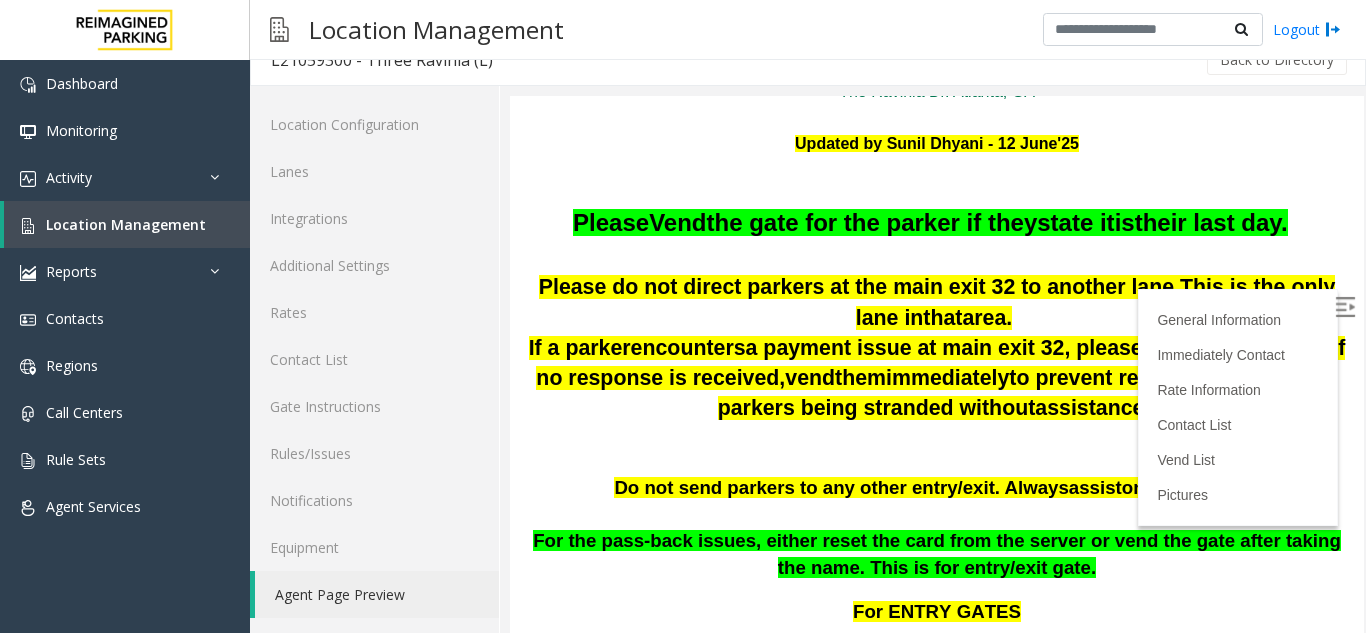 scroll, scrollTop: 200, scrollLeft: 0, axis: vertical 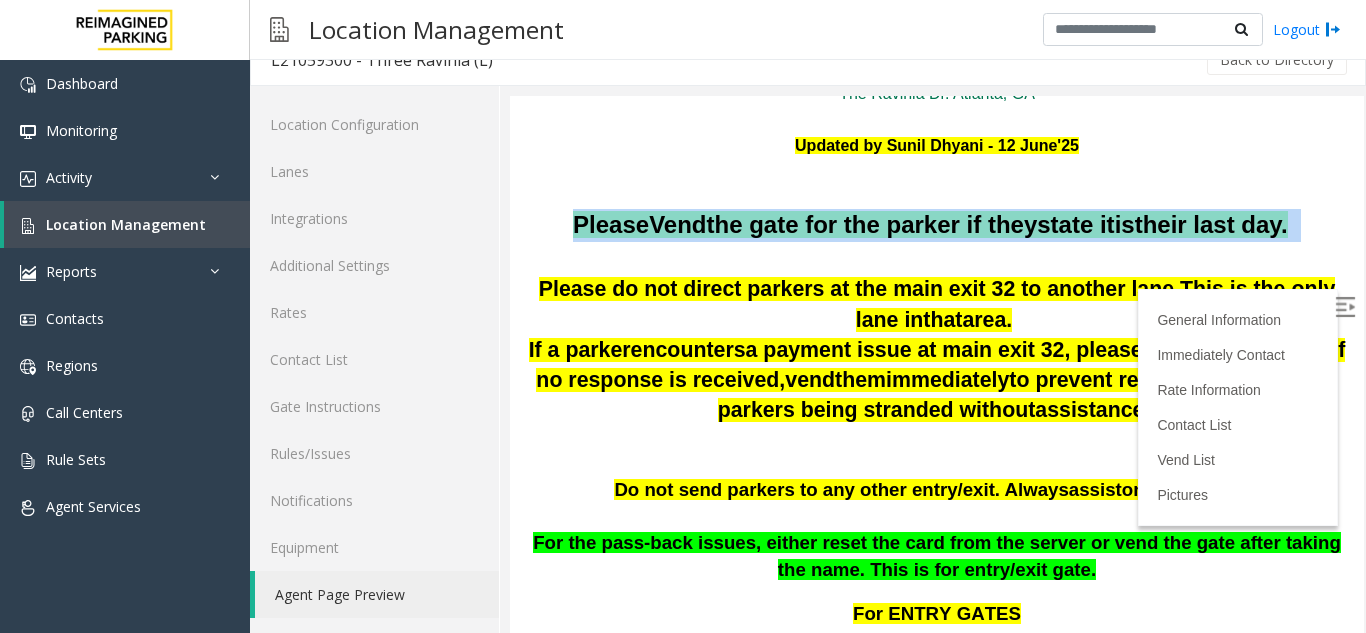 drag, startPoint x: 544, startPoint y: 228, endPoint x: 1308, endPoint y: 236, distance: 764.0419 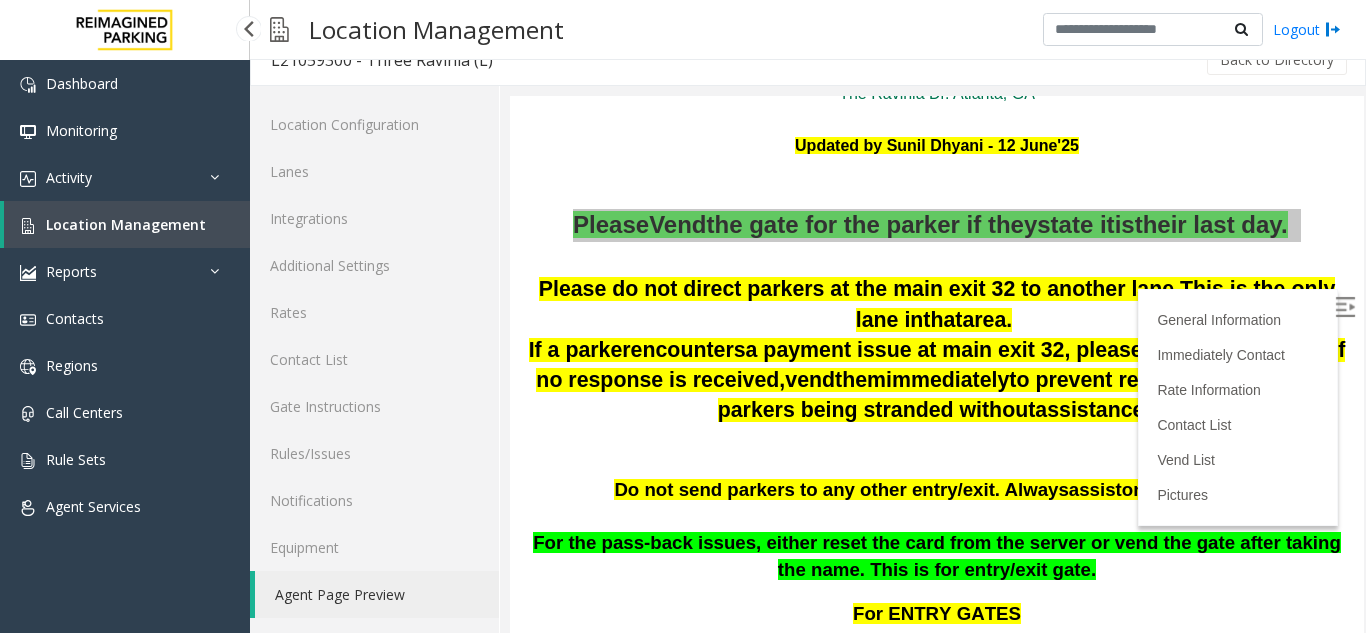 click on "Location Management" at bounding box center [126, 224] 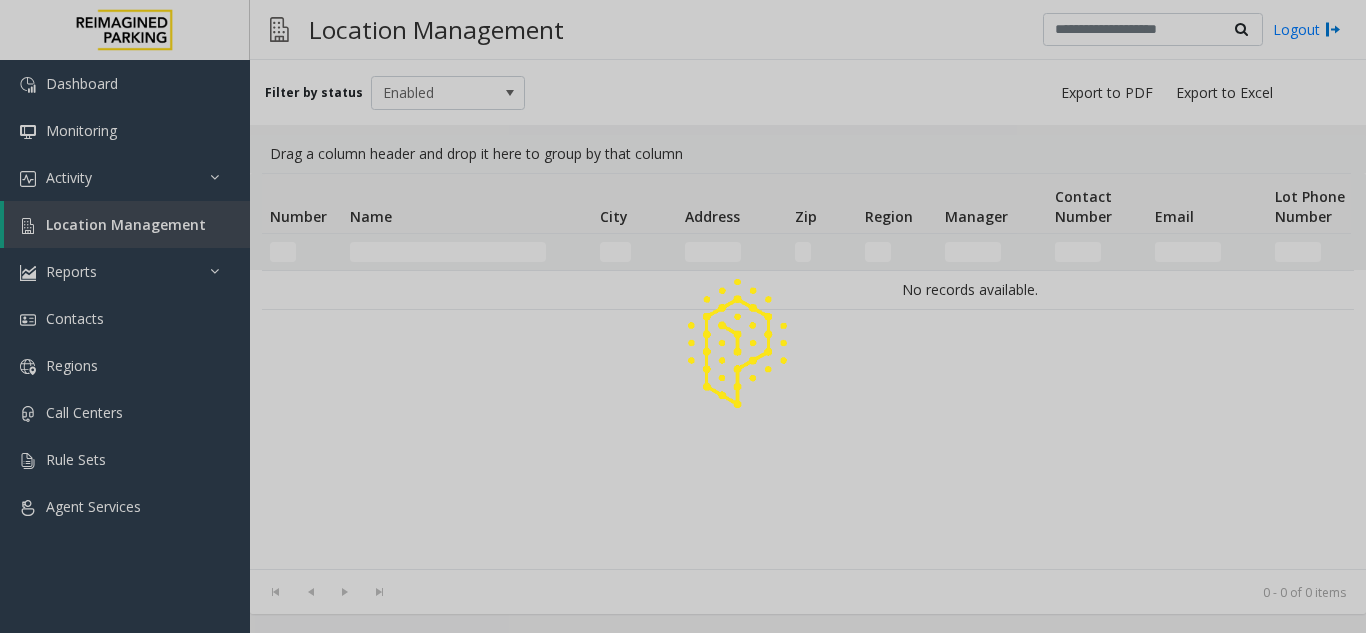 click 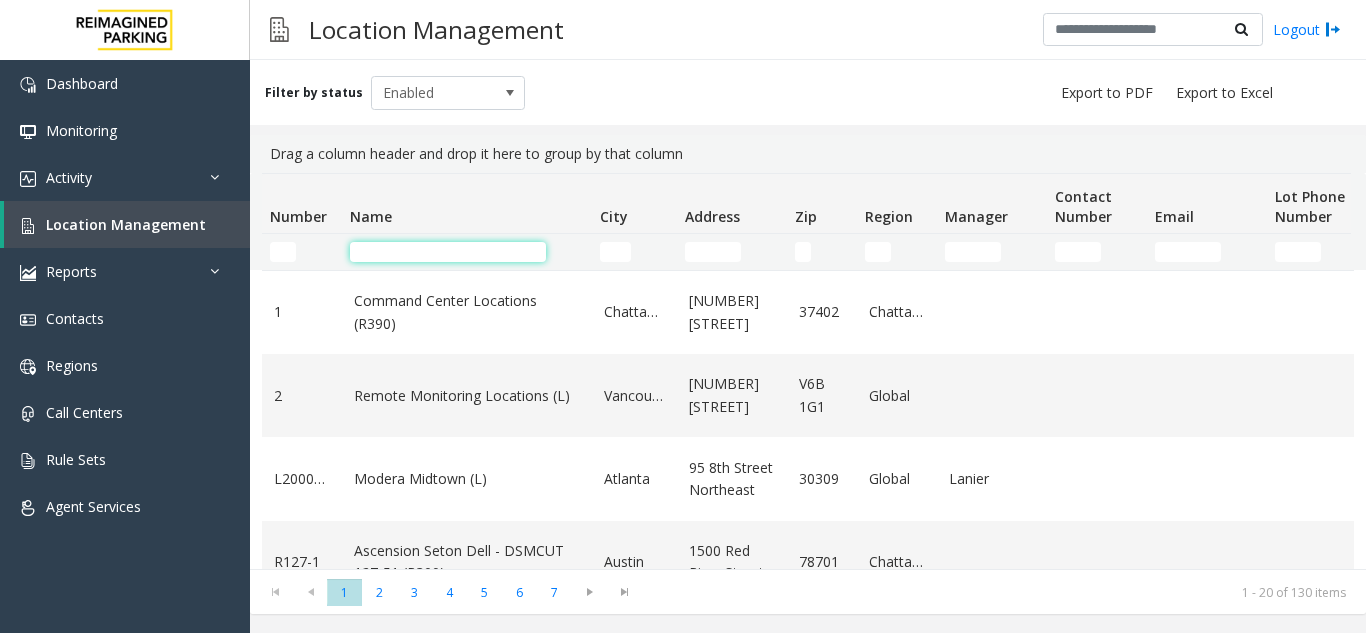 click 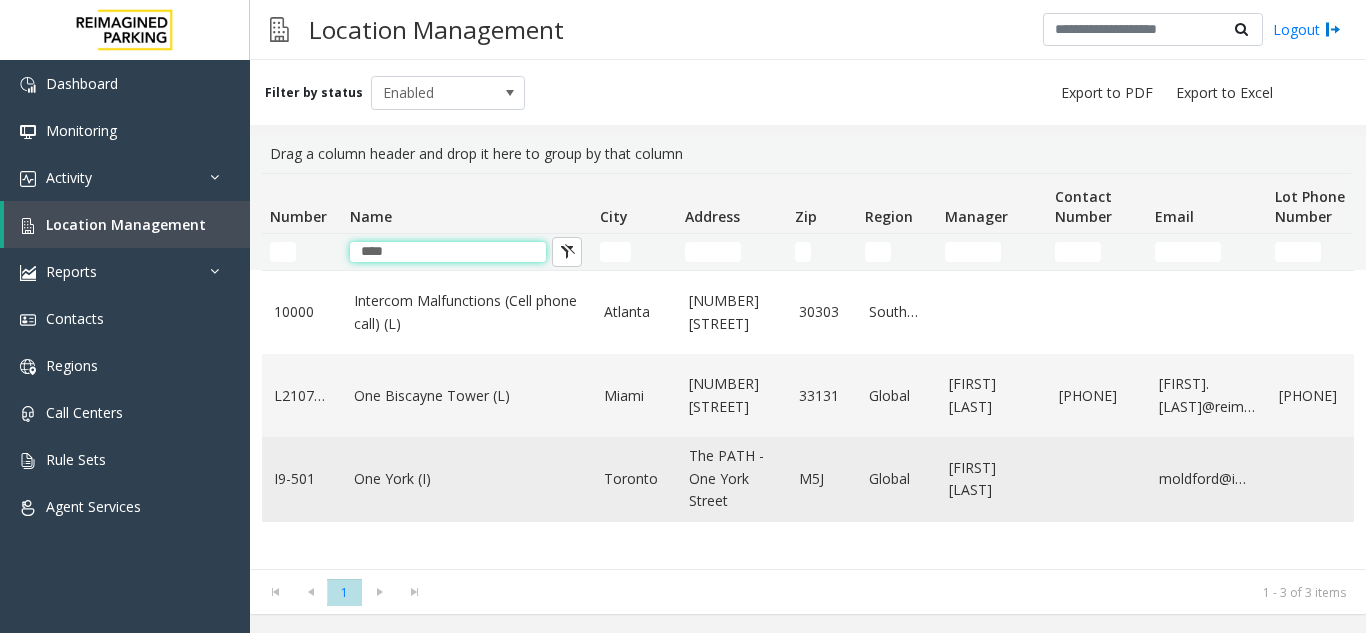 type on "***" 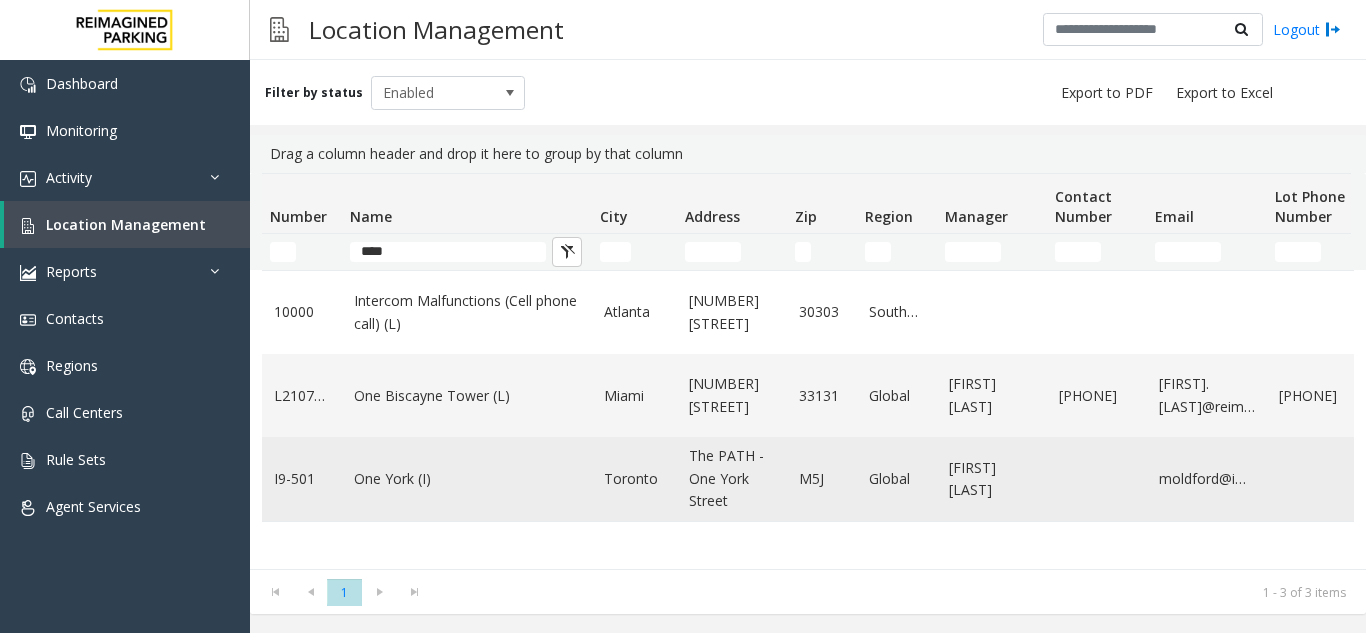 click on "One York (I)" 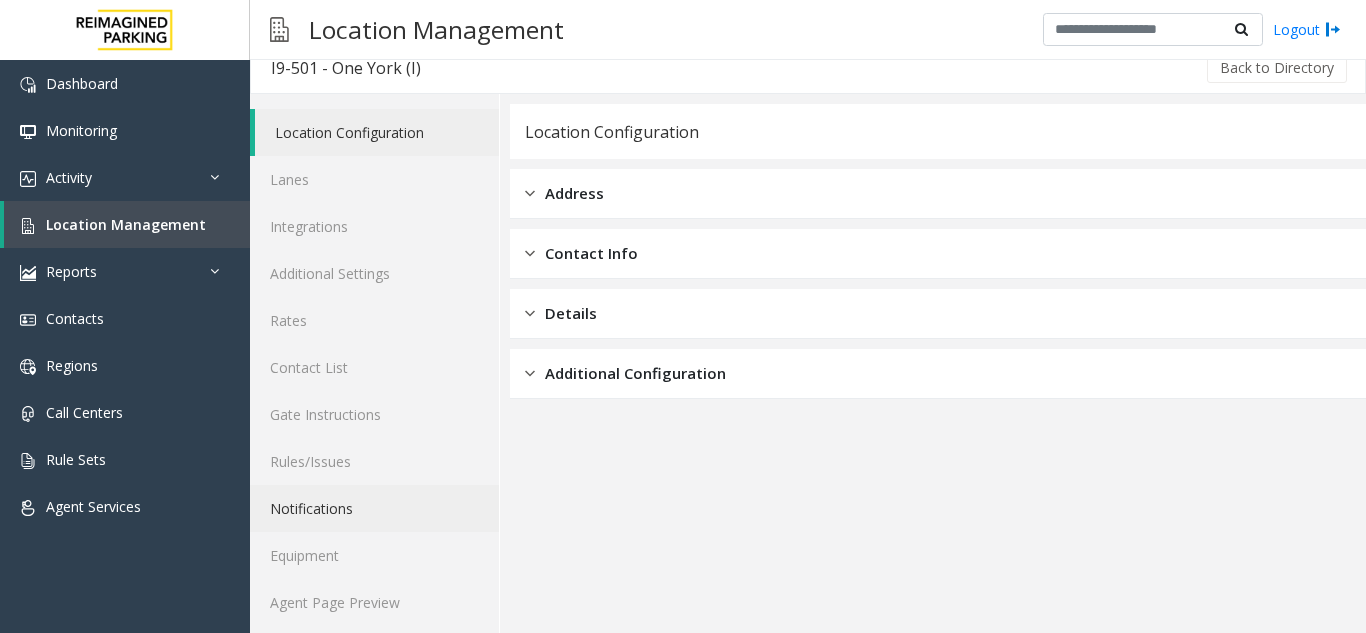 scroll, scrollTop: 26, scrollLeft: 0, axis: vertical 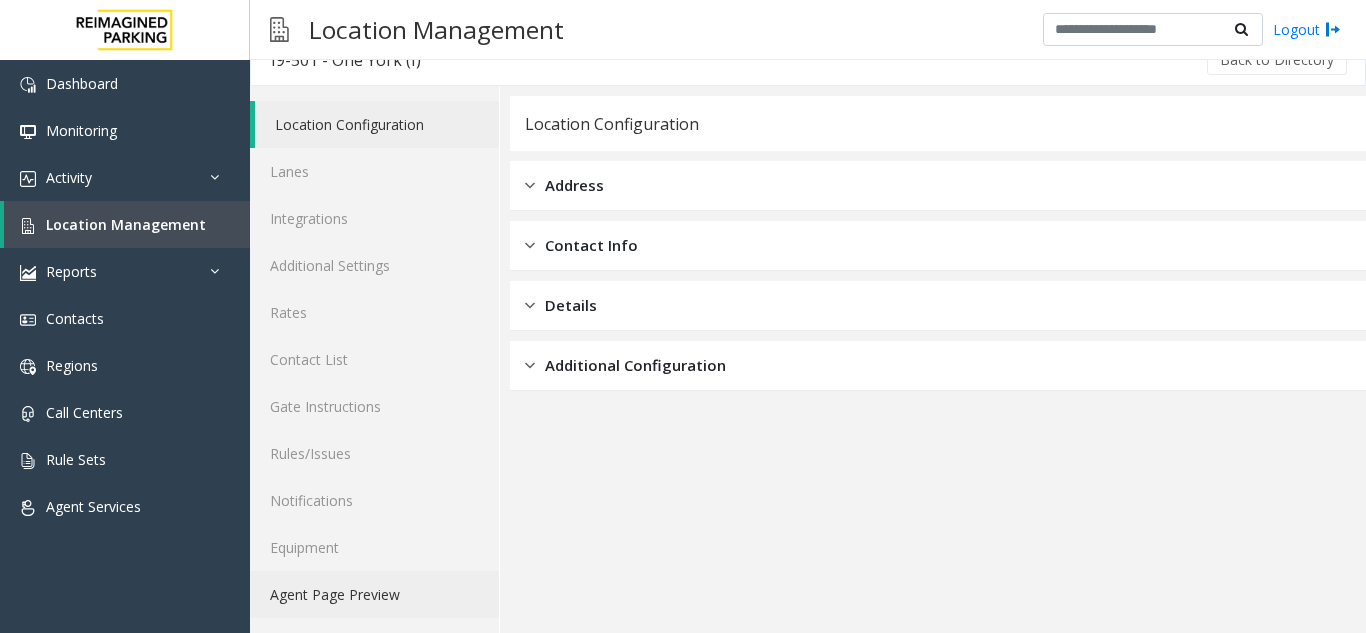 click on "Agent Page Preview" 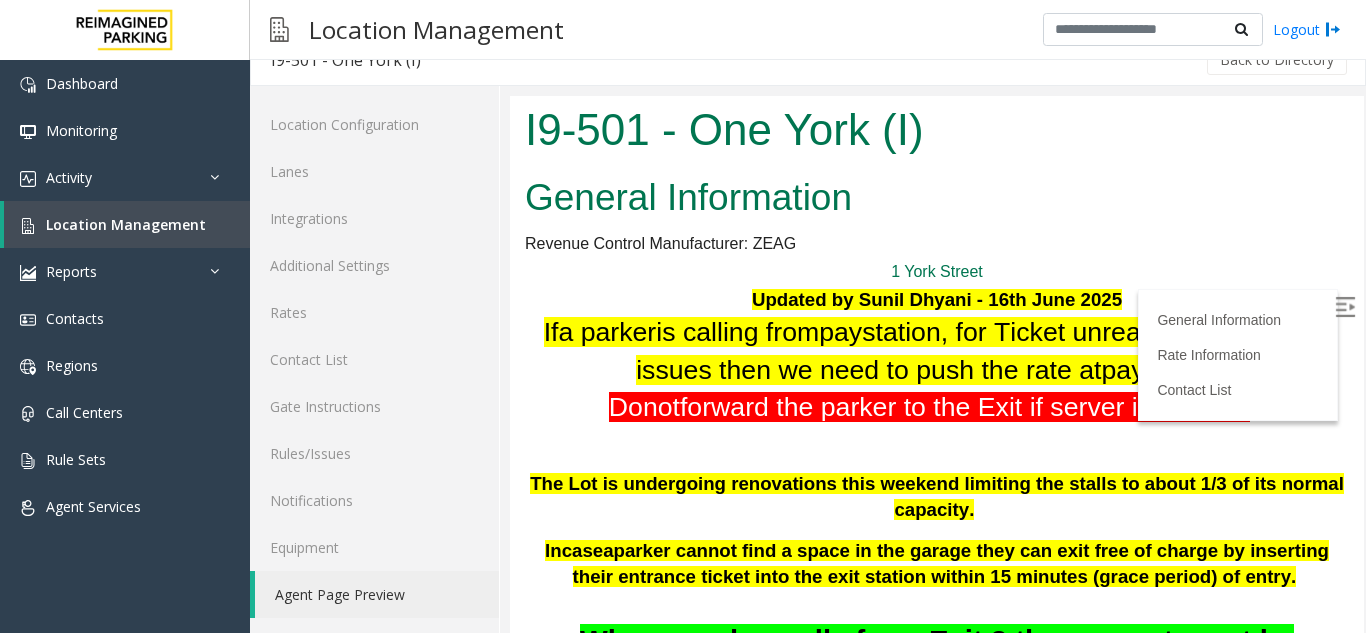 scroll, scrollTop: 0, scrollLeft: 0, axis: both 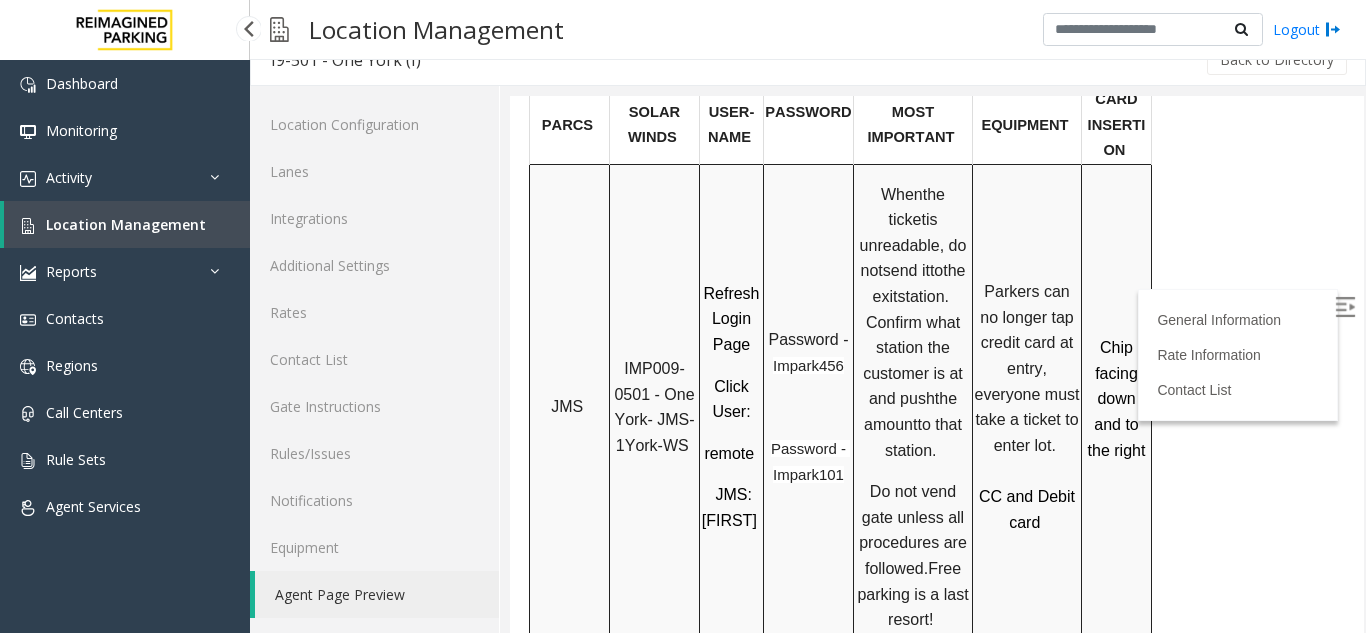 click on "Location Management" at bounding box center (126, 224) 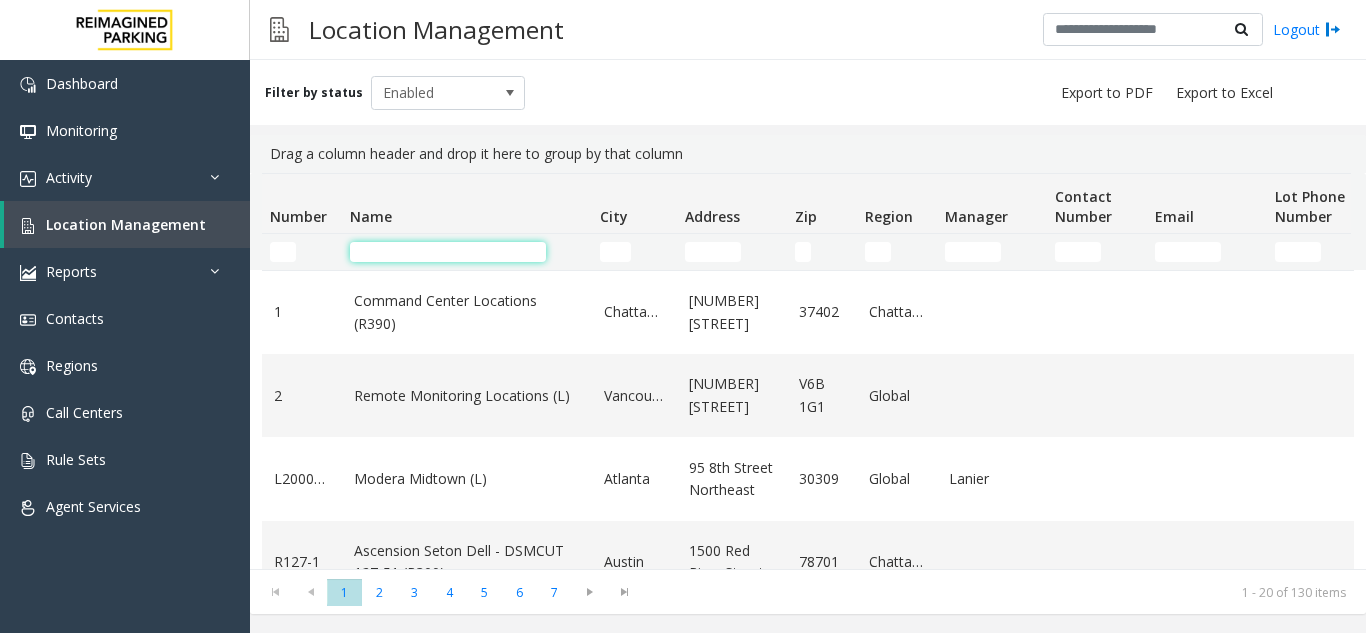 click 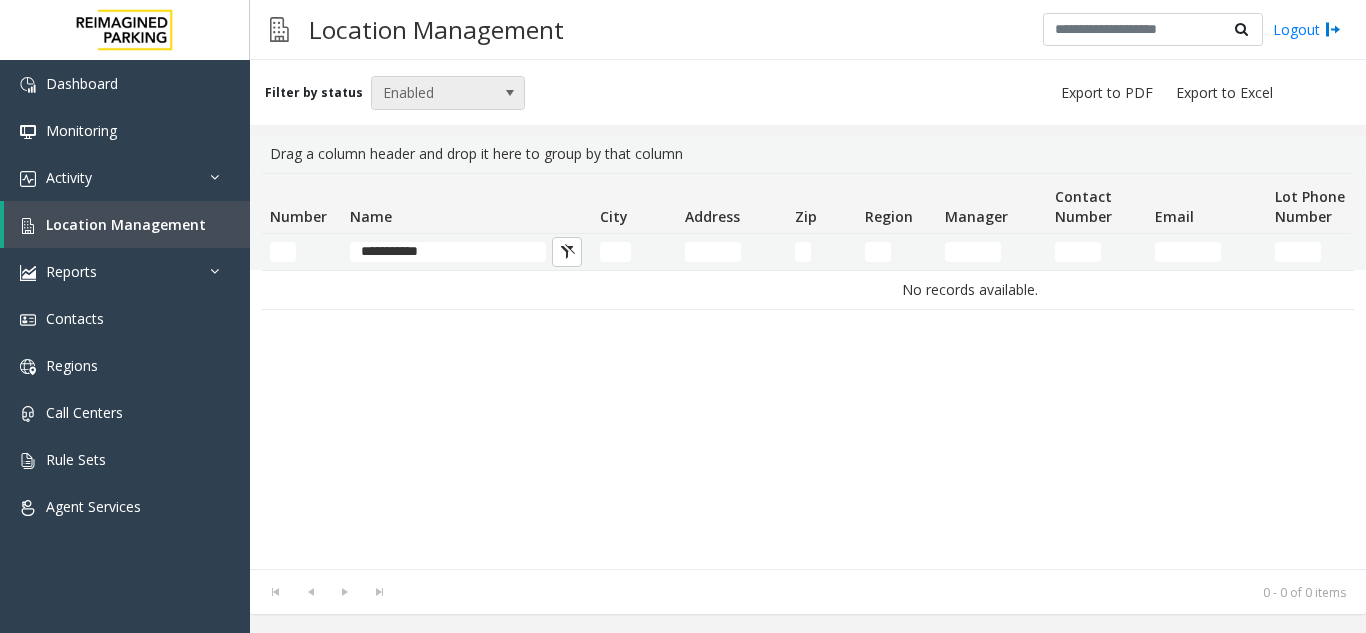 click at bounding box center [510, 93] 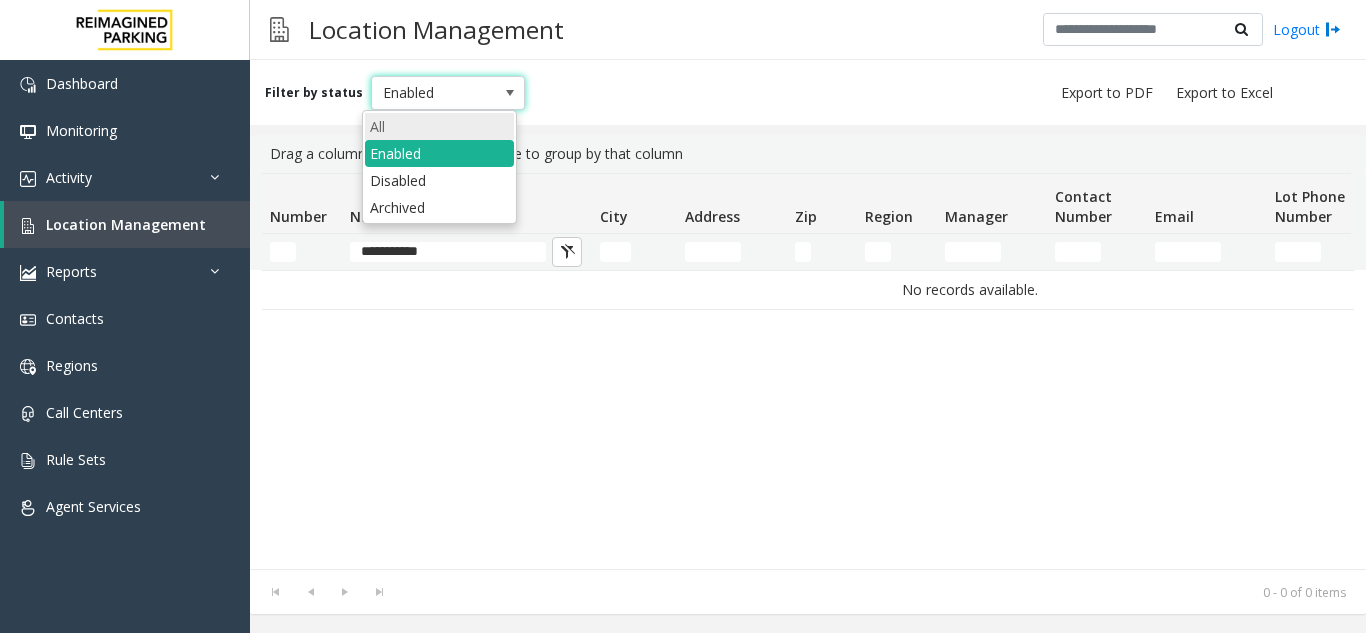 click on "All" at bounding box center [439, 126] 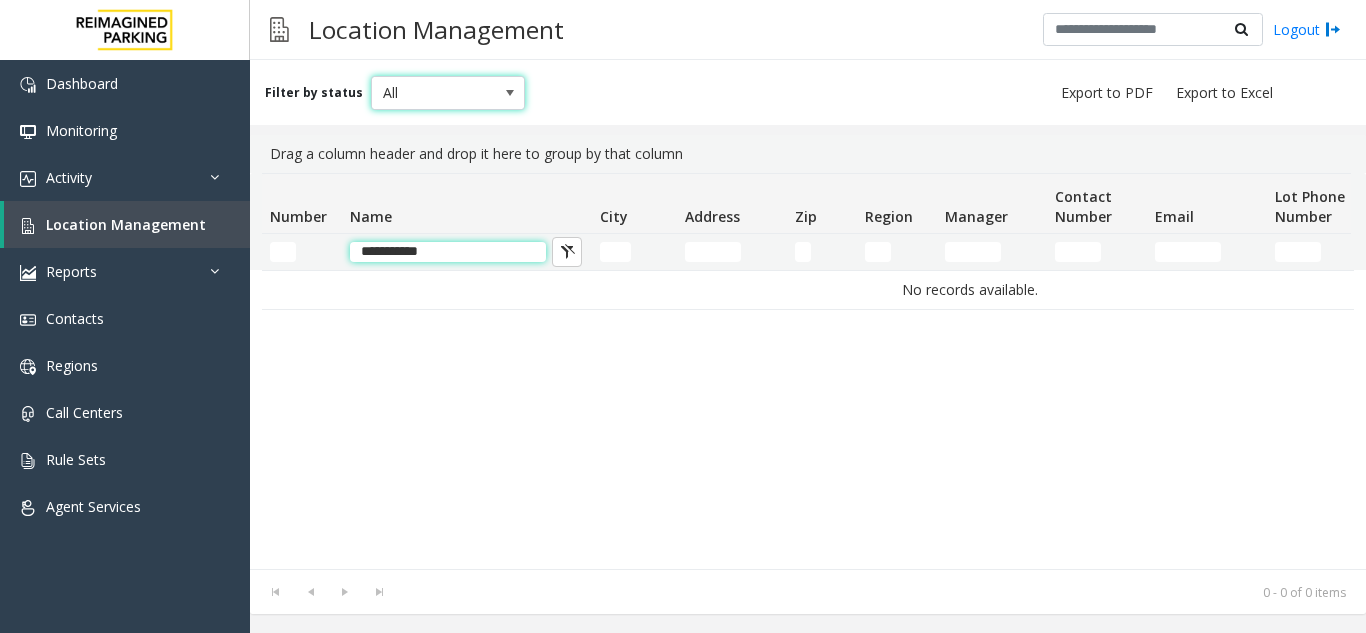 click on "**********" 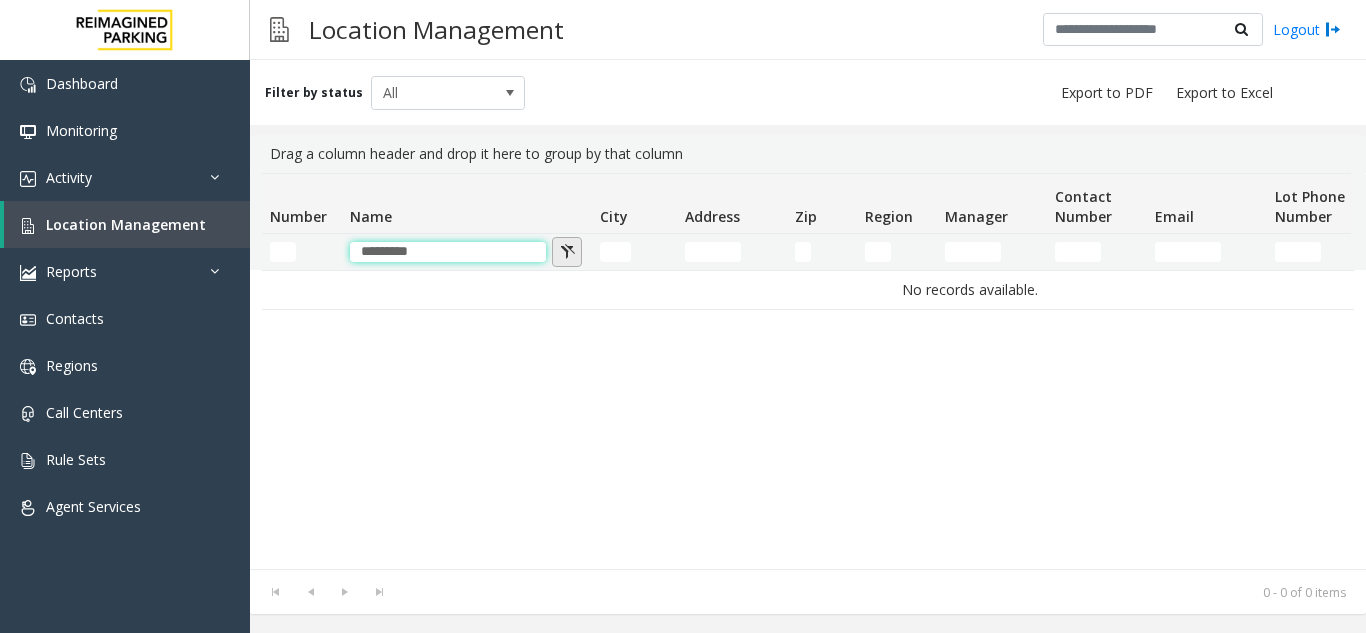 type on "*********" 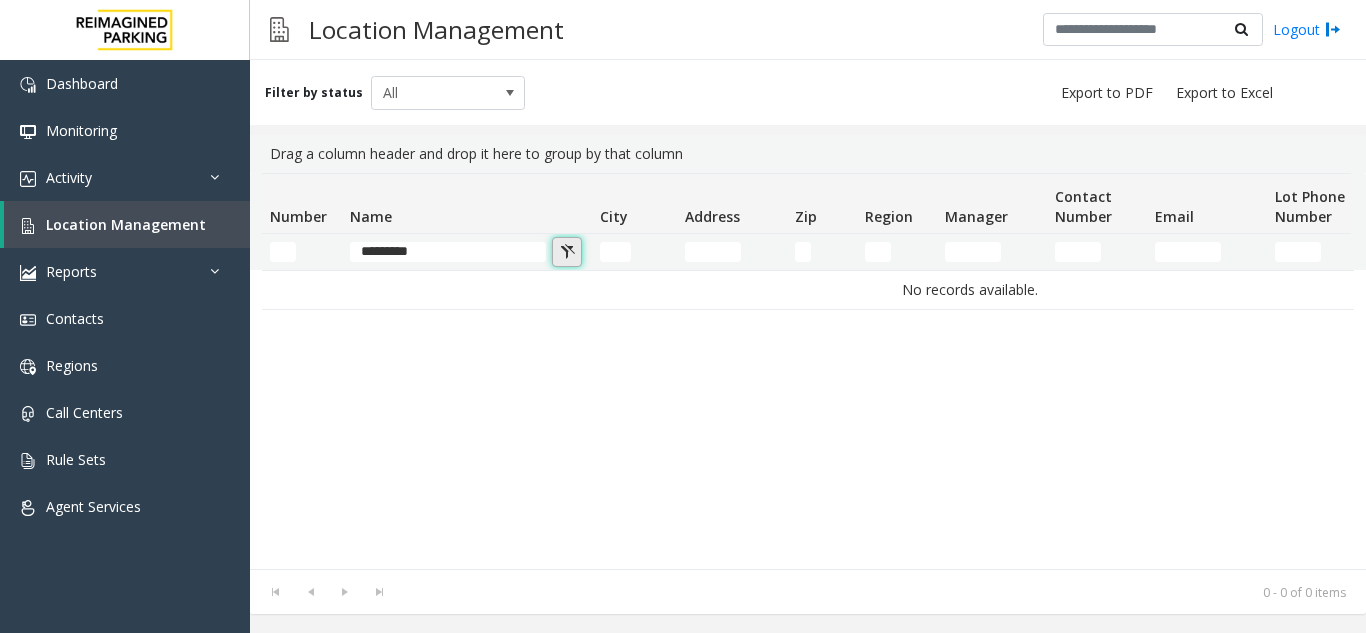 click 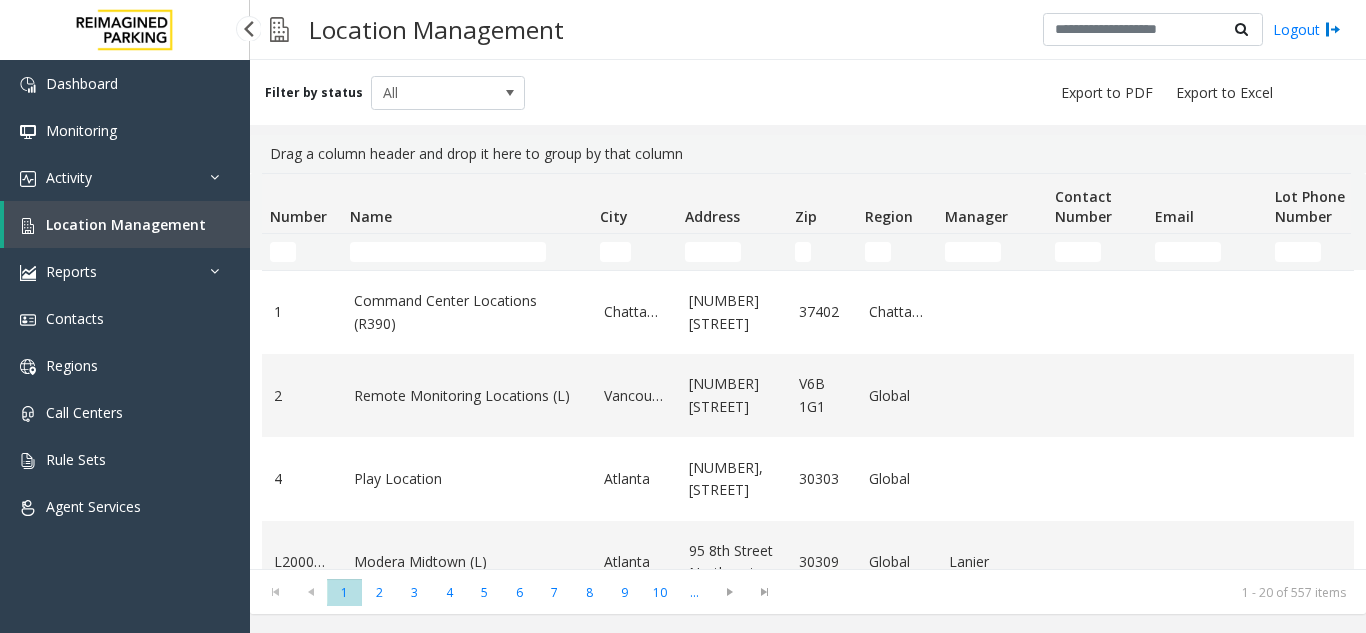 click on "Location Management" at bounding box center (126, 224) 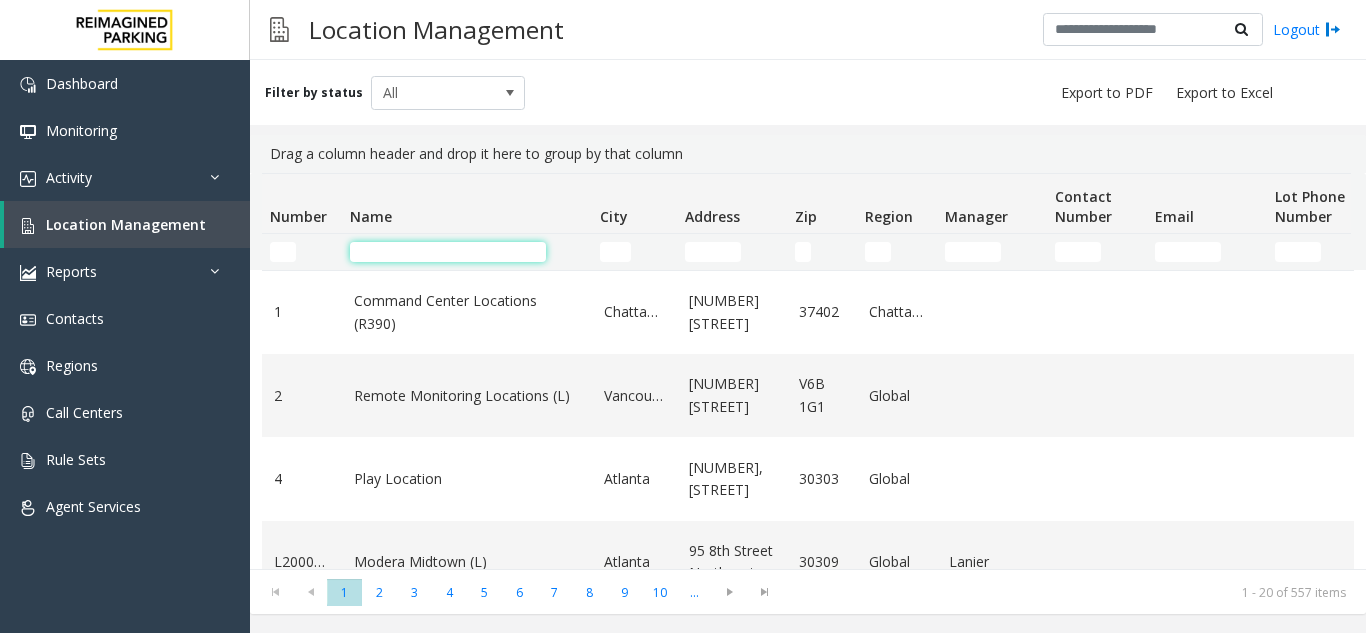 click 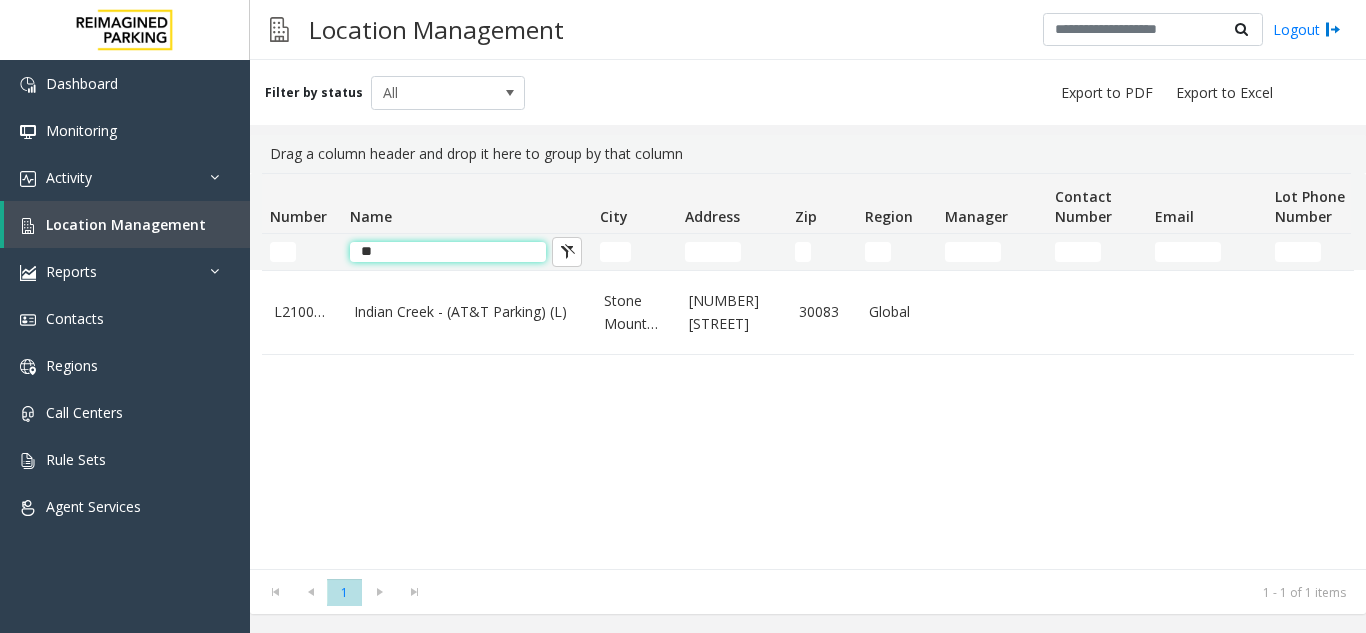 type on "*" 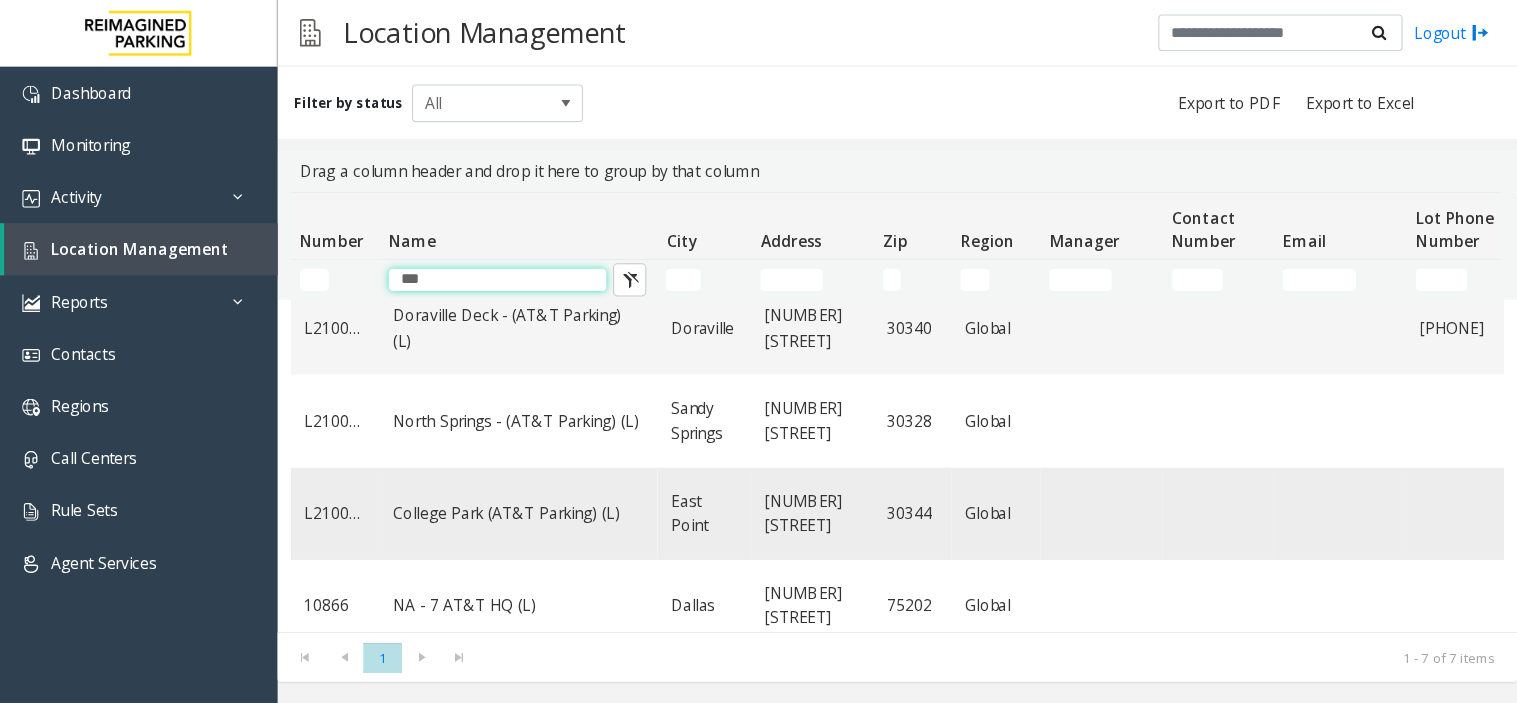 scroll, scrollTop: 100, scrollLeft: 0, axis: vertical 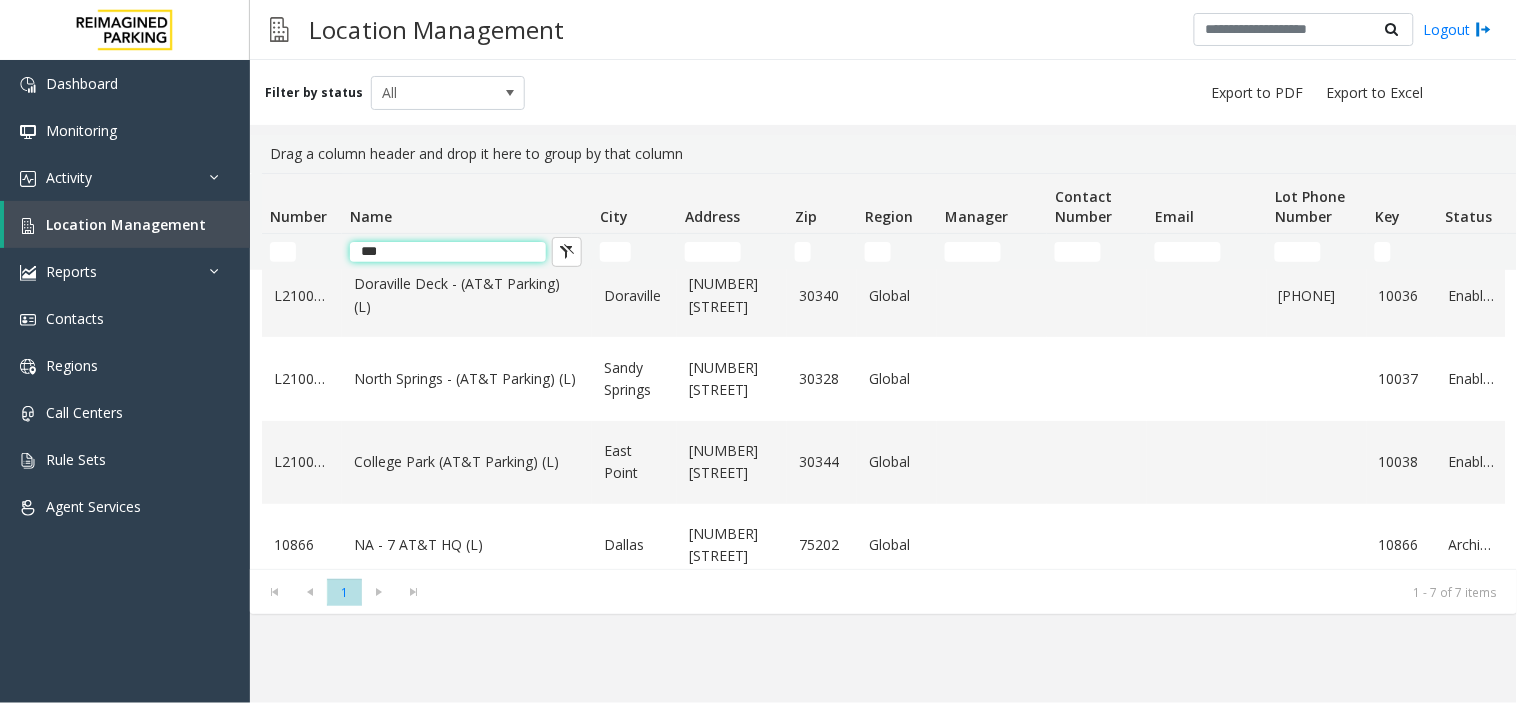 click on "***" 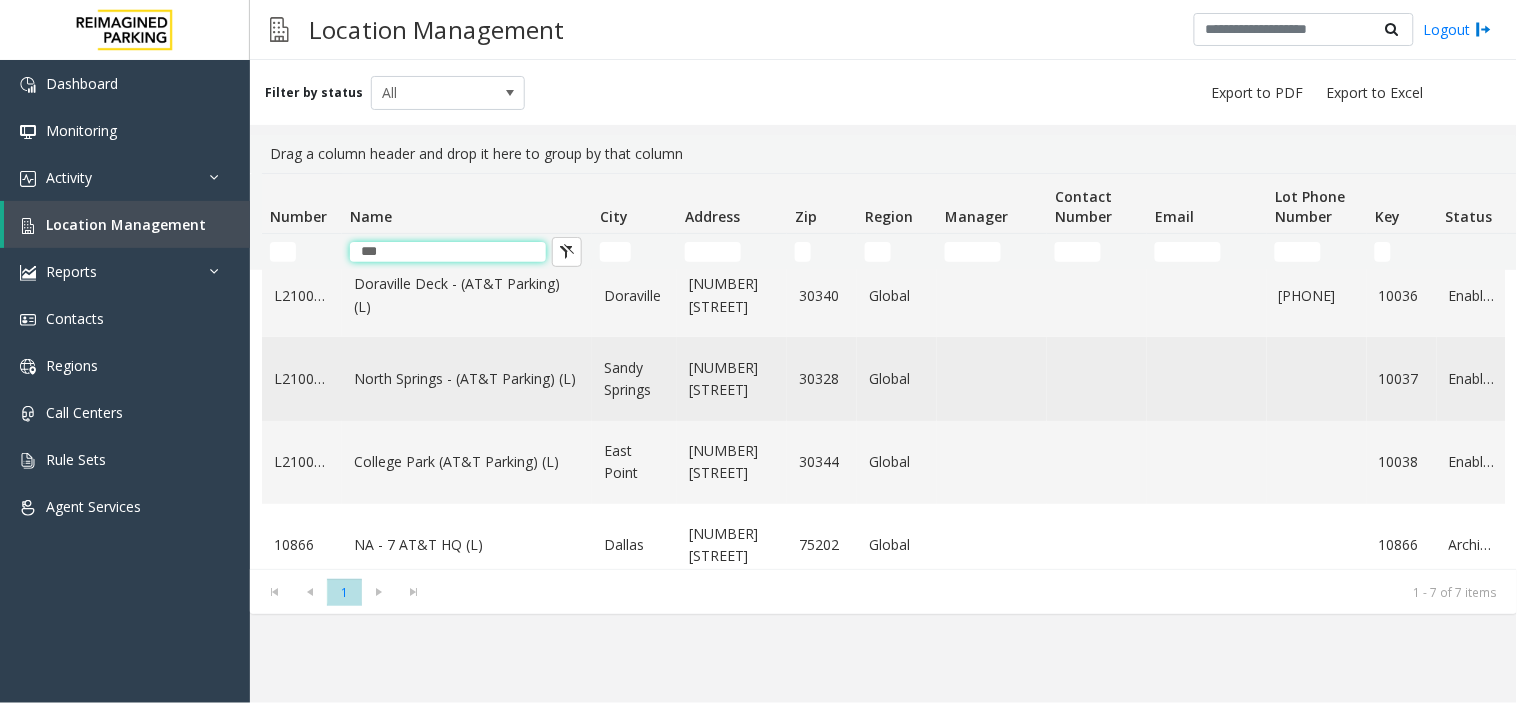 scroll, scrollTop: 0, scrollLeft: 0, axis: both 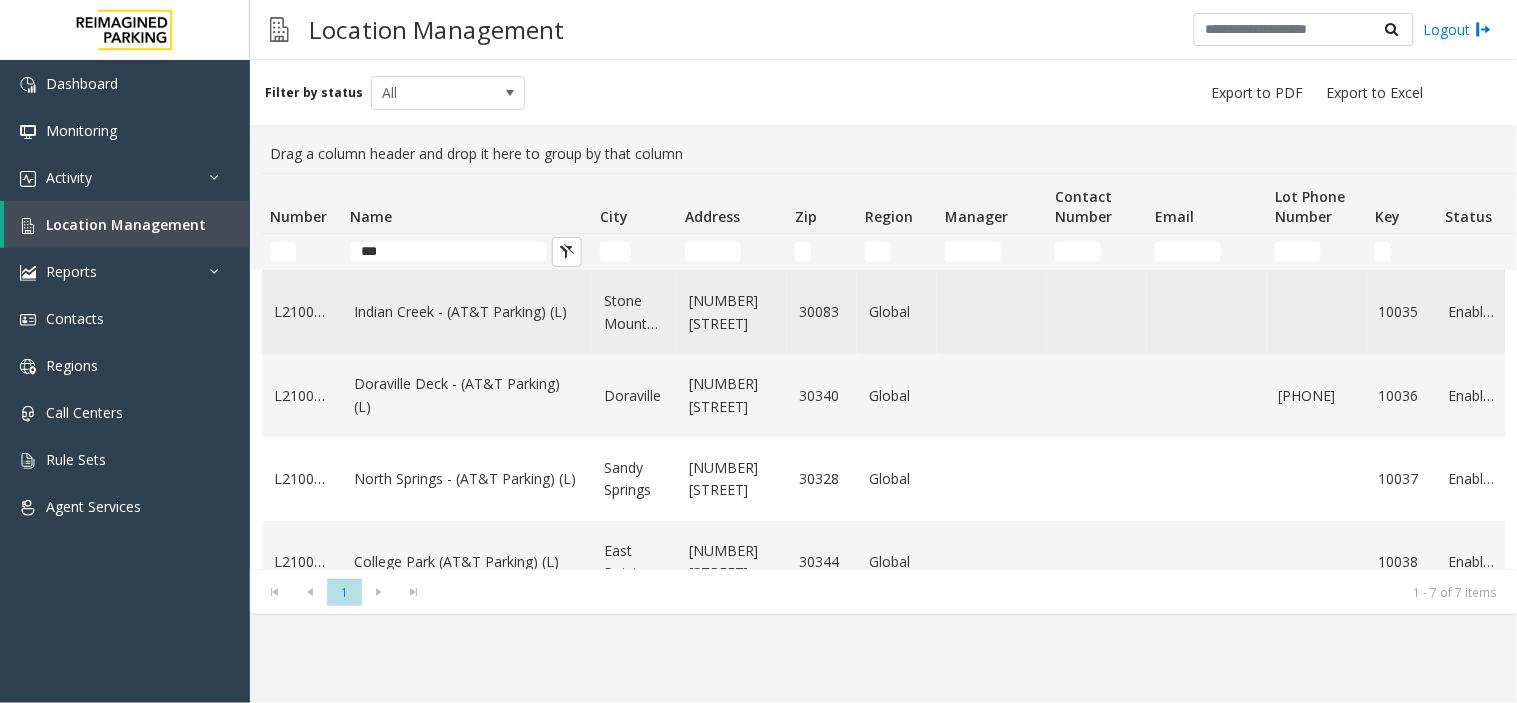 click on "Indian Creek - (AT&T Parking) (L)" 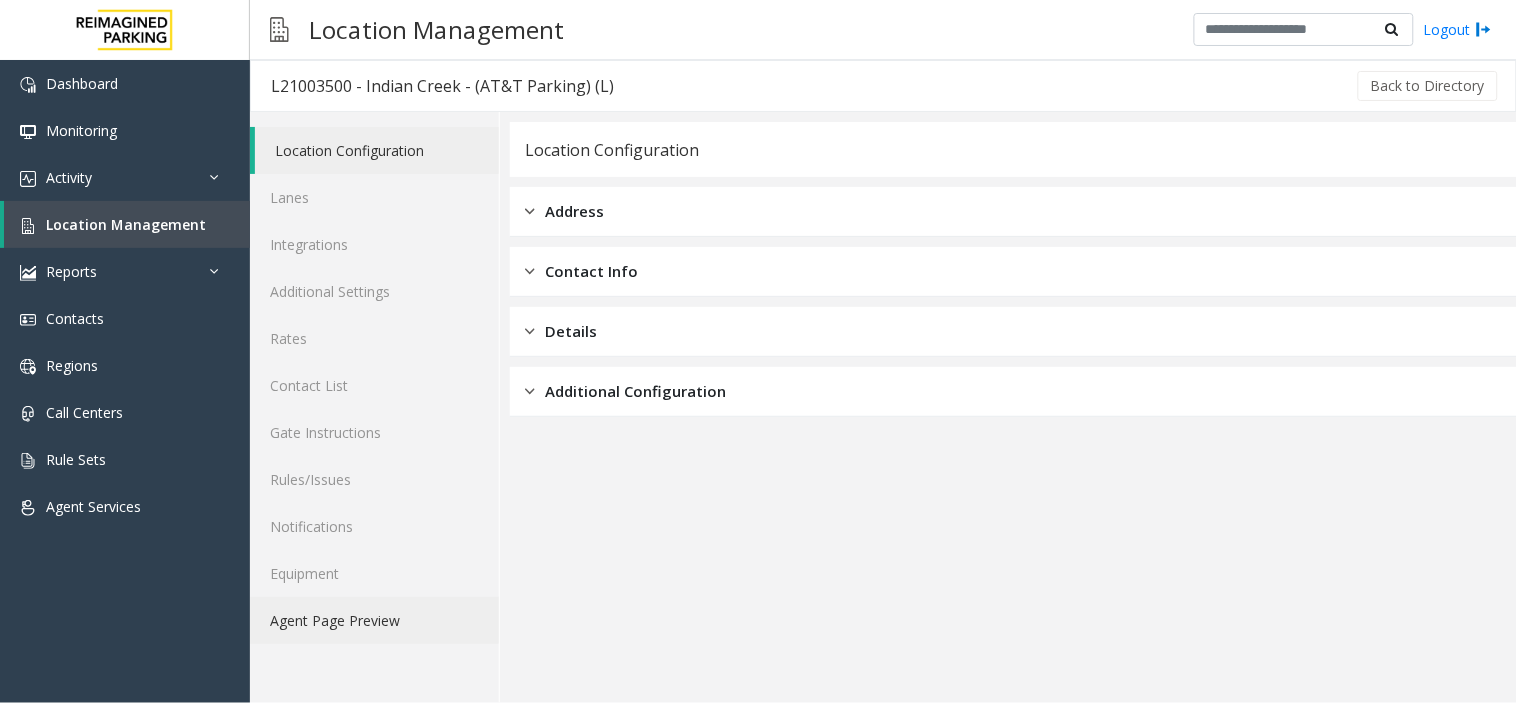 click on "Agent Page Preview" 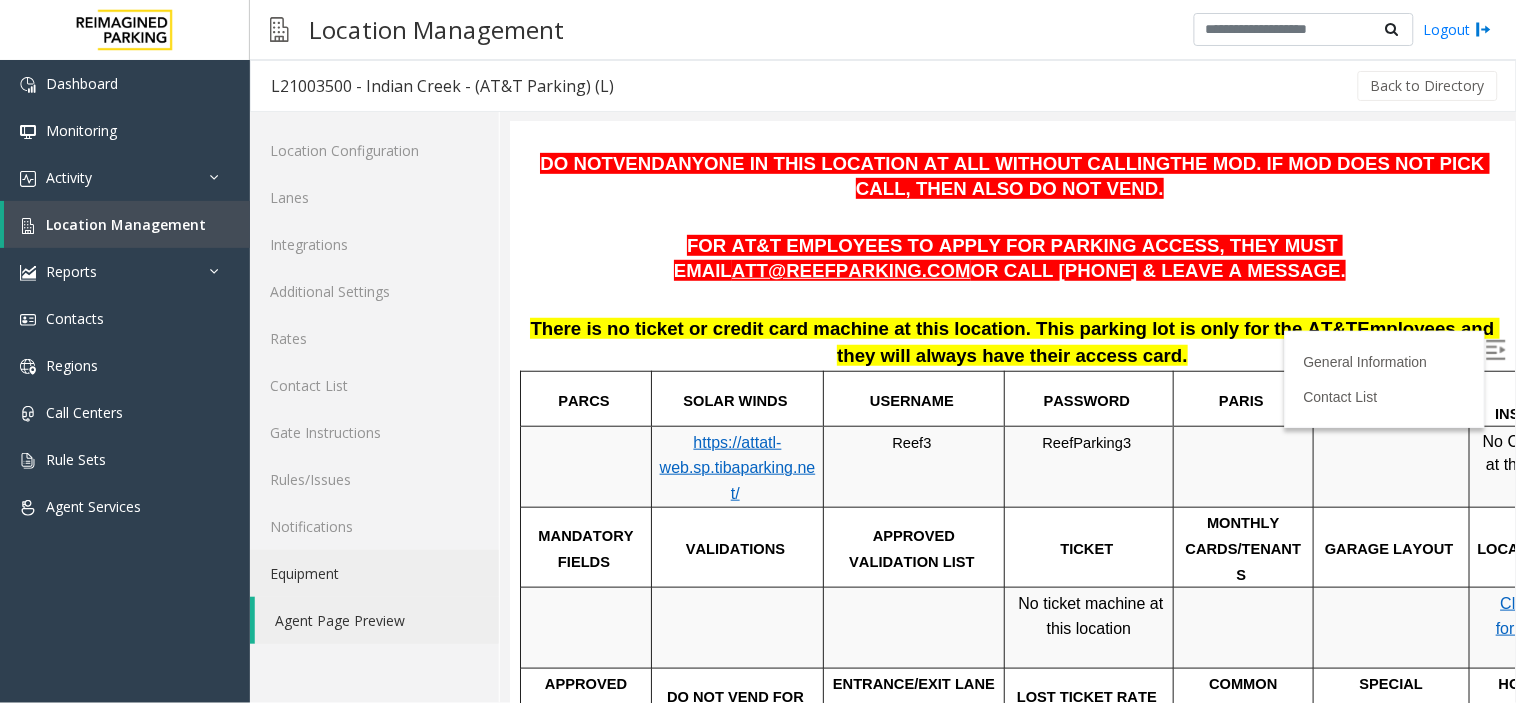 scroll, scrollTop: 222, scrollLeft: 0, axis: vertical 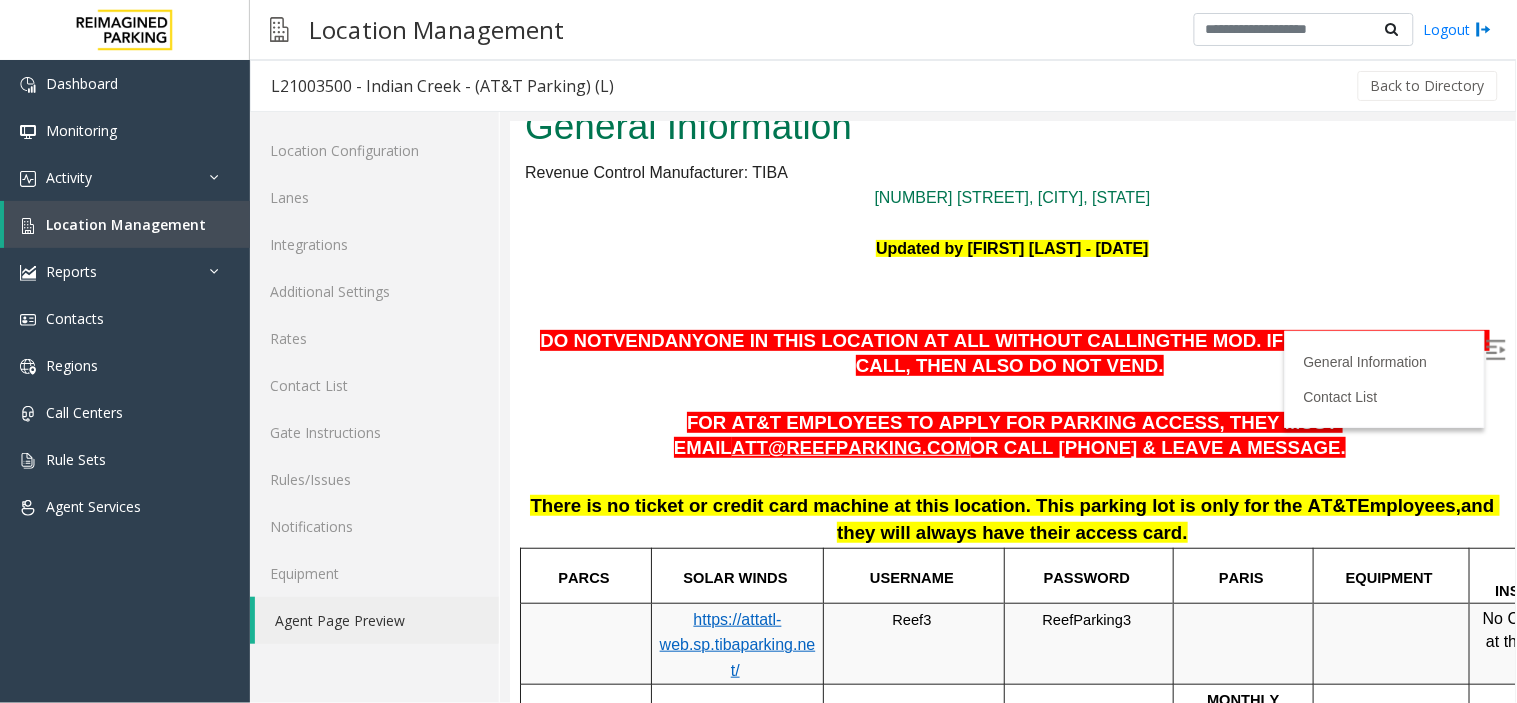 click at bounding box center (1011, 477) 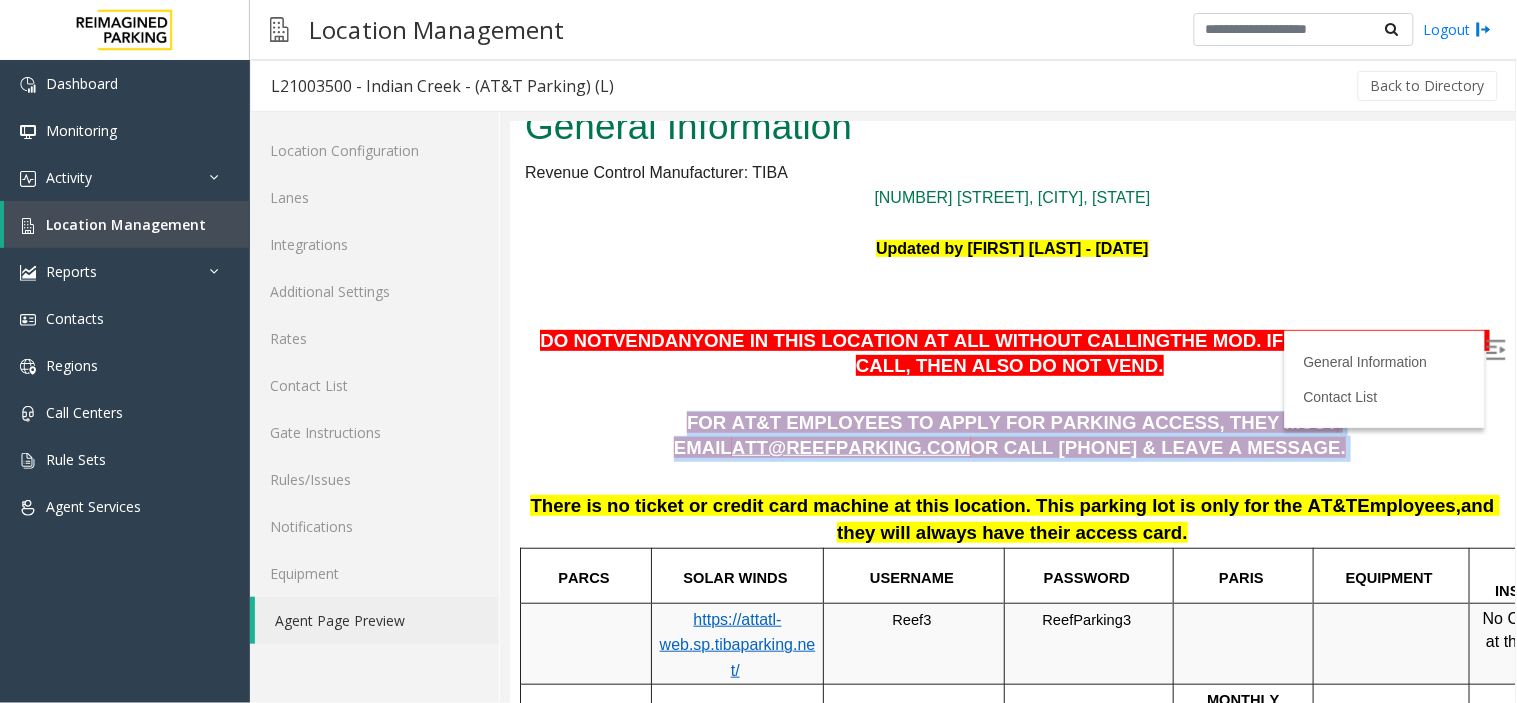 drag, startPoint x: 536, startPoint y: 418, endPoint x: 1105, endPoint y: 466, distance: 571.021 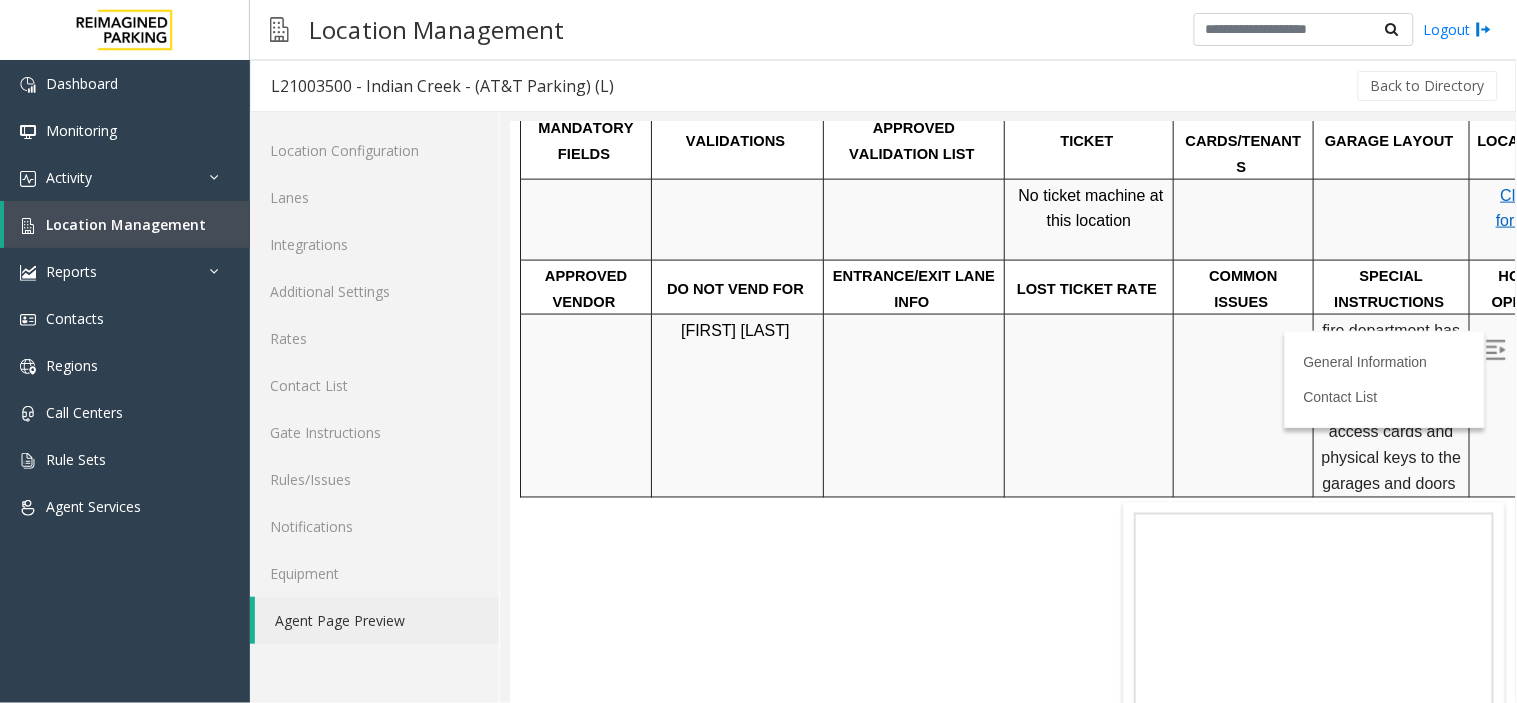 scroll, scrollTop: 961, scrollLeft: 0, axis: vertical 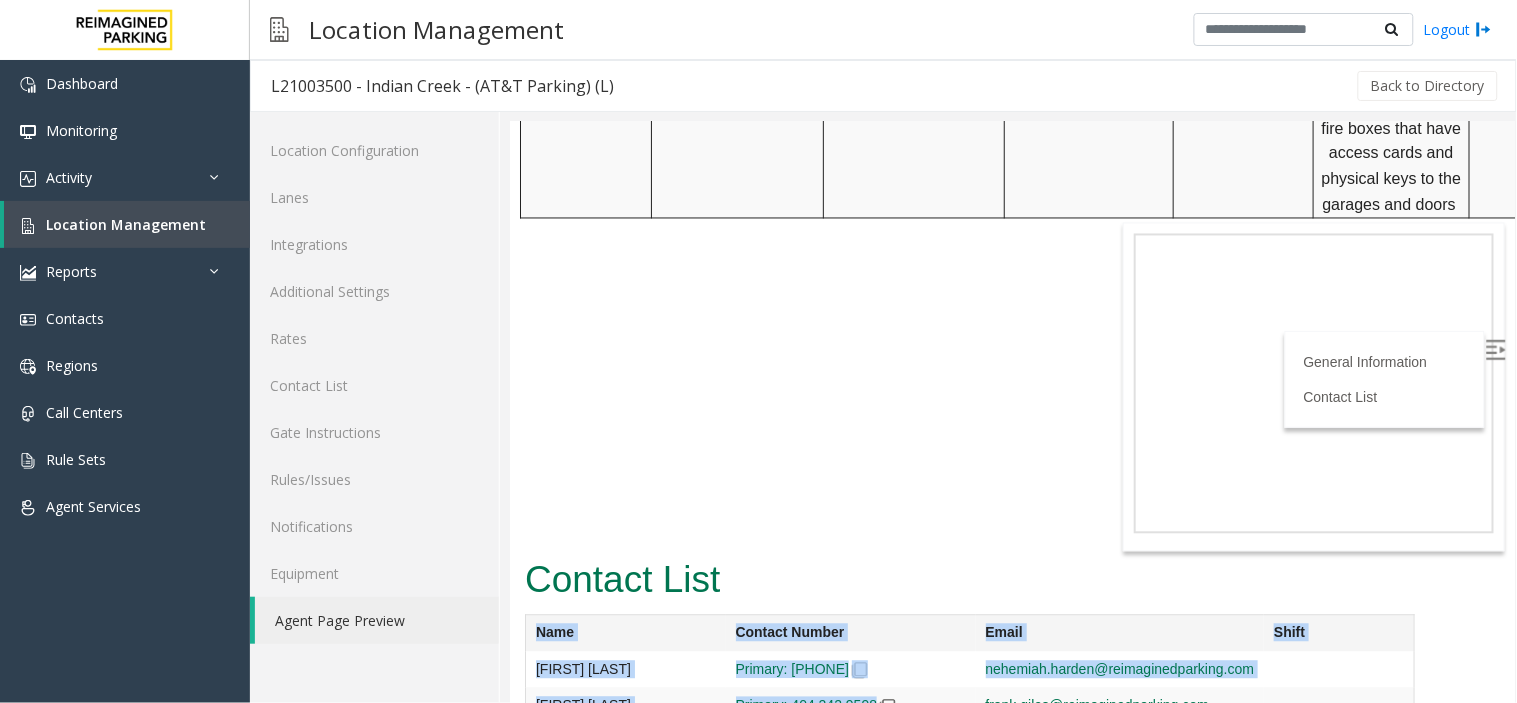 drag, startPoint x: 523, startPoint y: 644, endPoint x: 910, endPoint y: 636, distance: 387.08267 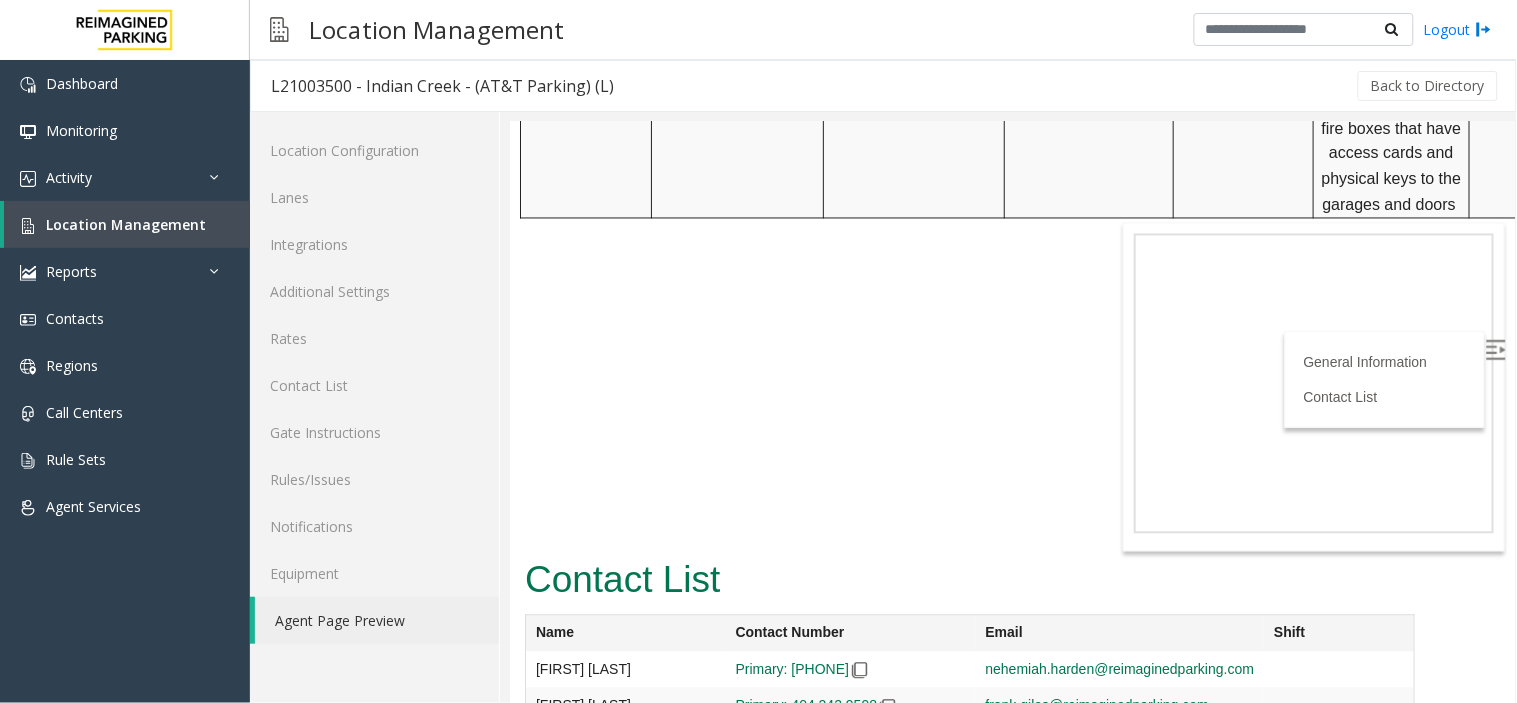 click at bounding box center [887, 707] 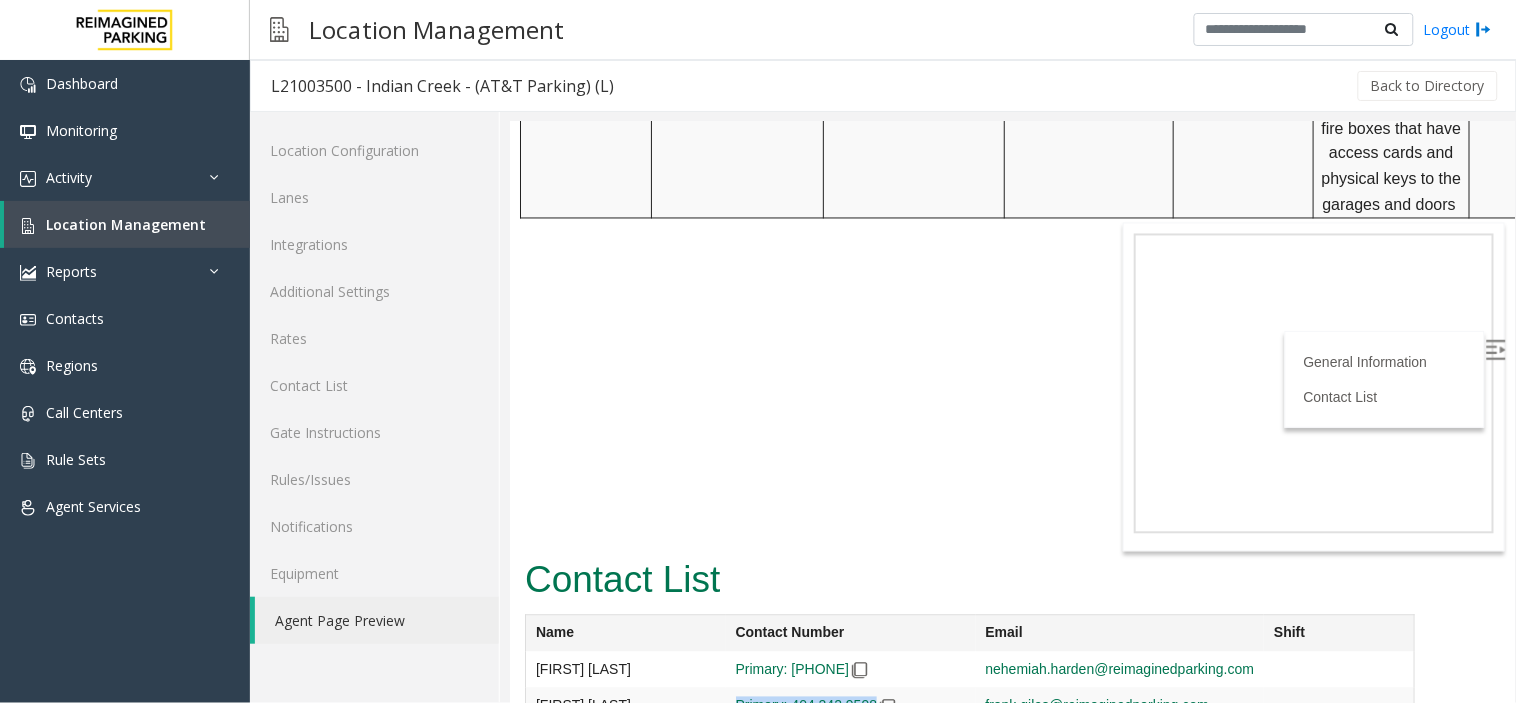 copy on "Primary: 404.242.9598" 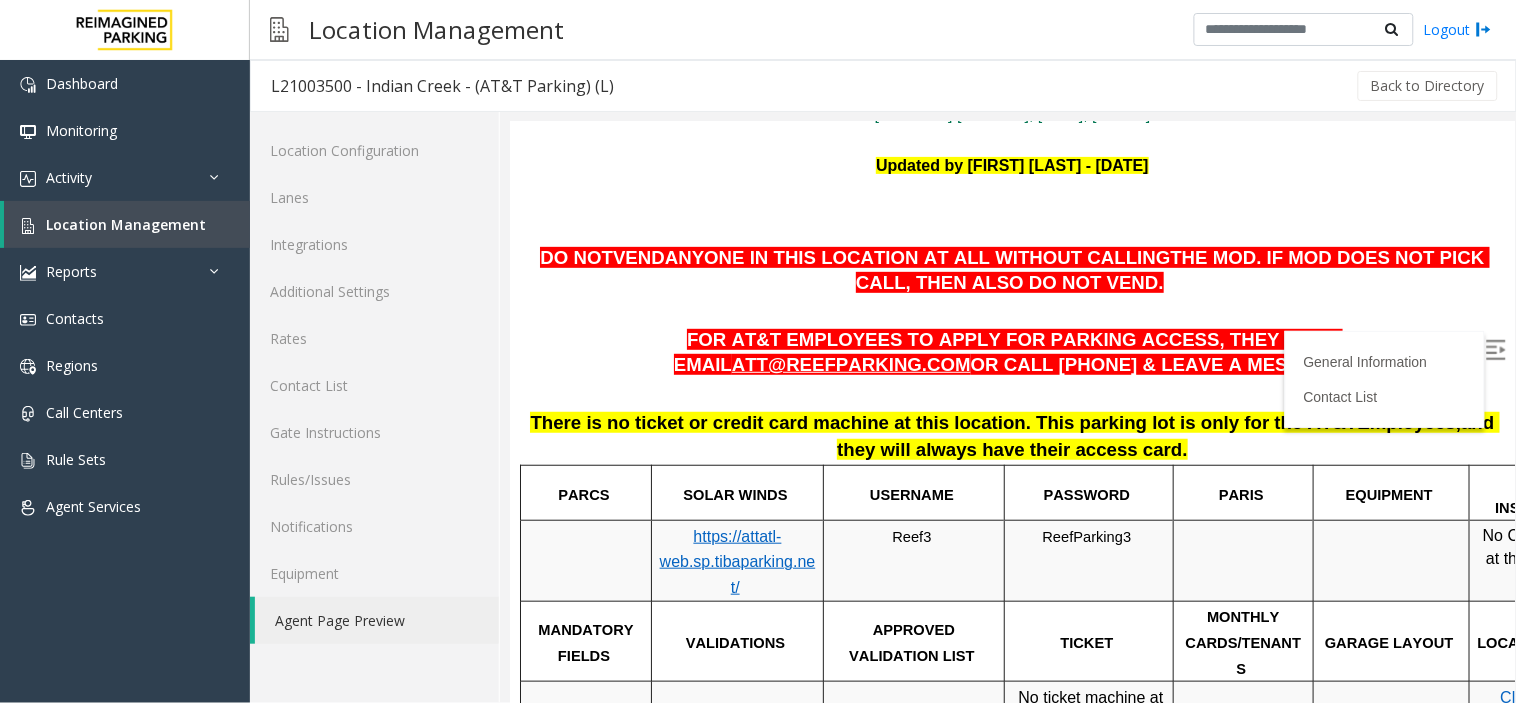 scroll, scrollTop: 72, scrollLeft: 0, axis: vertical 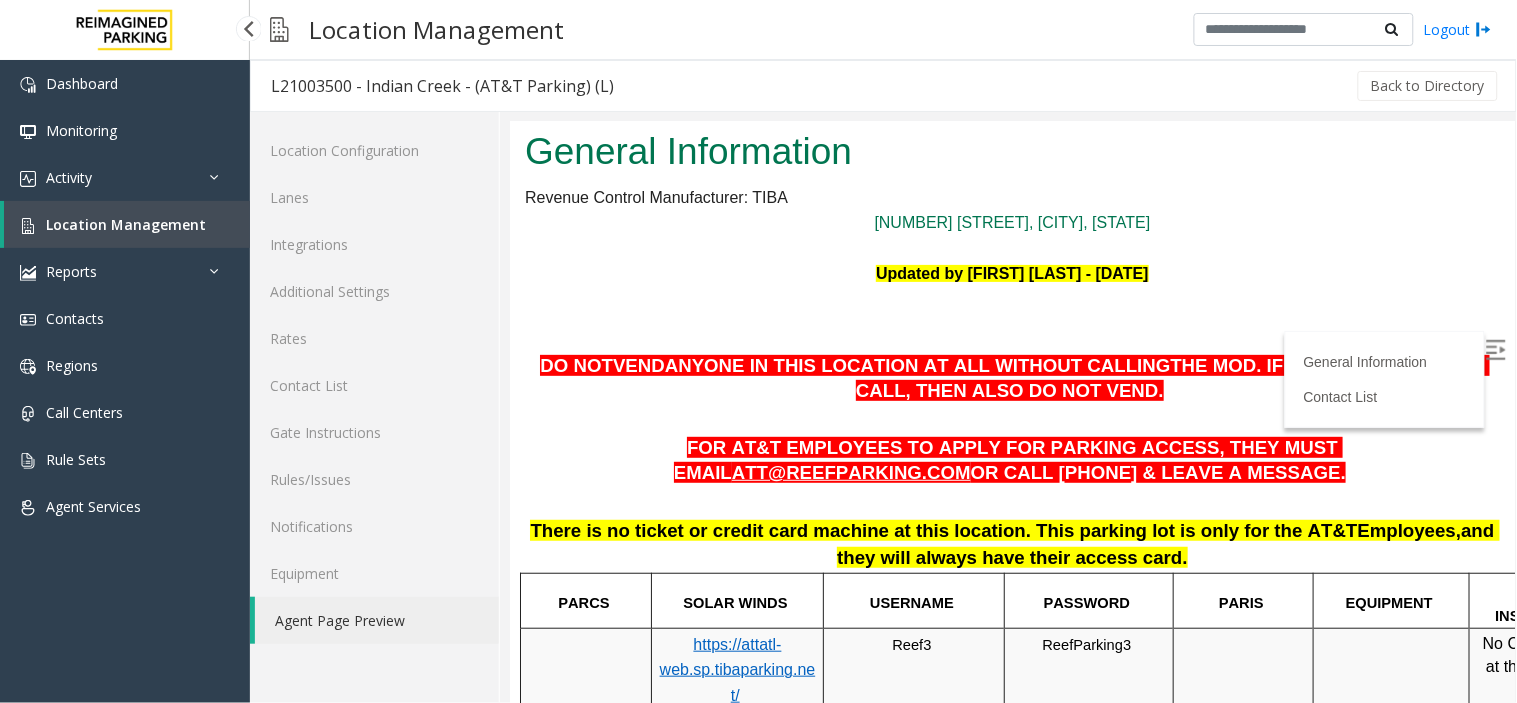 click on "Location Management" at bounding box center [126, 224] 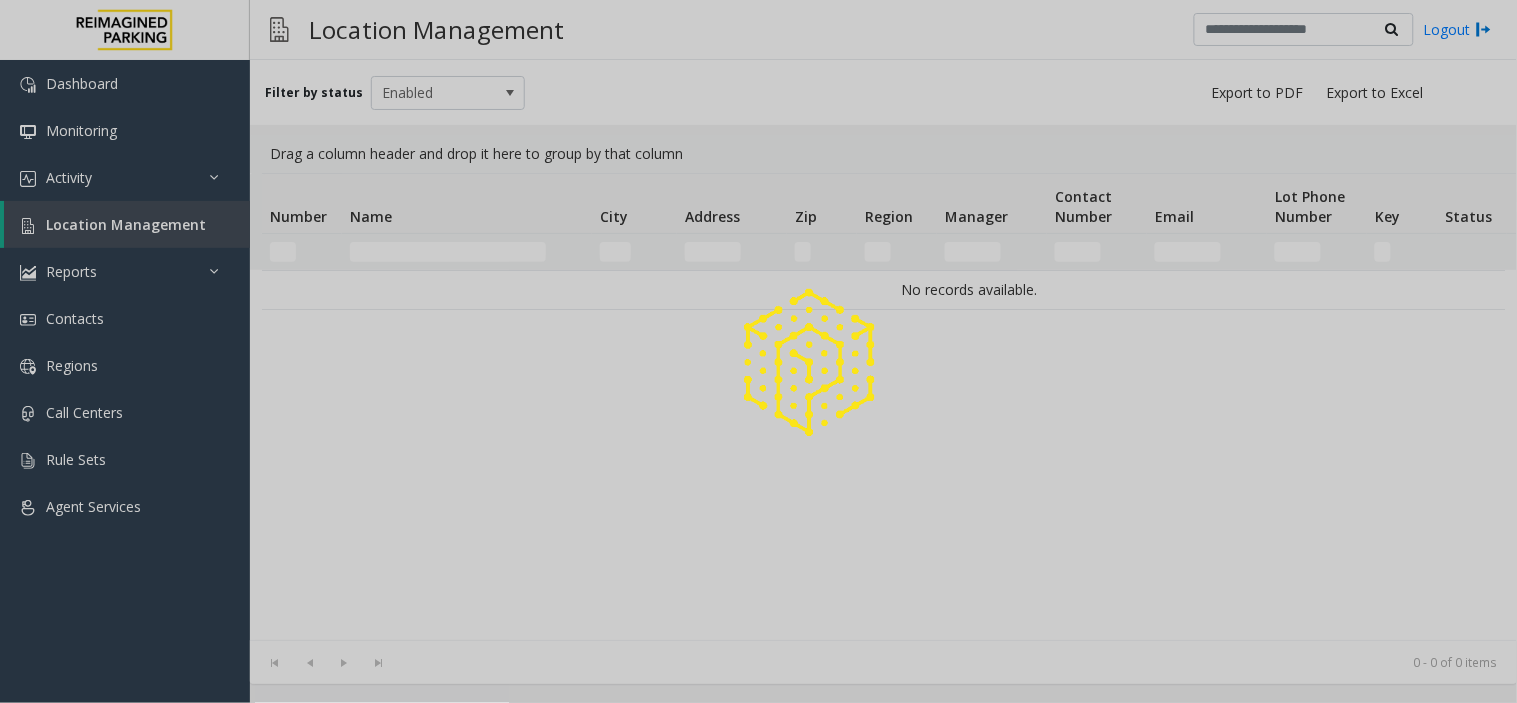 click 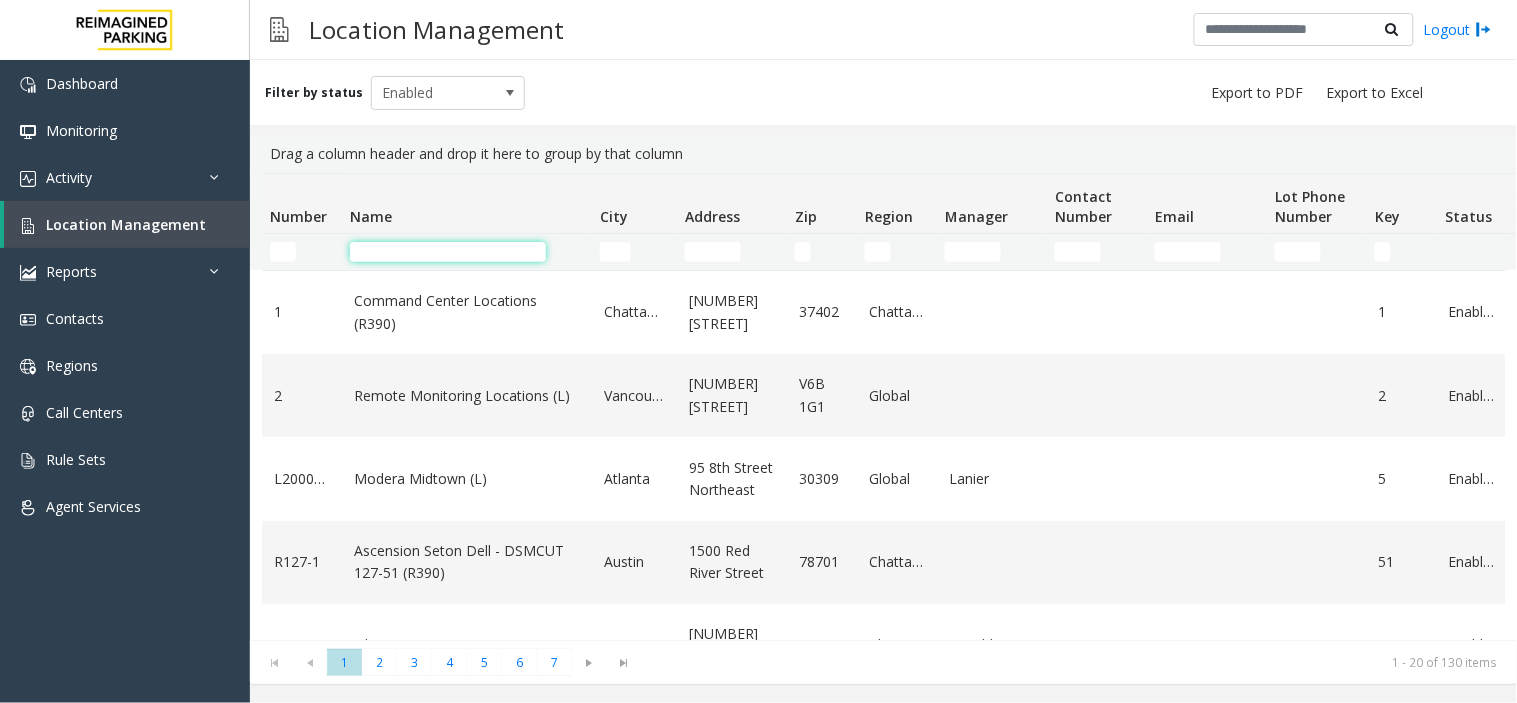 click 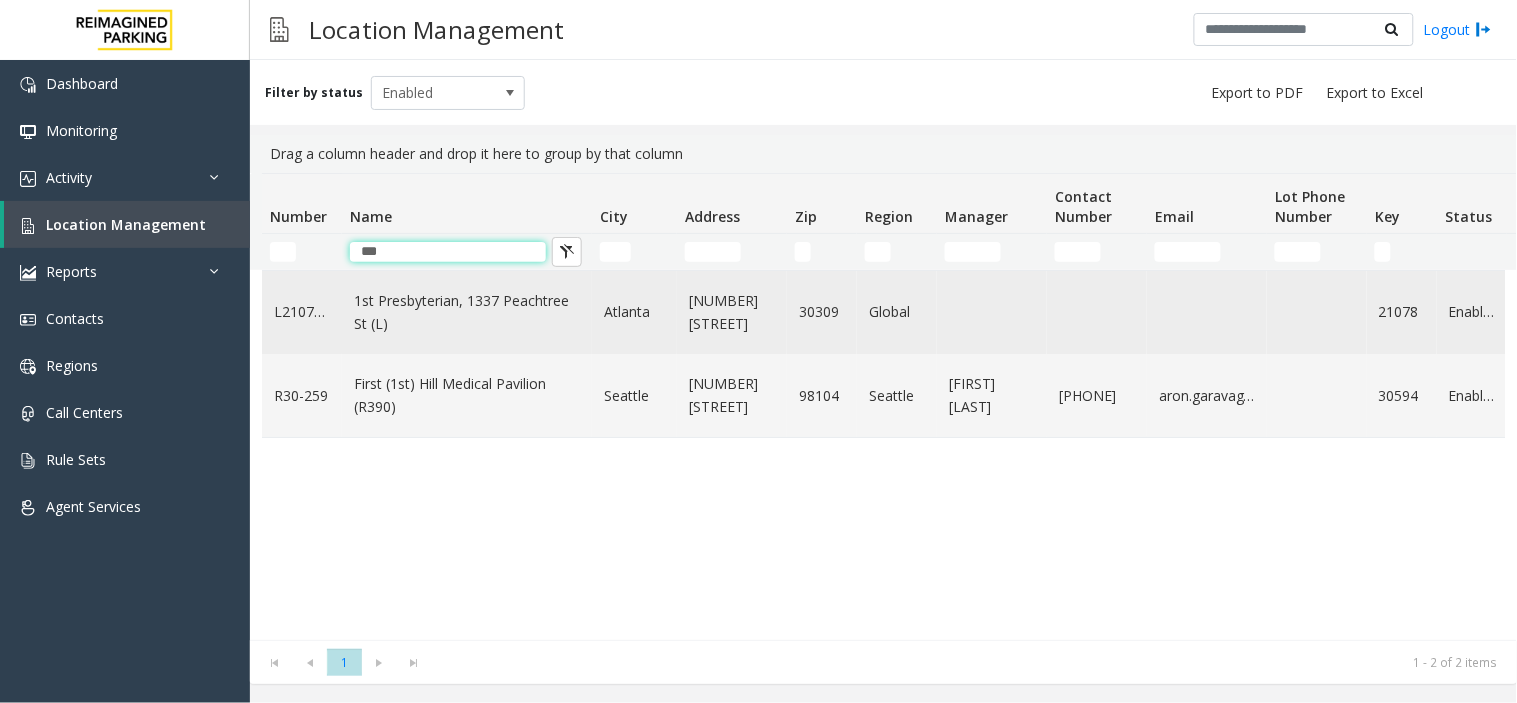 type on "***" 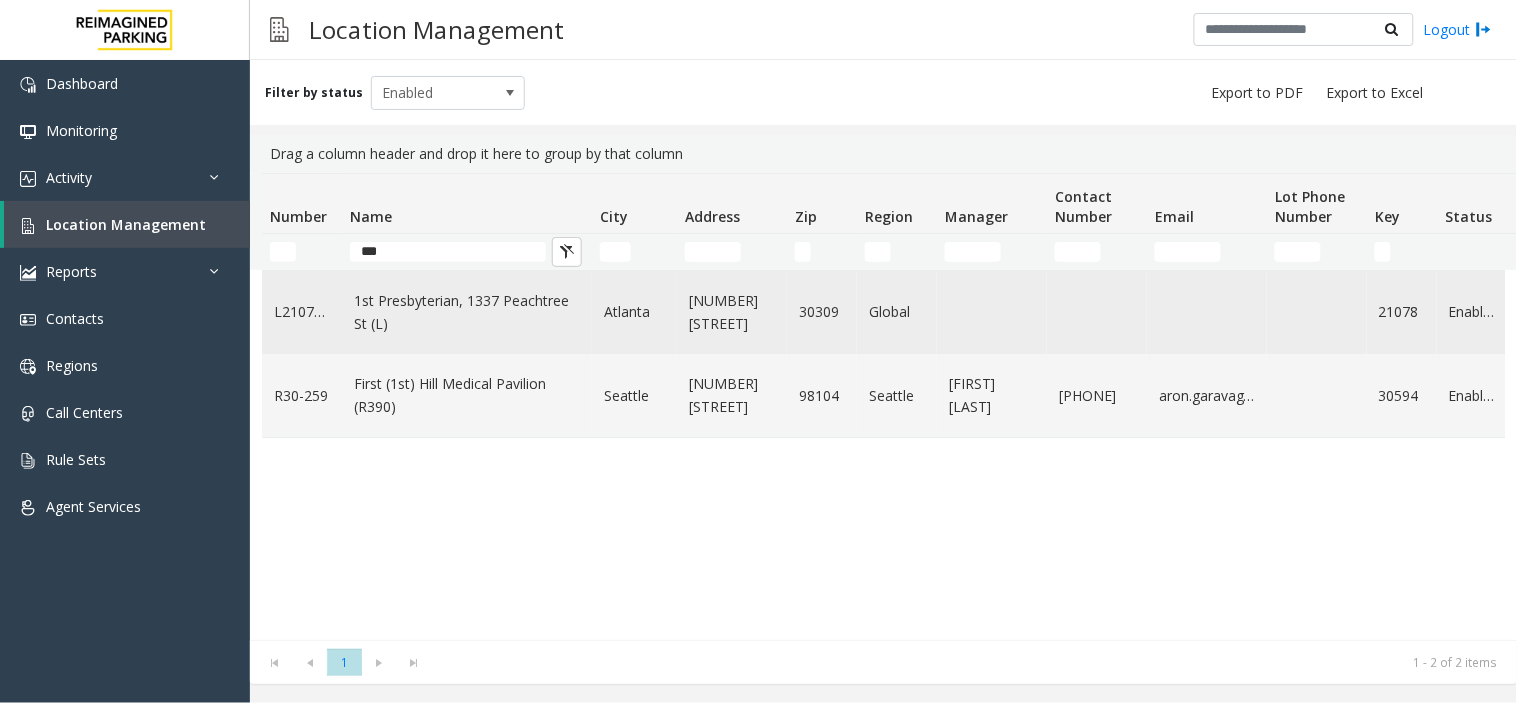 click on "1st Presbyterian, 1337 Peachtree St (L)" 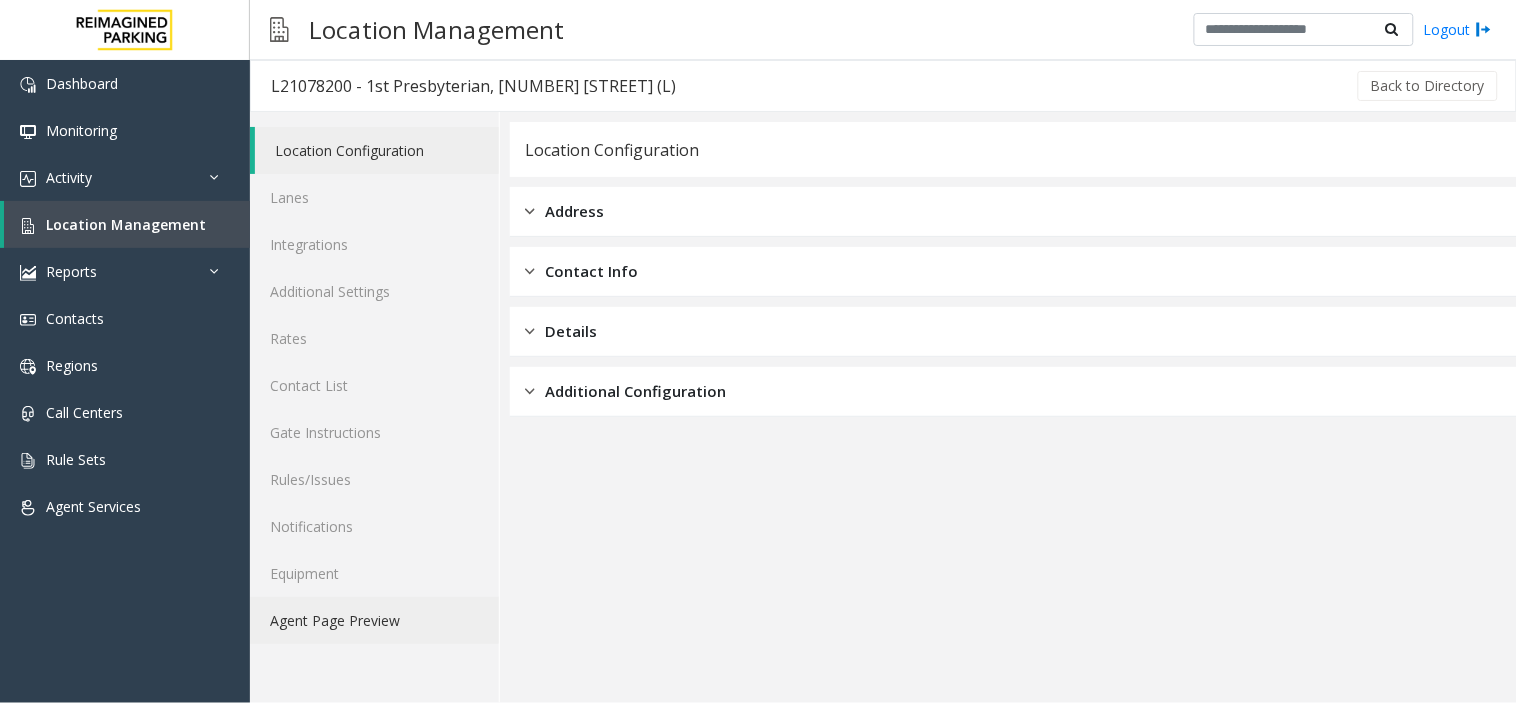 click on "Agent Page Preview" 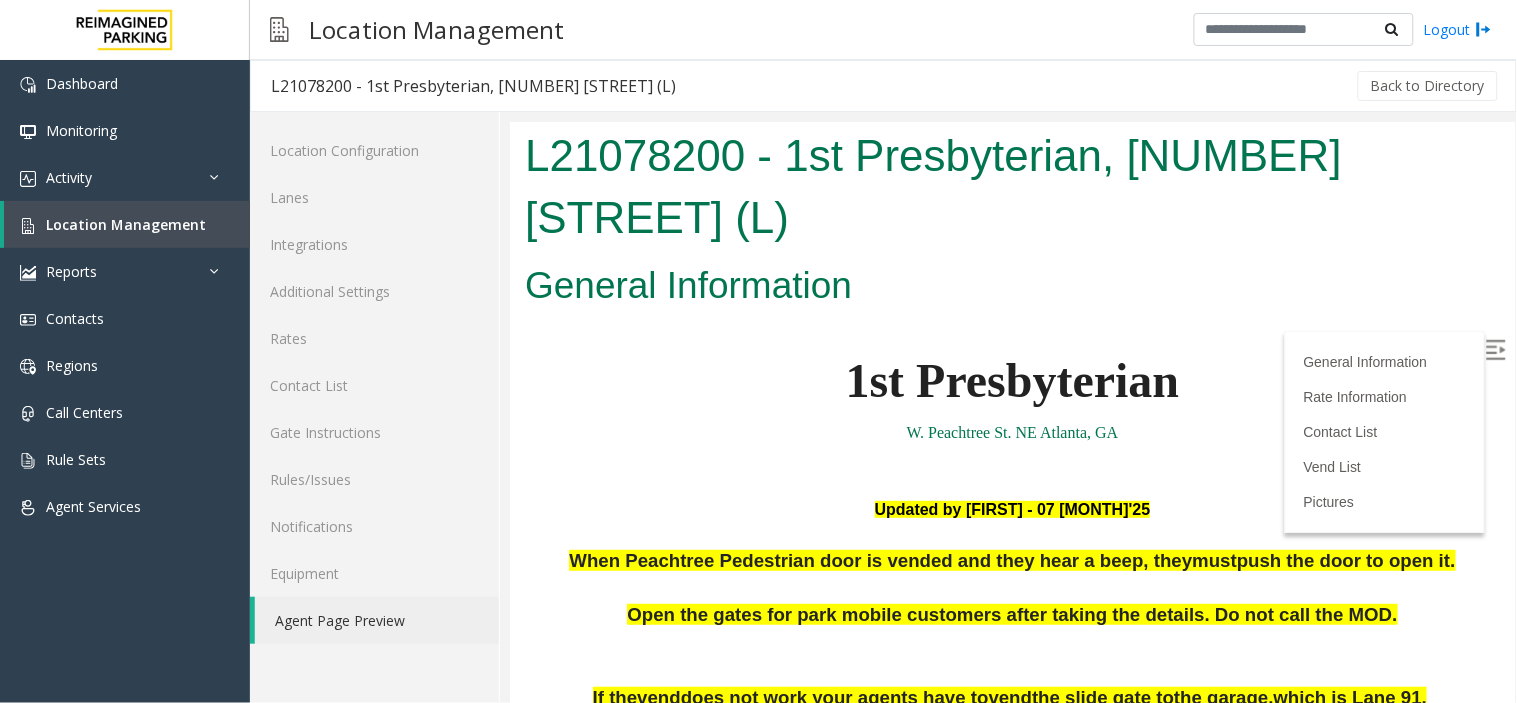scroll, scrollTop: 0, scrollLeft: 0, axis: both 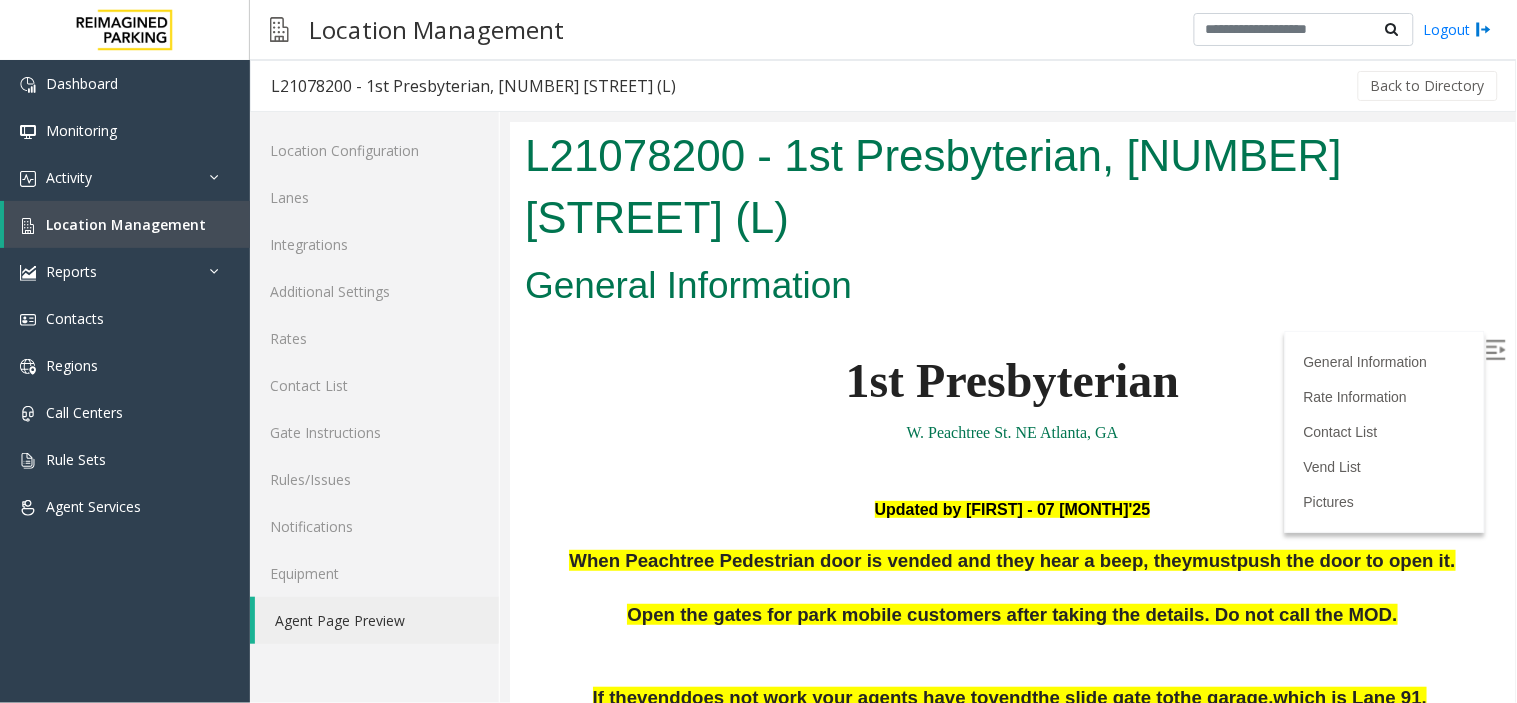 click at bounding box center [1495, 349] 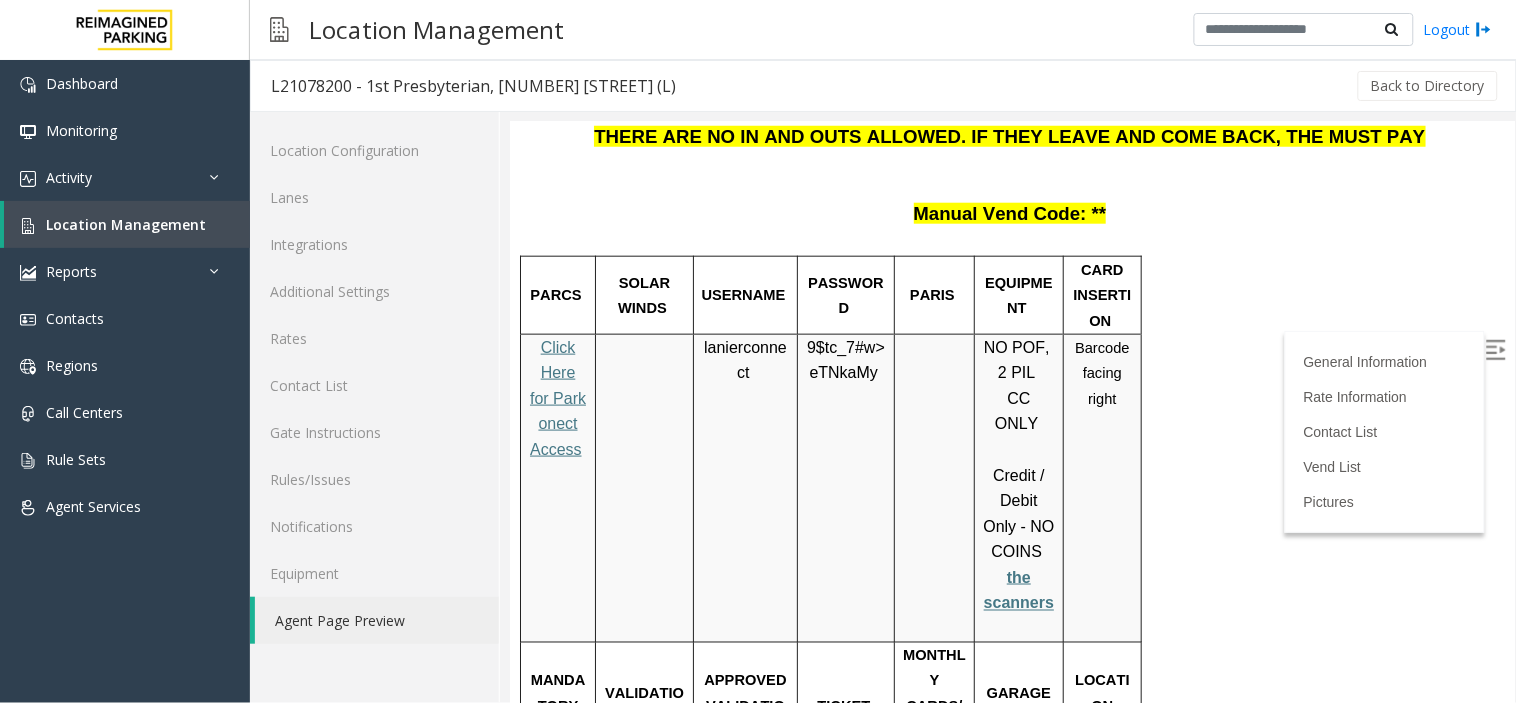 scroll, scrollTop: 2444, scrollLeft: 0, axis: vertical 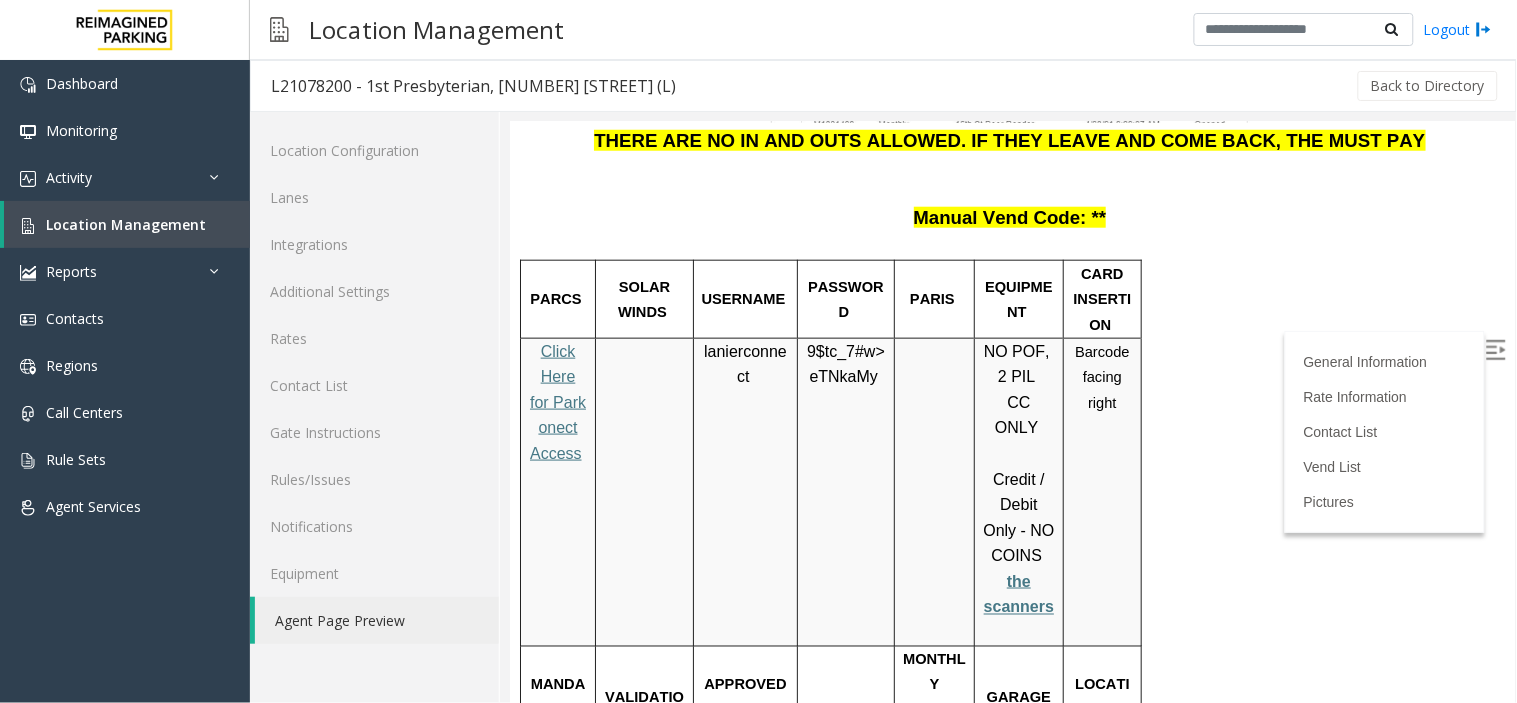 click on "Click Here for Parkonect Access" at bounding box center [557, 401] 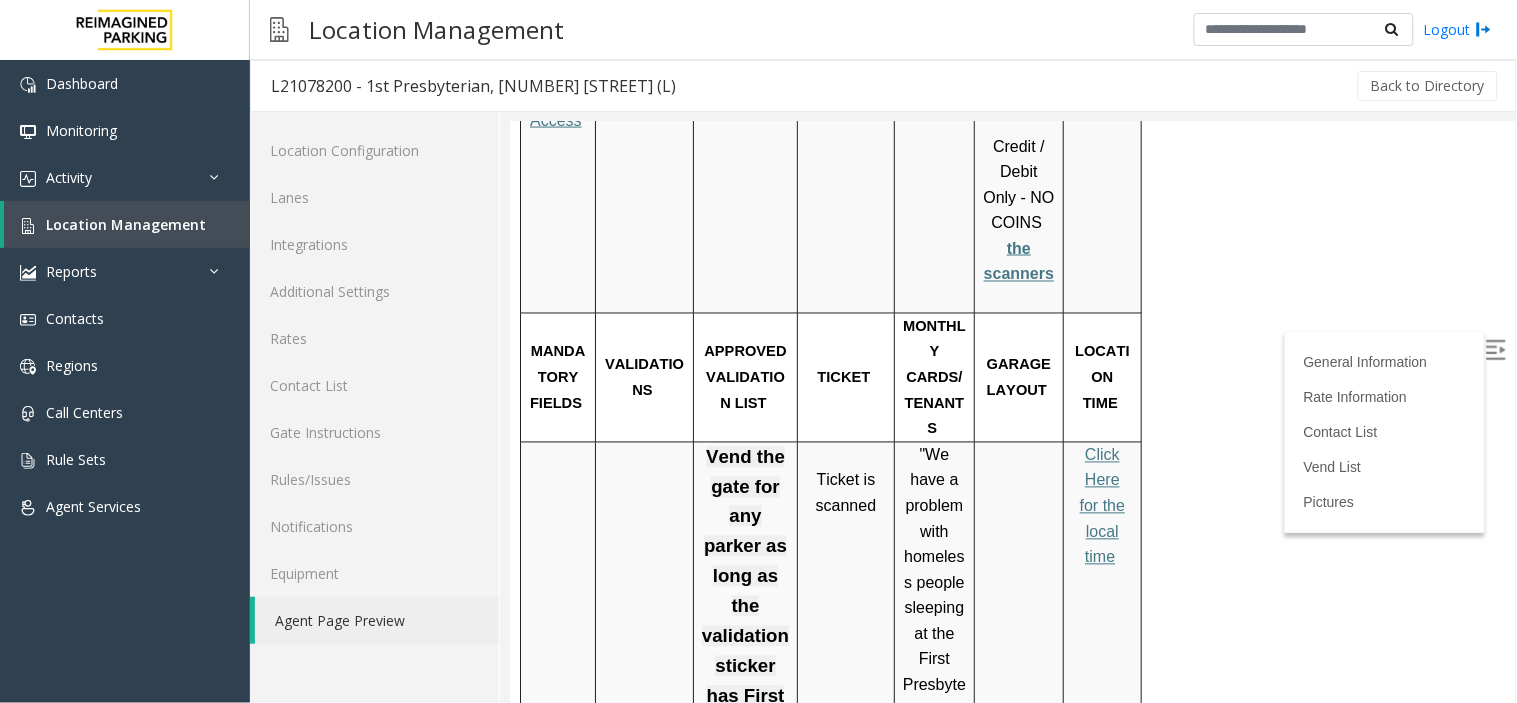 scroll, scrollTop: 2333, scrollLeft: 0, axis: vertical 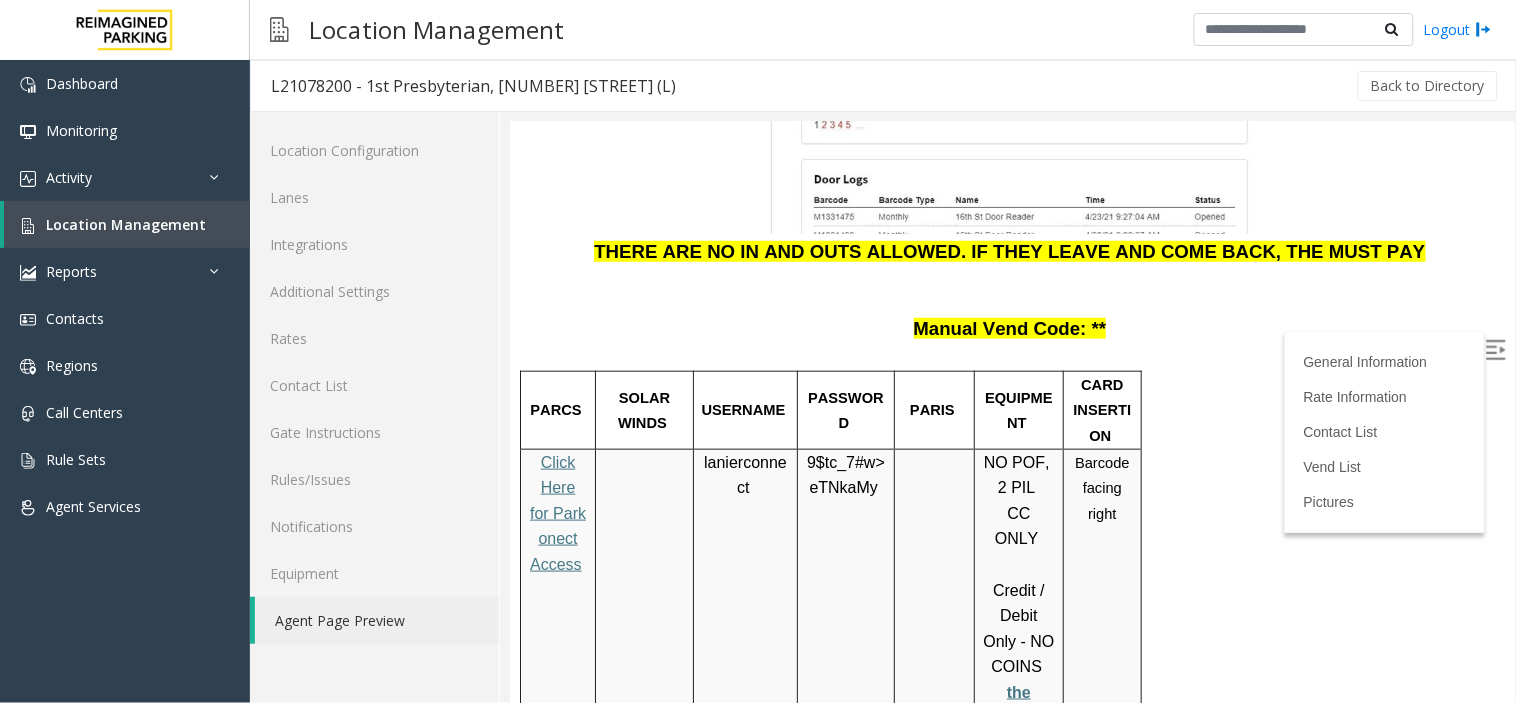 click on "lanierconnect" at bounding box center [744, 475] 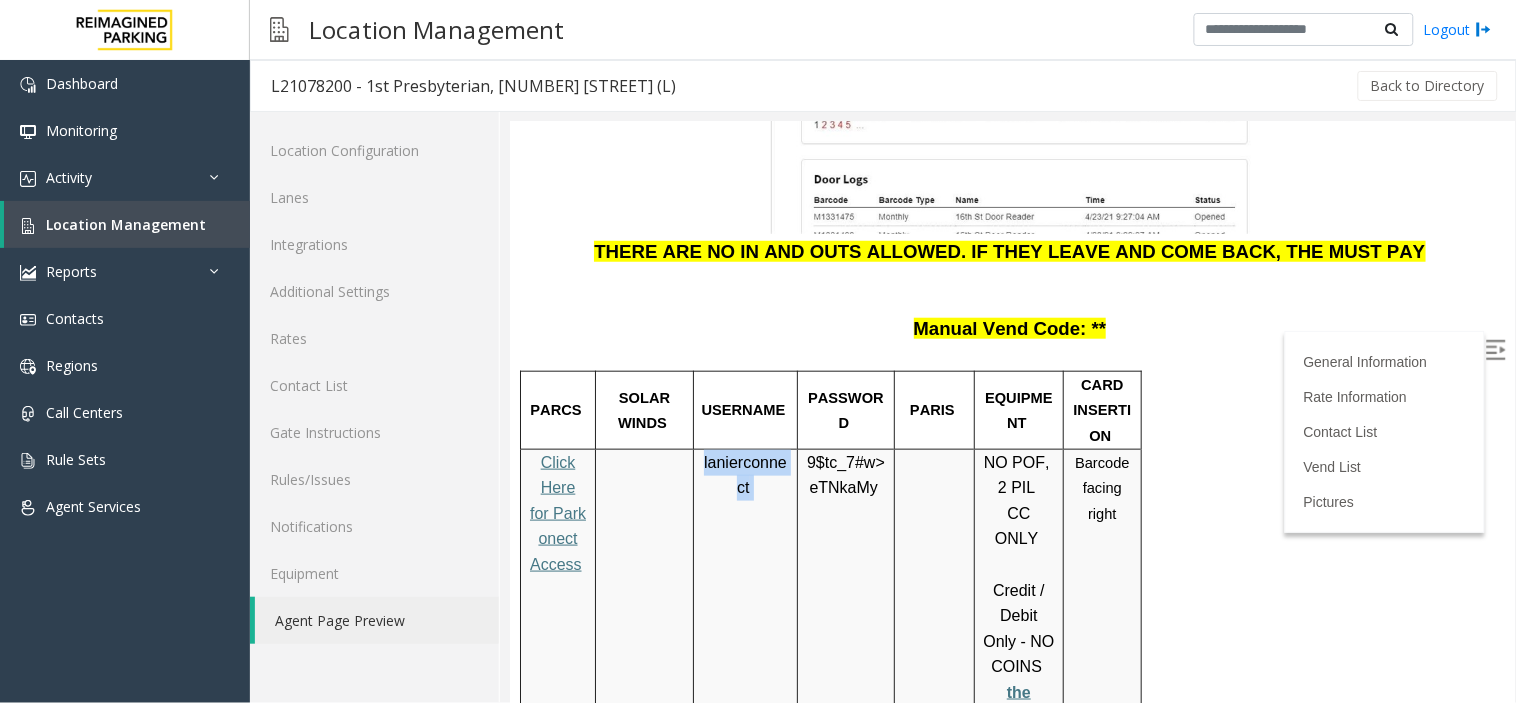 click on "lanierconnect" at bounding box center [744, 475] 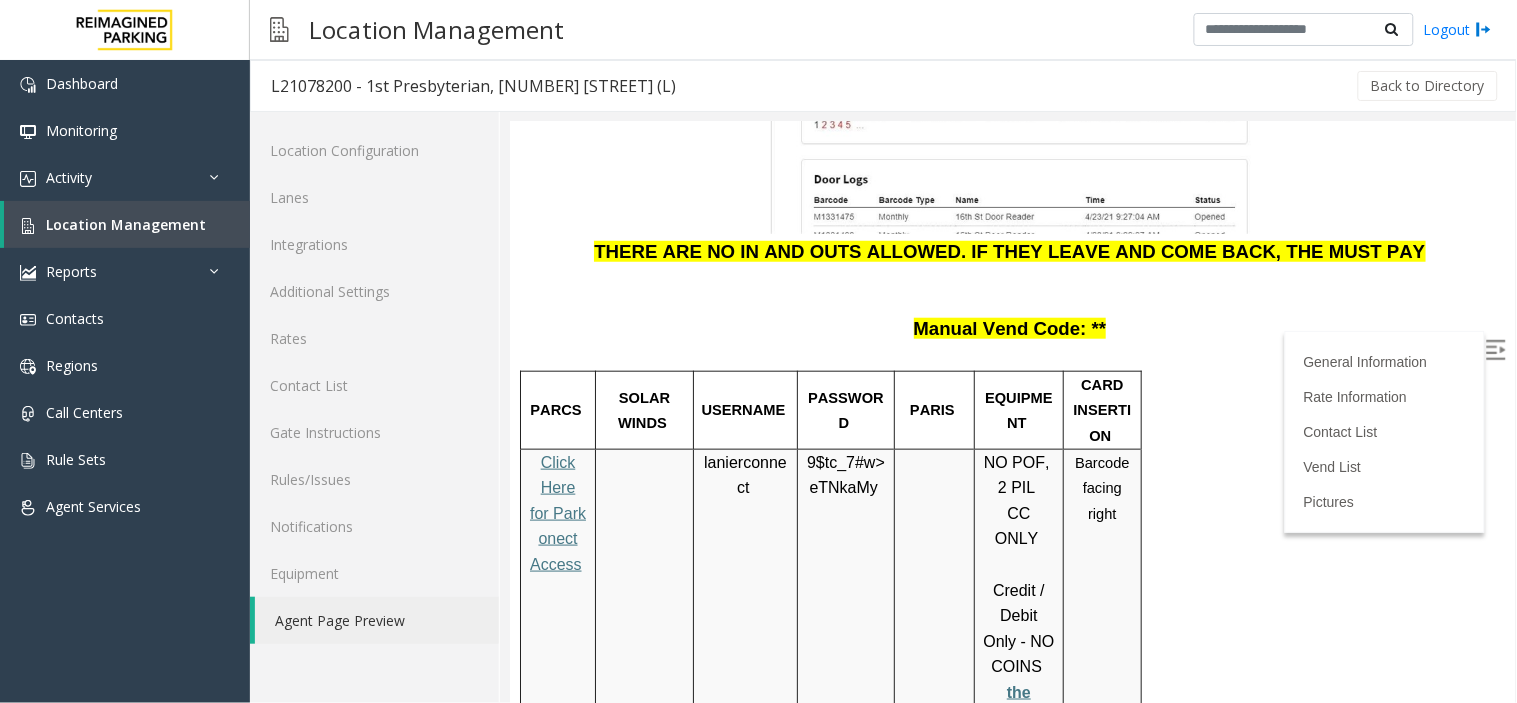 click on "9$tc_7#w> eTNkaMy" at bounding box center [845, 475] 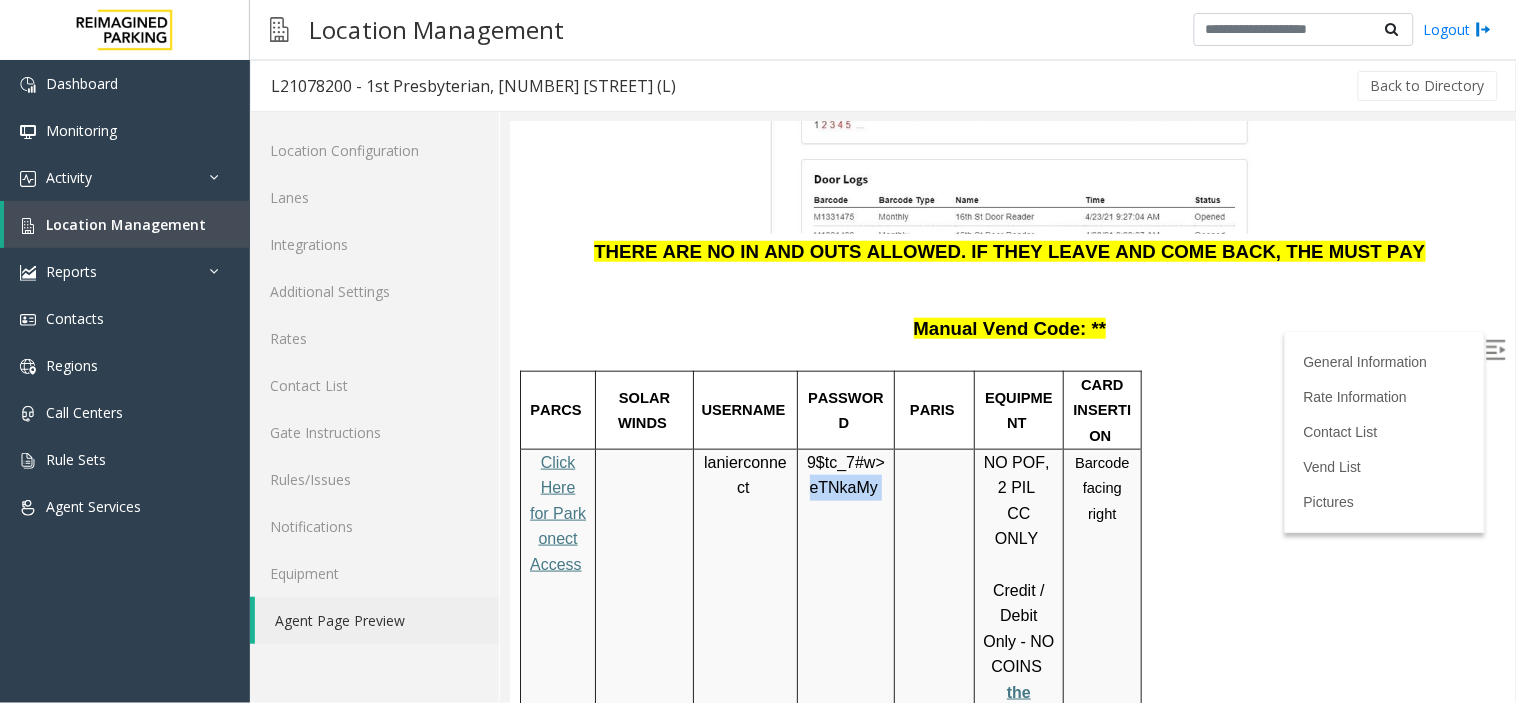 click on "9$tc_7#w> eTNkaMy" at bounding box center (845, 475) 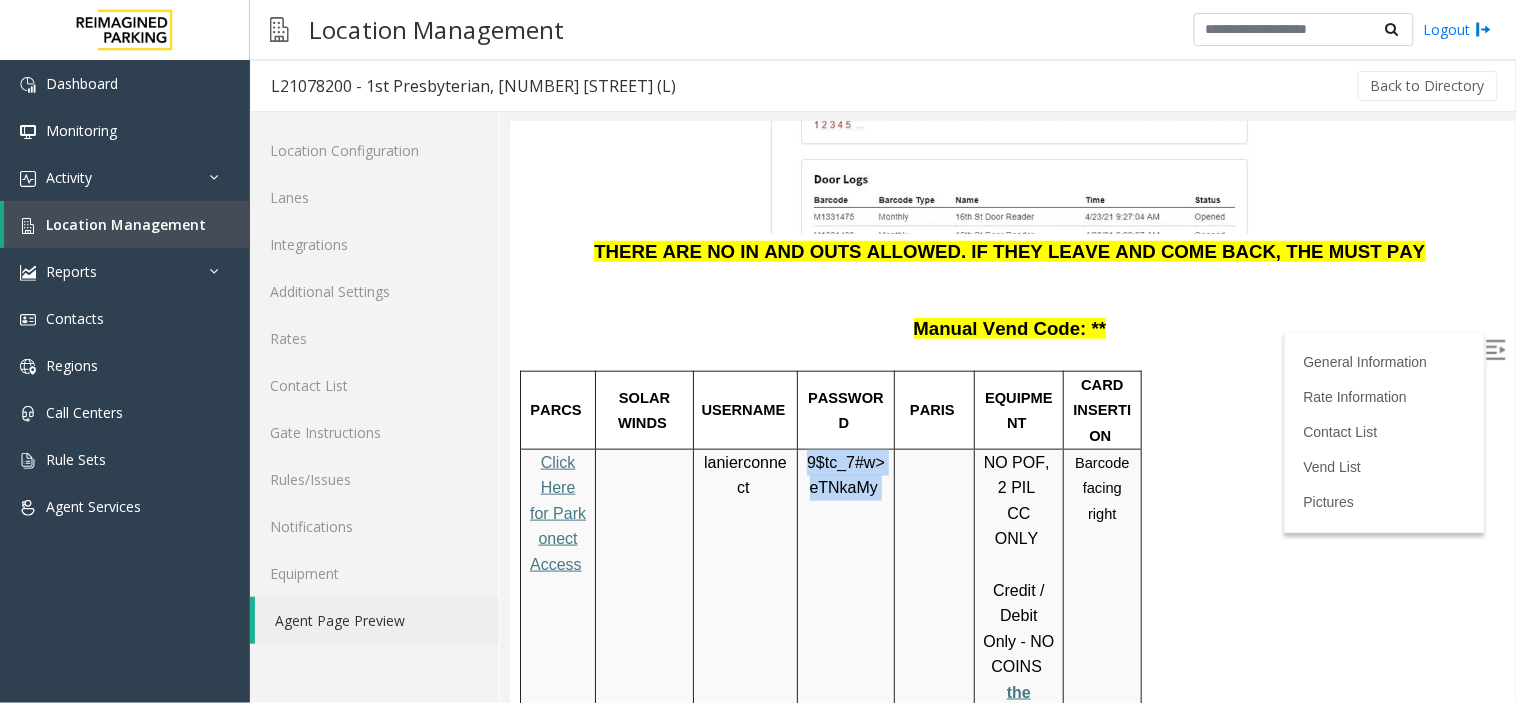 click on "9$tc_7#w> eTNkaMy" at bounding box center [845, 475] 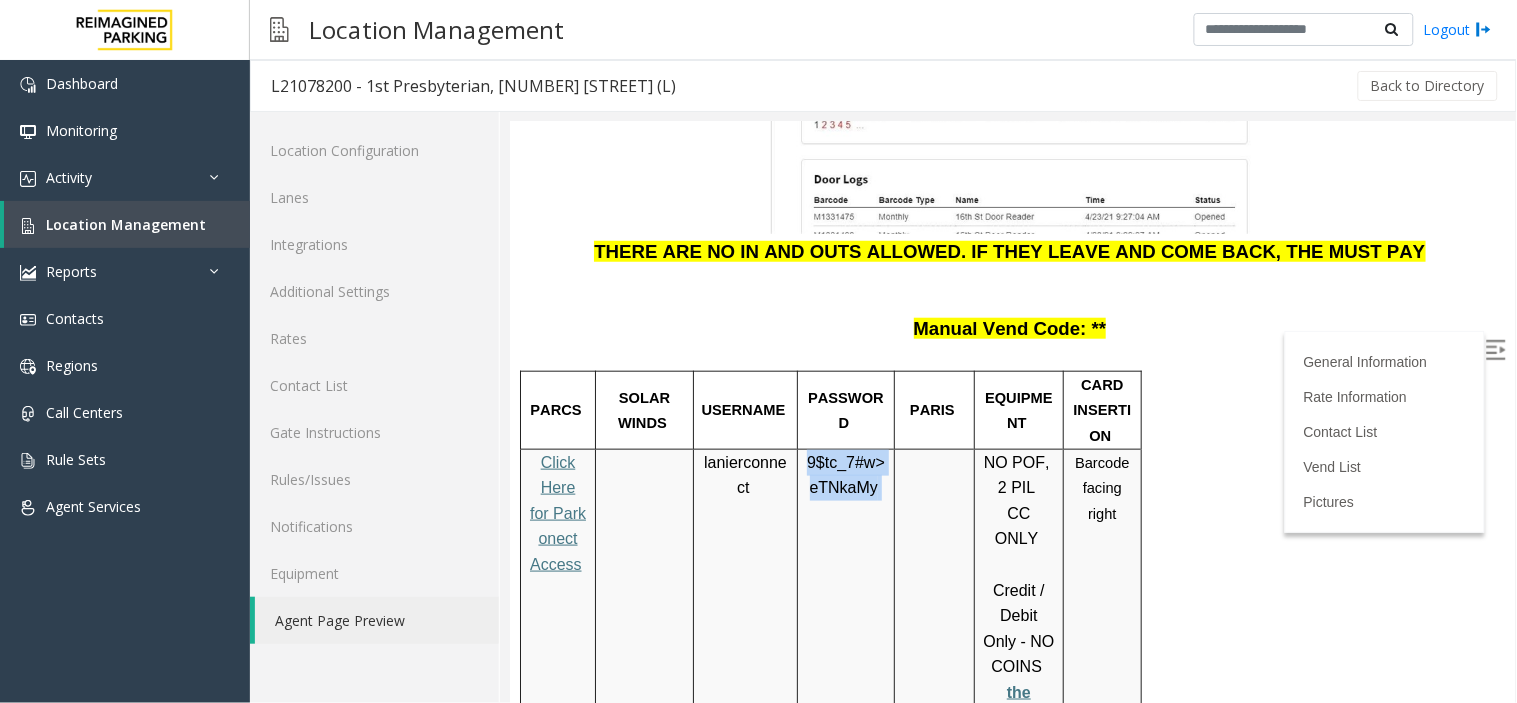 copy on "9$tc_7#w> eTNkaMy" 